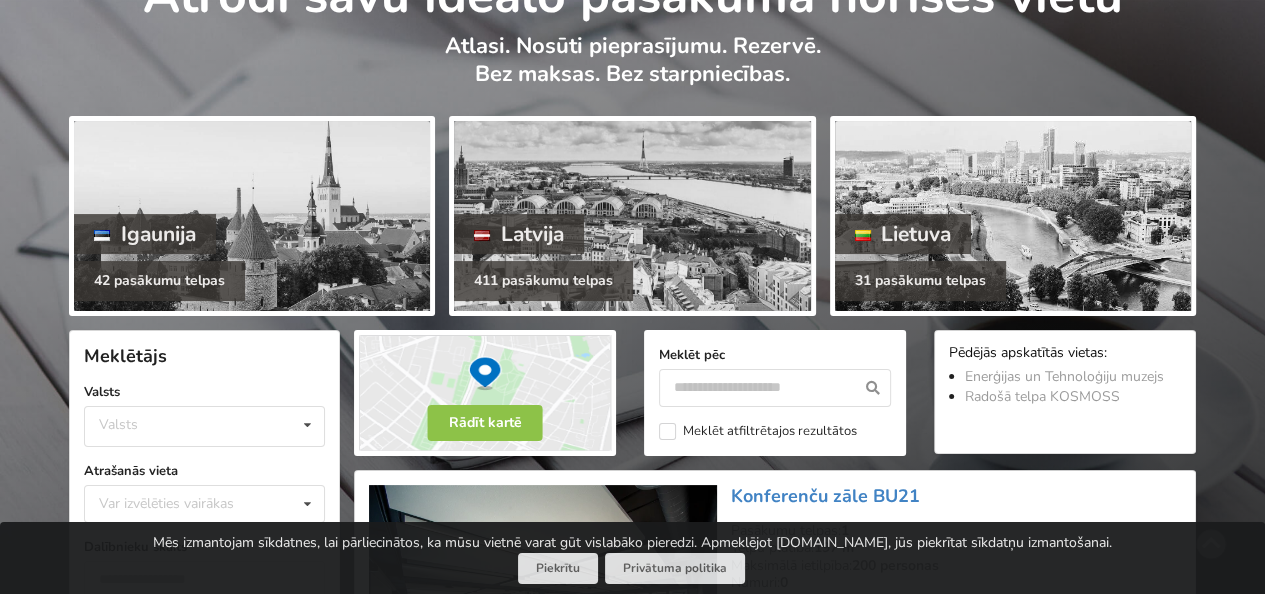 scroll, scrollTop: 300, scrollLeft: 0, axis: vertical 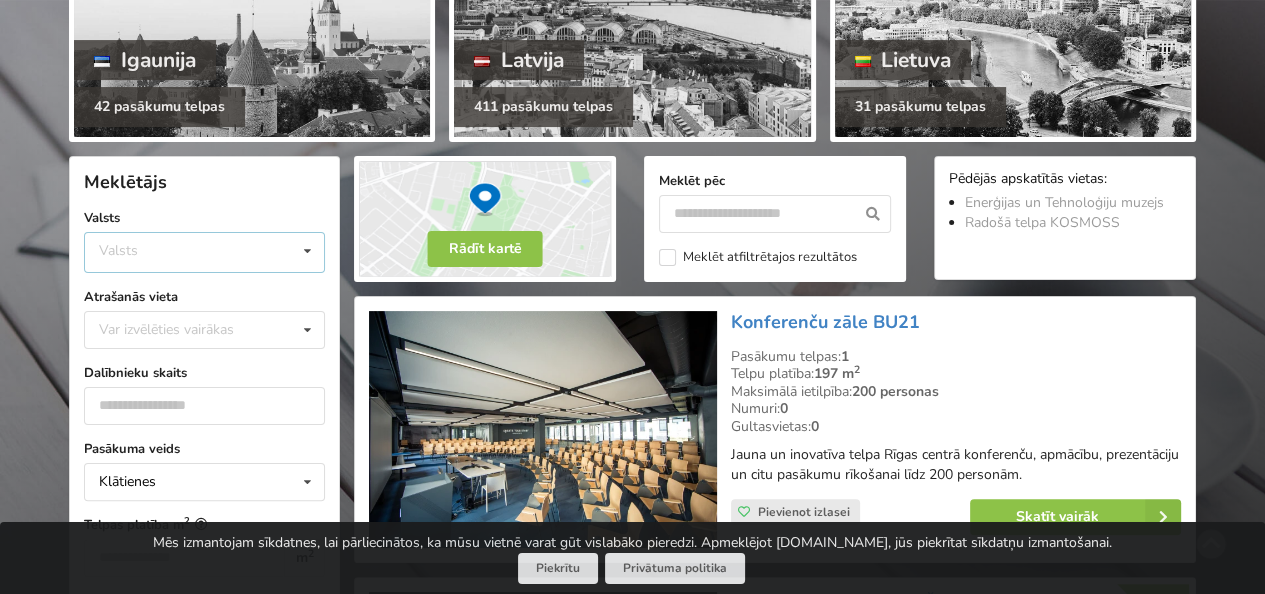 click at bounding box center [307, 251] 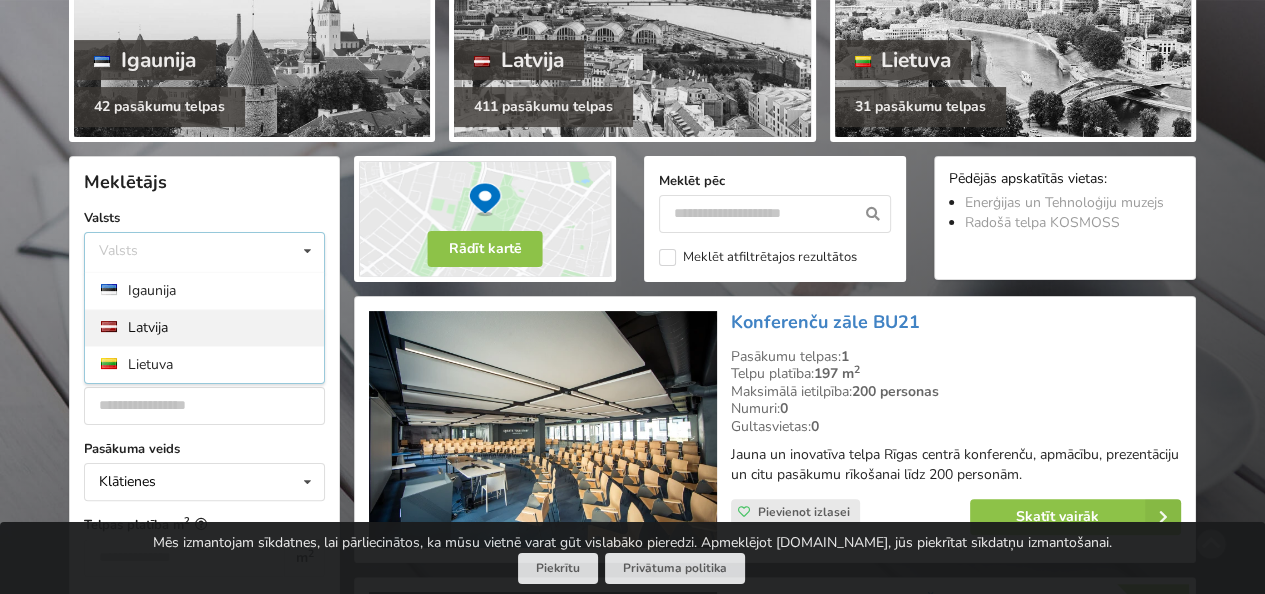 click on "Latvija" at bounding box center [204, 327] 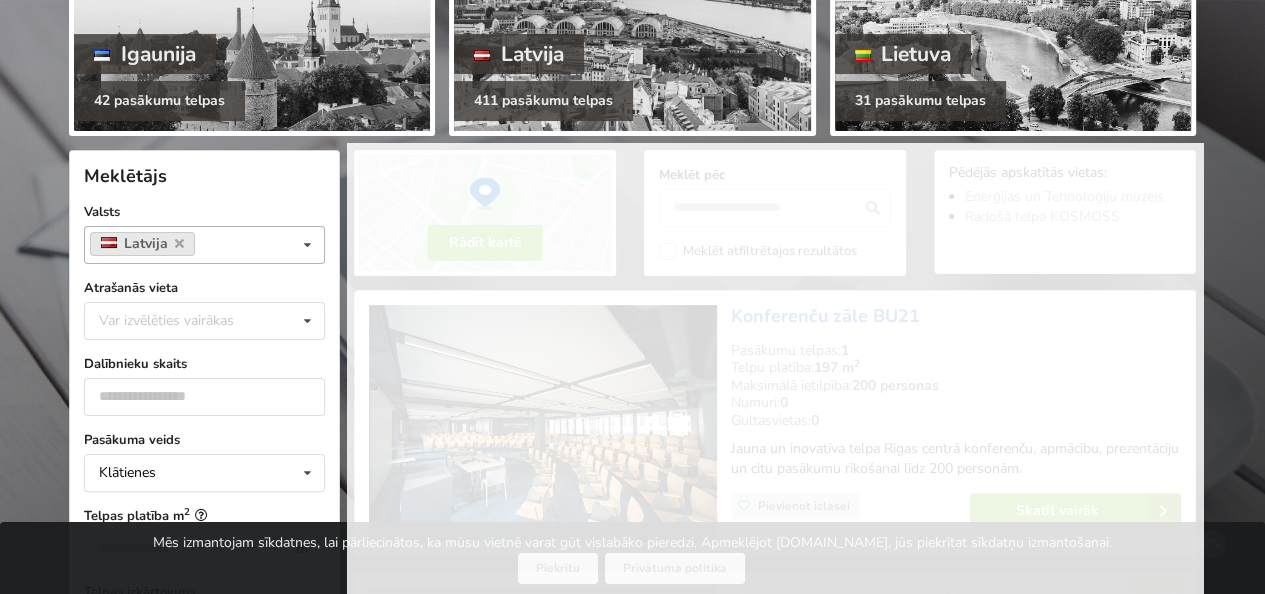 scroll, scrollTop: 448, scrollLeft: 0, axis: vertical 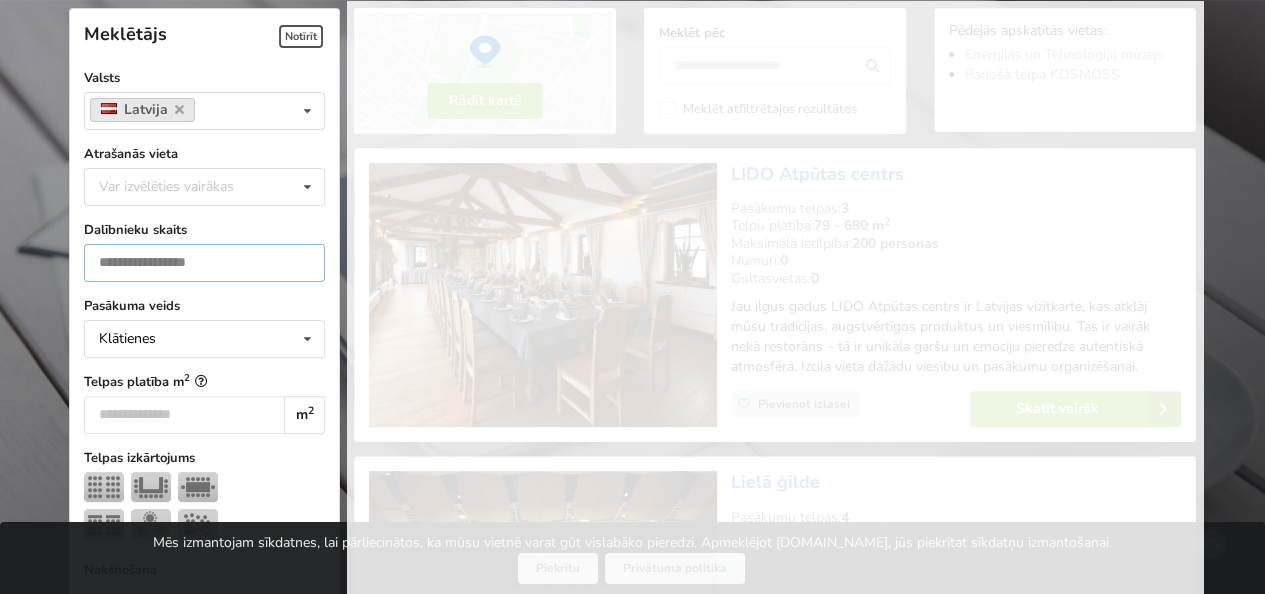 type on "*" 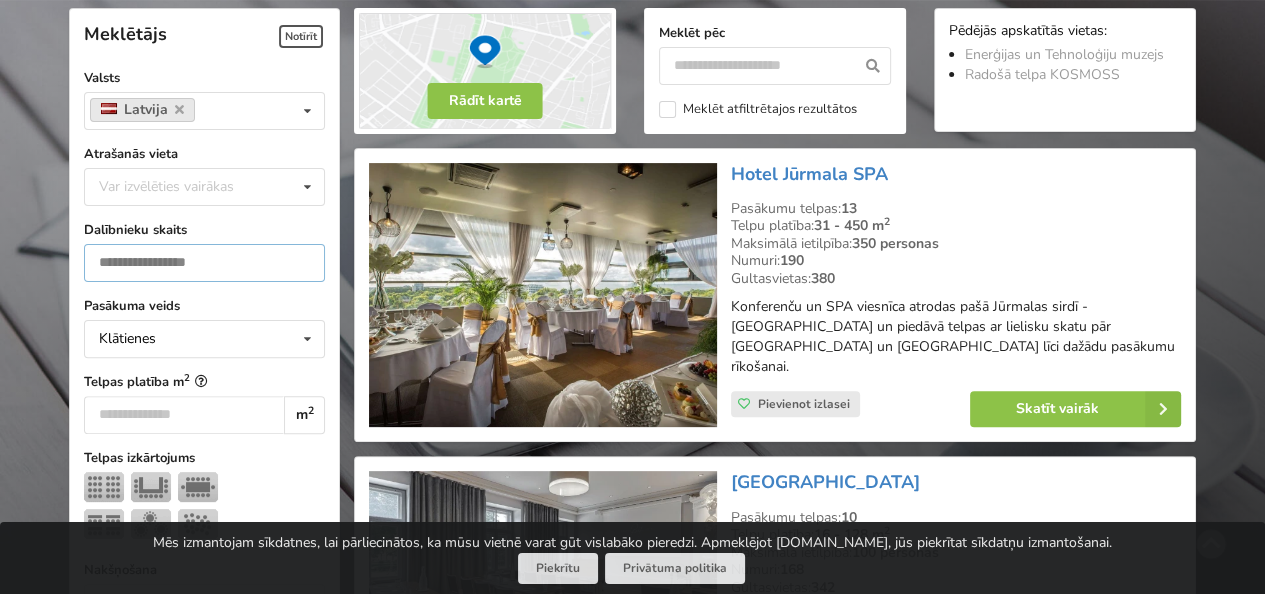 click on "*" at bounding box center (204, 263) 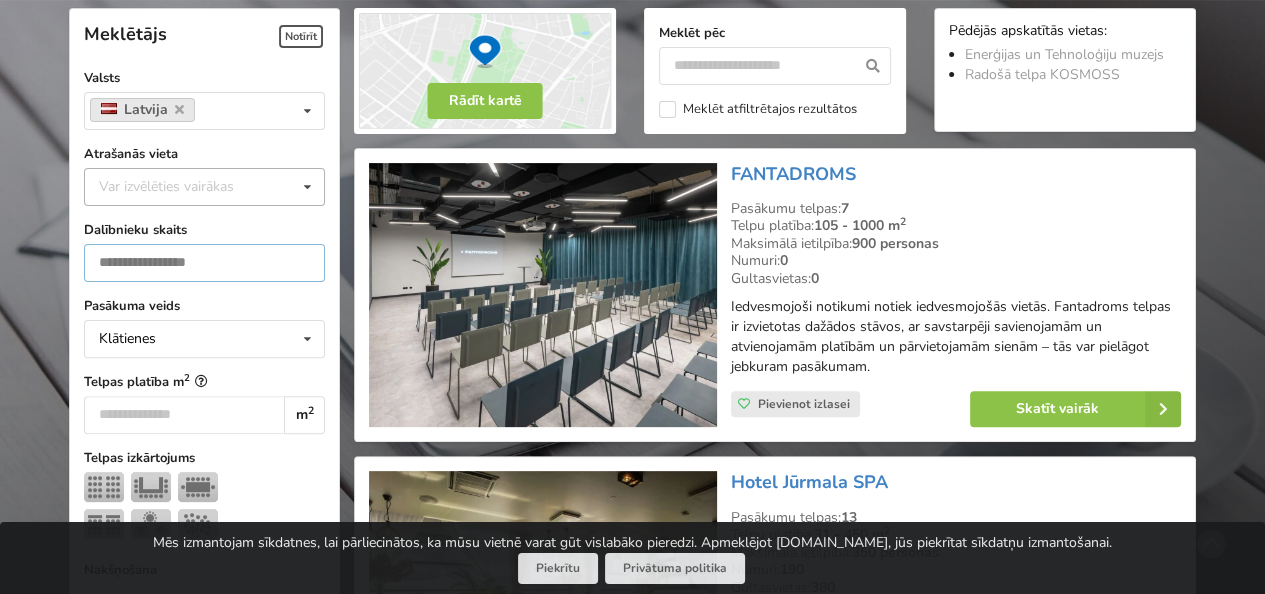 type on "**" 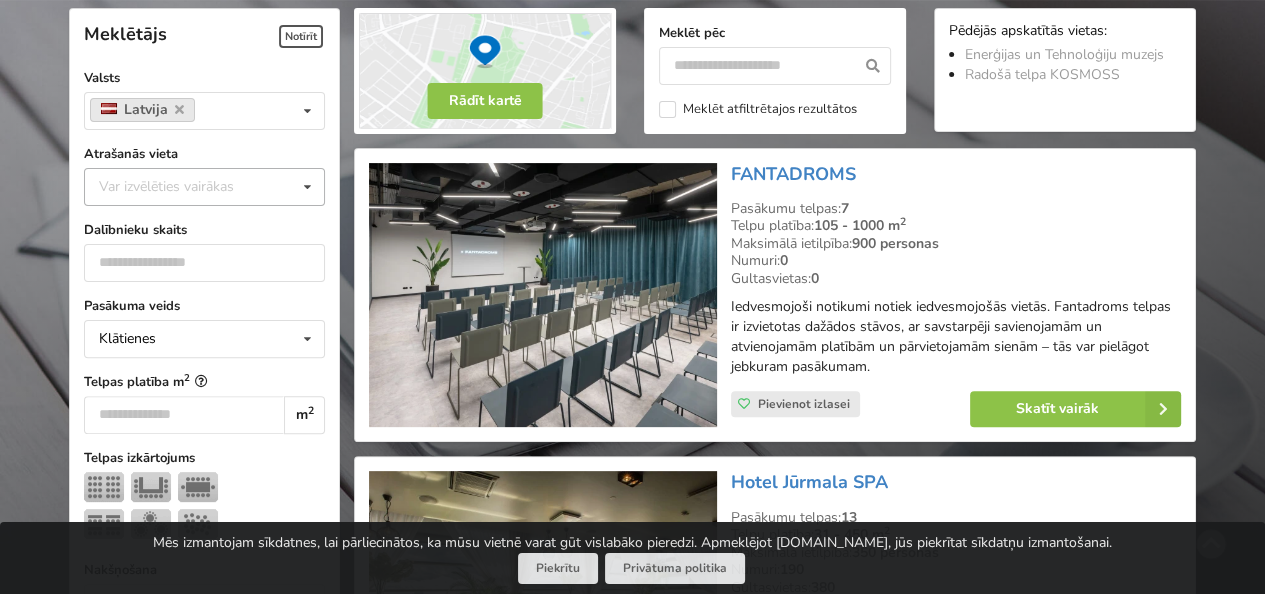 click at bounding box center [307, 187] 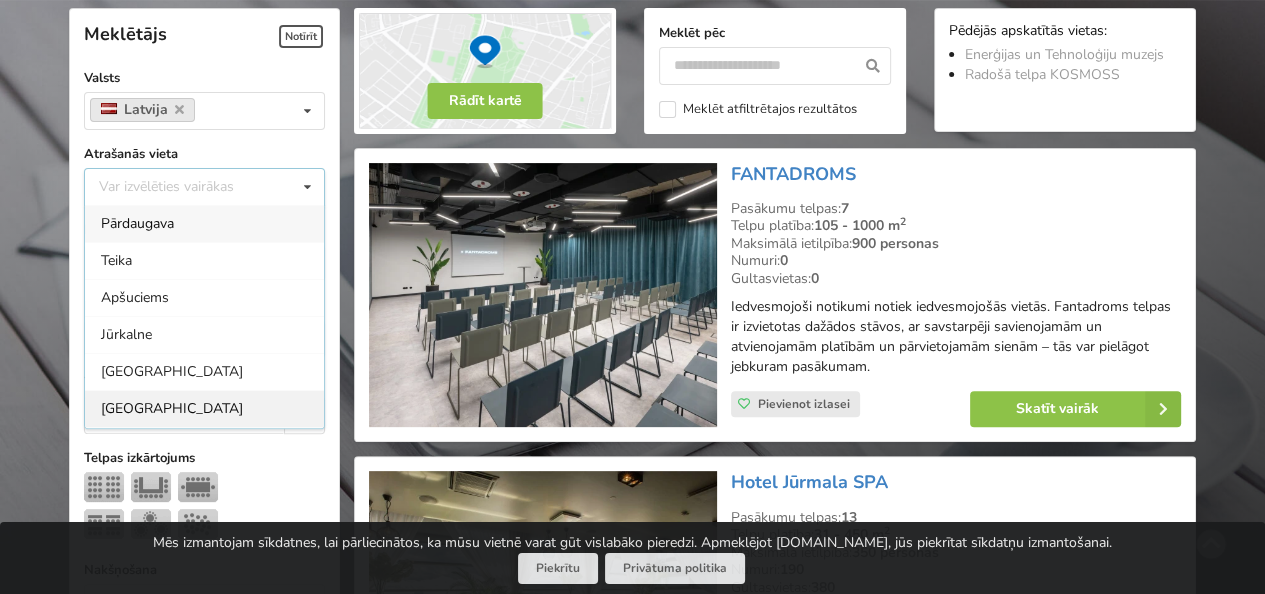 click on "Rīga" at bounding box center [204, 408] 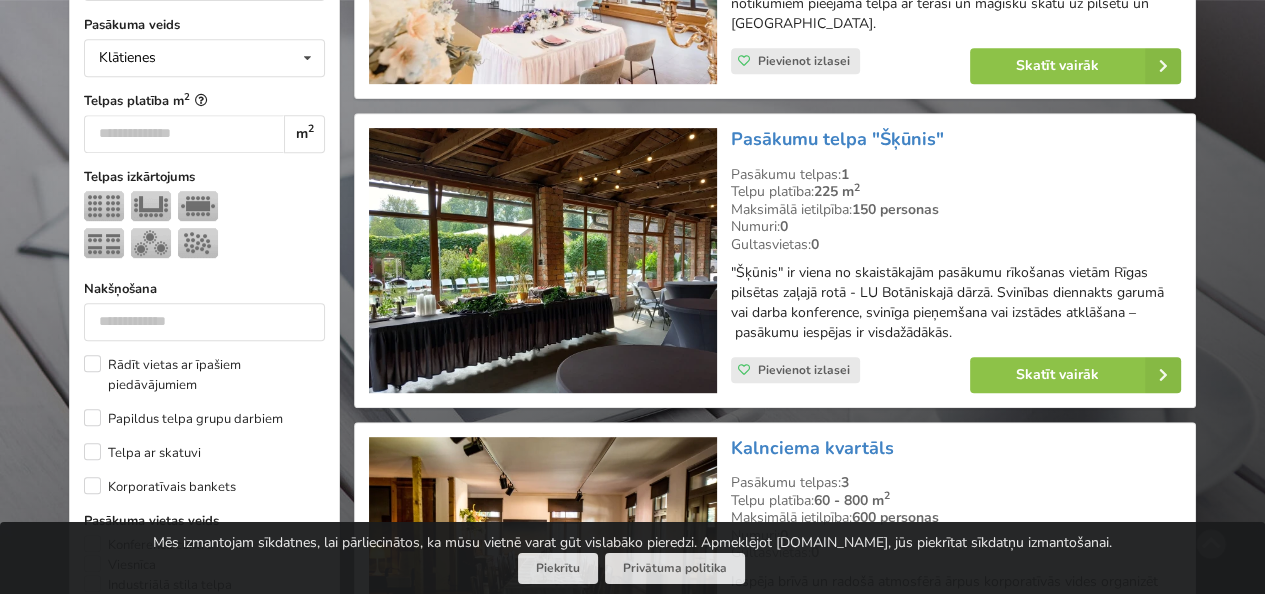 scroll, scrollTop: 848, scrollLeft: 0, axis: vertical 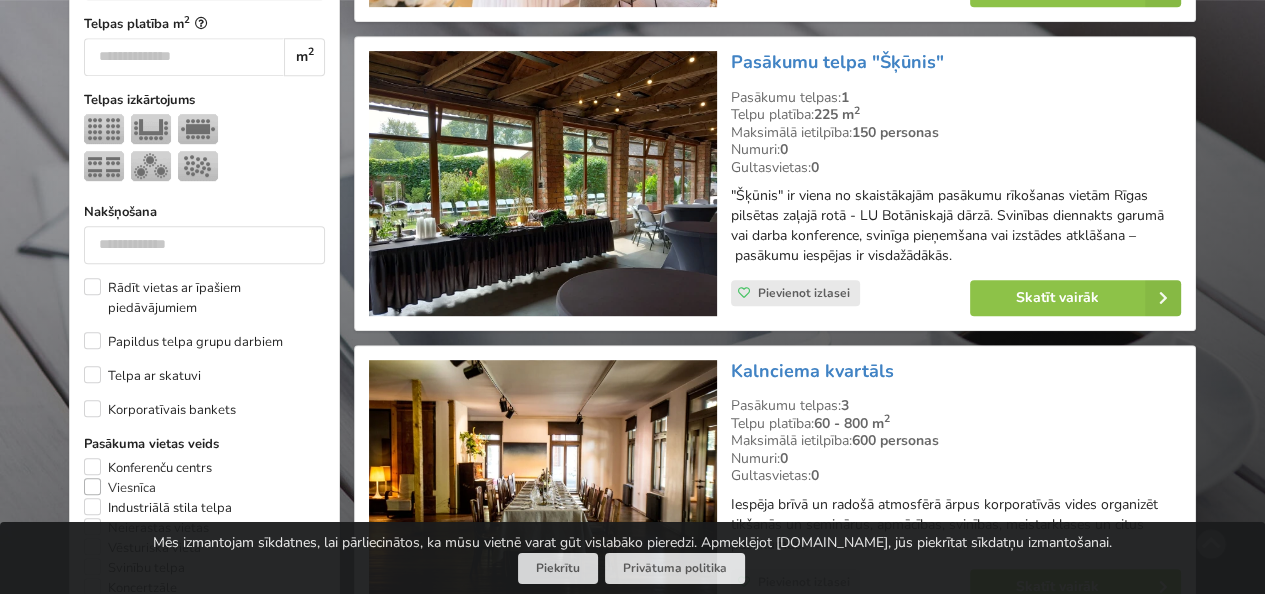 click on "Viesnīca" at bounding box center (120, 488) 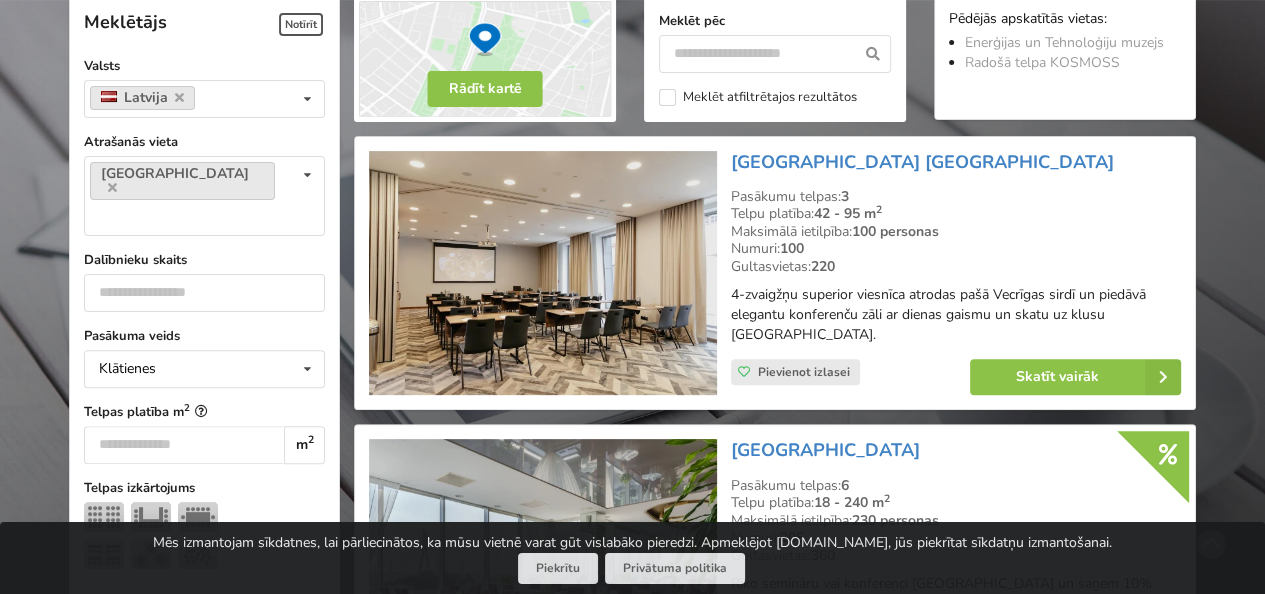 scroll, scrollTop: 448, scrollLeft: 0, axis: vertical 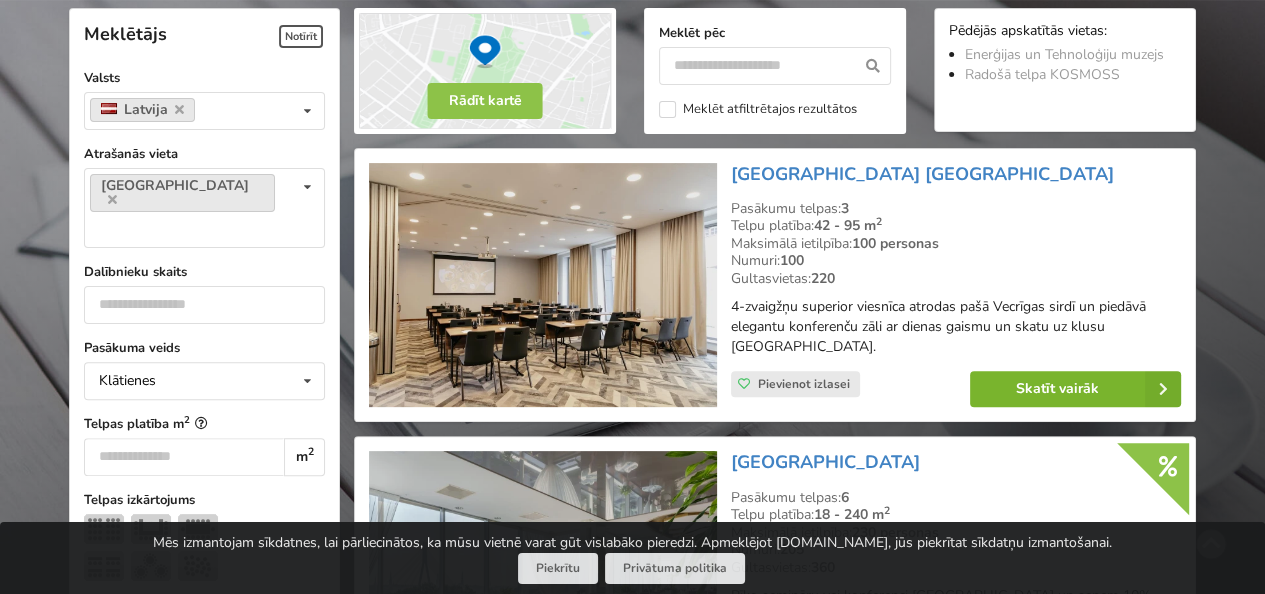 click on "Skatīt vairāk" at bounding box center [1075, 389] 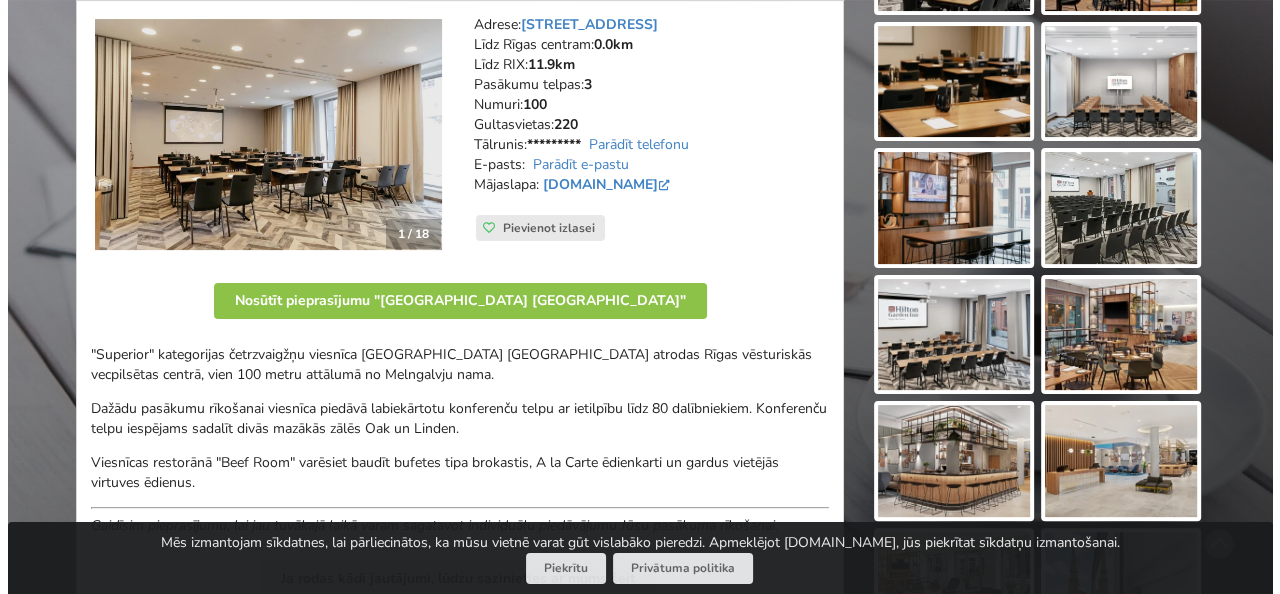 scroll, scrollTop: 300, scrollLeft: 0, axis: vertical 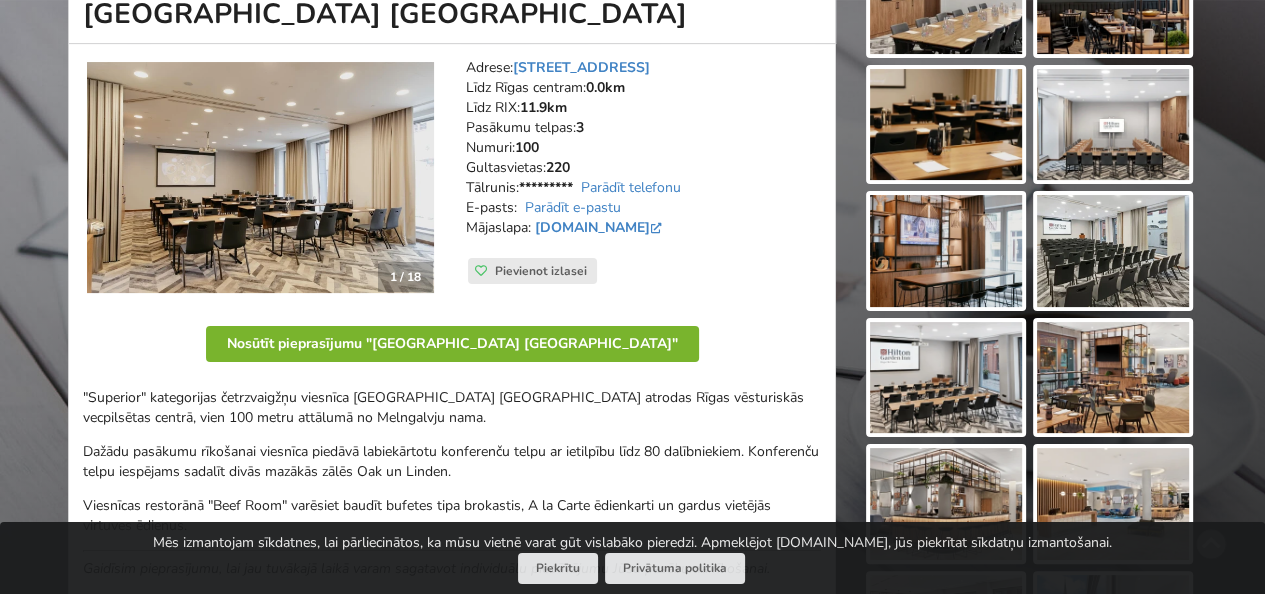 click on "Nosūtīt pieprasījumu "Hilton Garden Inn Riga Old Town"" at bounding box center [452, 344] 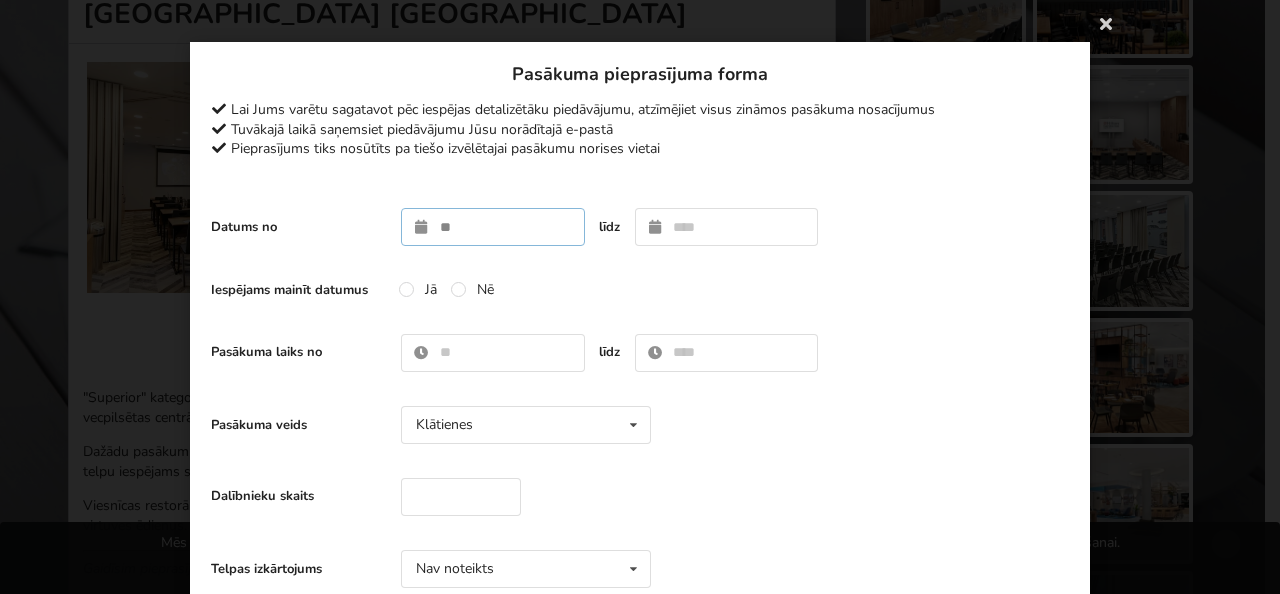 click at bounding box center (493, 227) 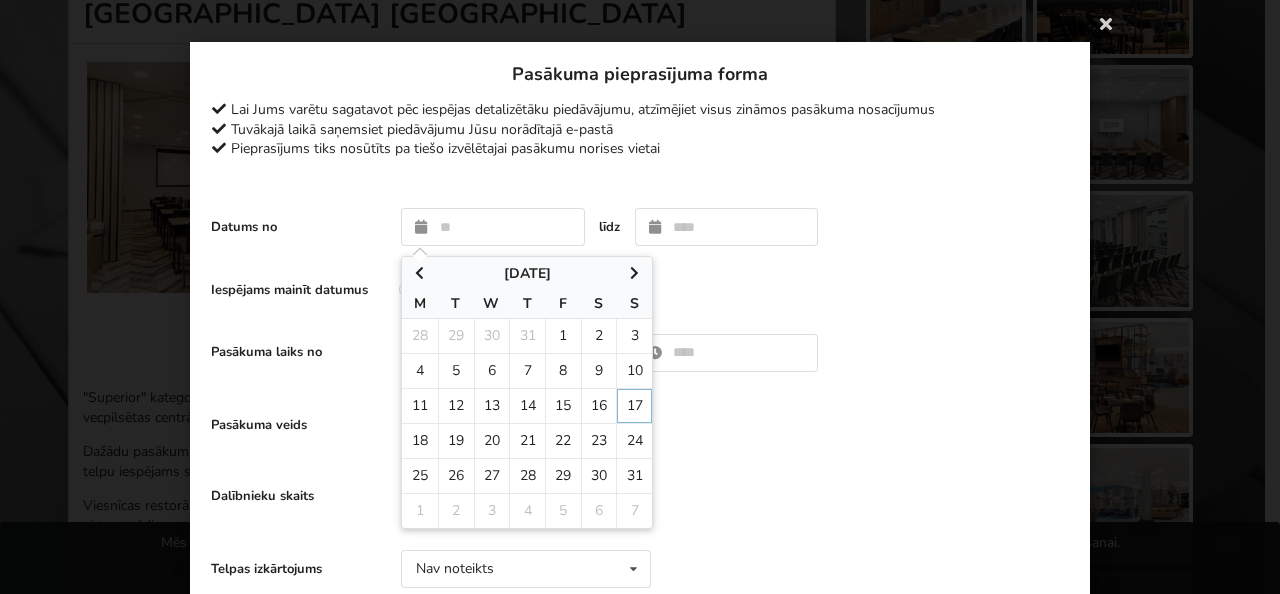 click on "Pasākuma veids
Klātienes
Klātienes
Tiešsaistes
Klātienes ar tiešraidi" at bounding box center [640, 425] 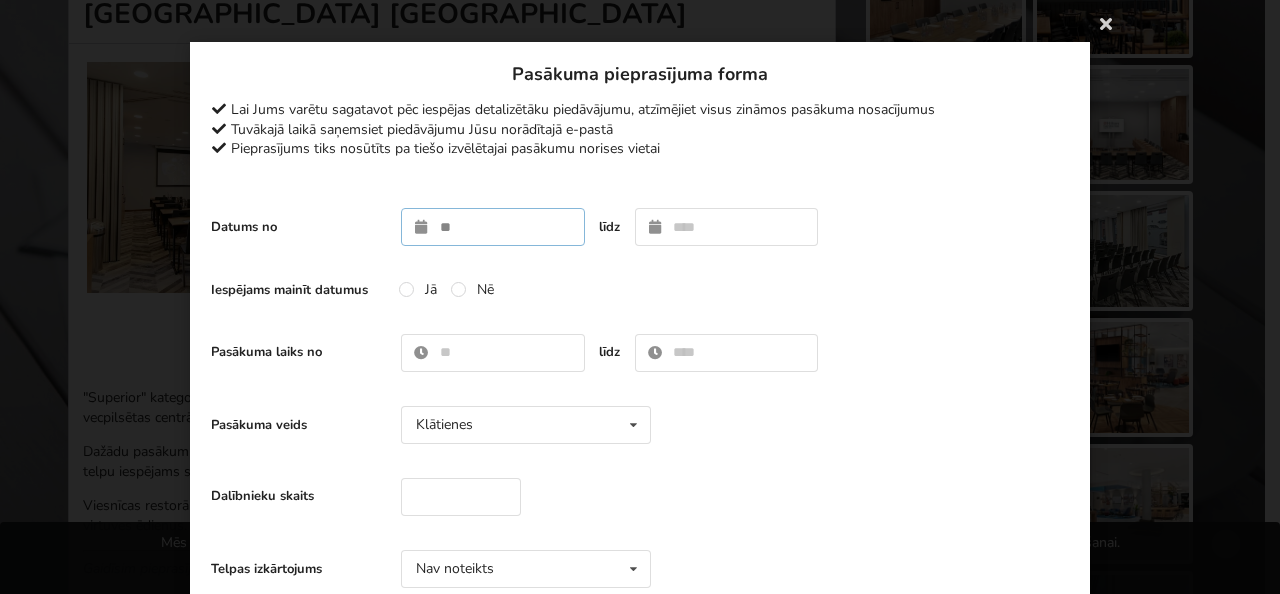 click at bounding box center [493, 227] 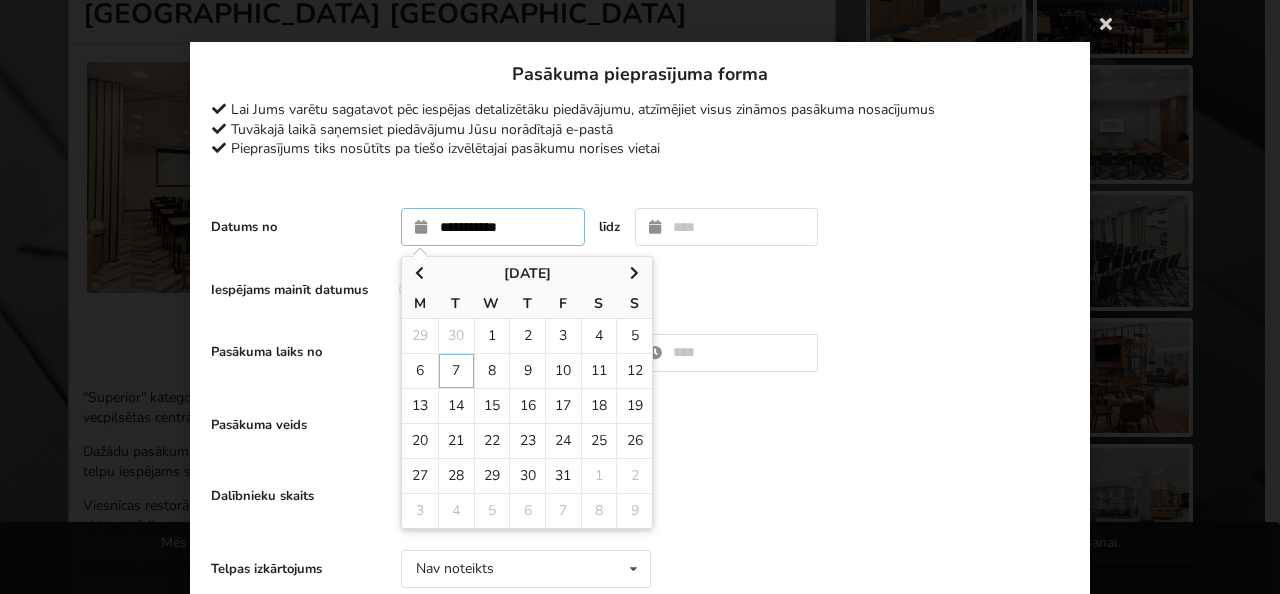 type on "**********" 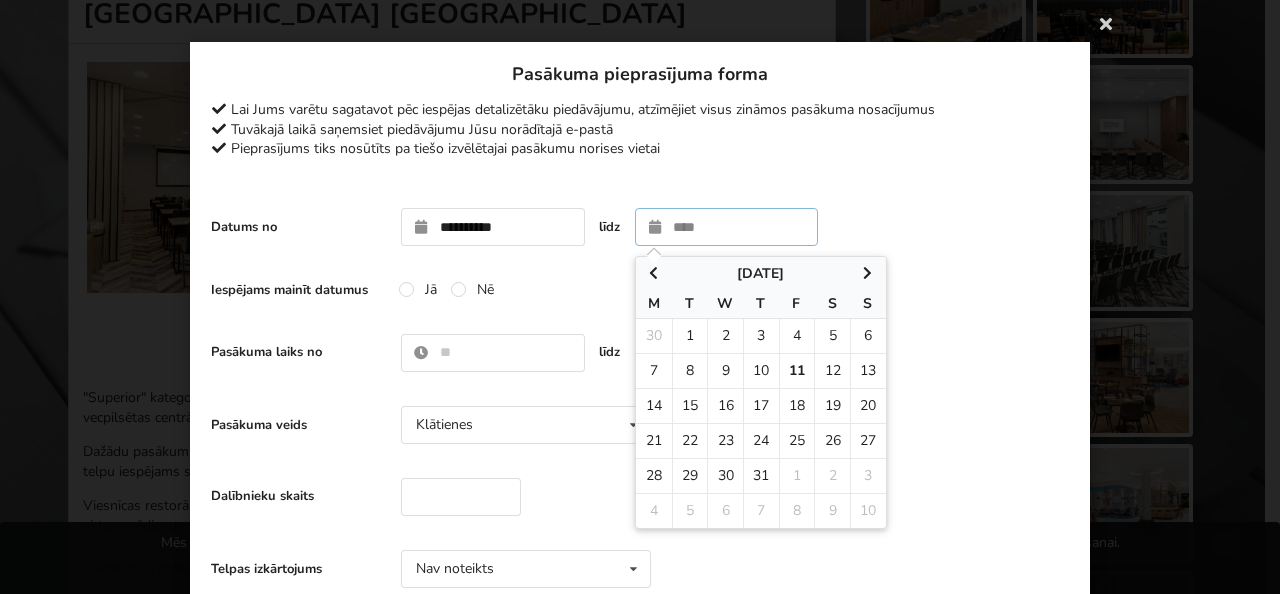 type on "**********" 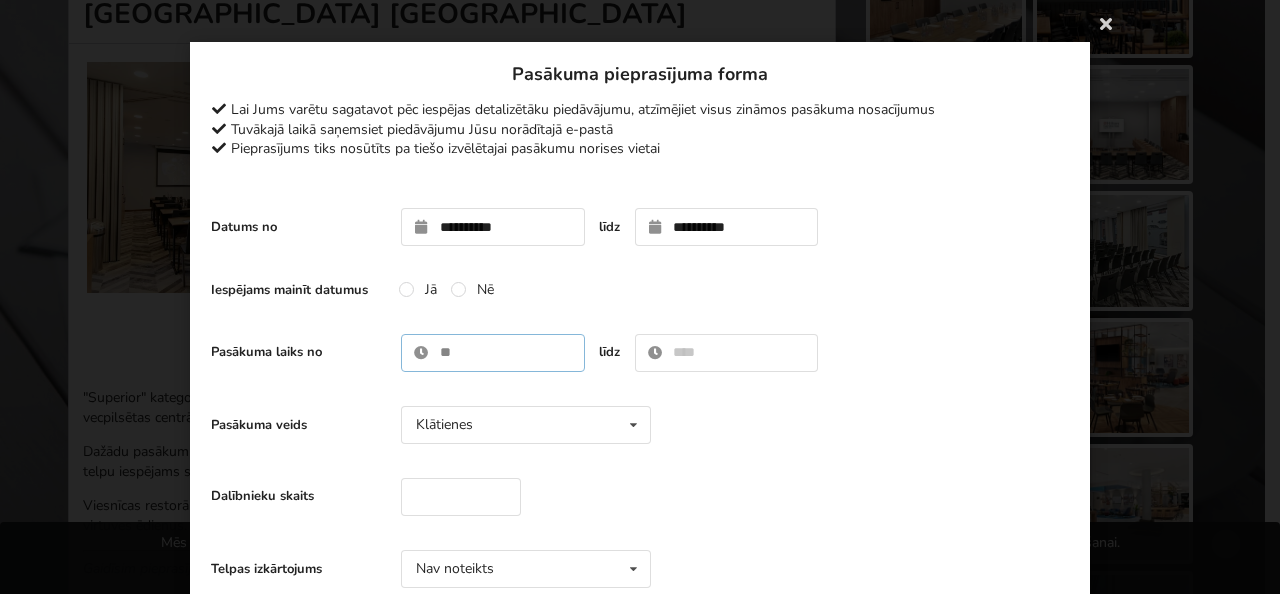 click at bounding box center [493, 353] 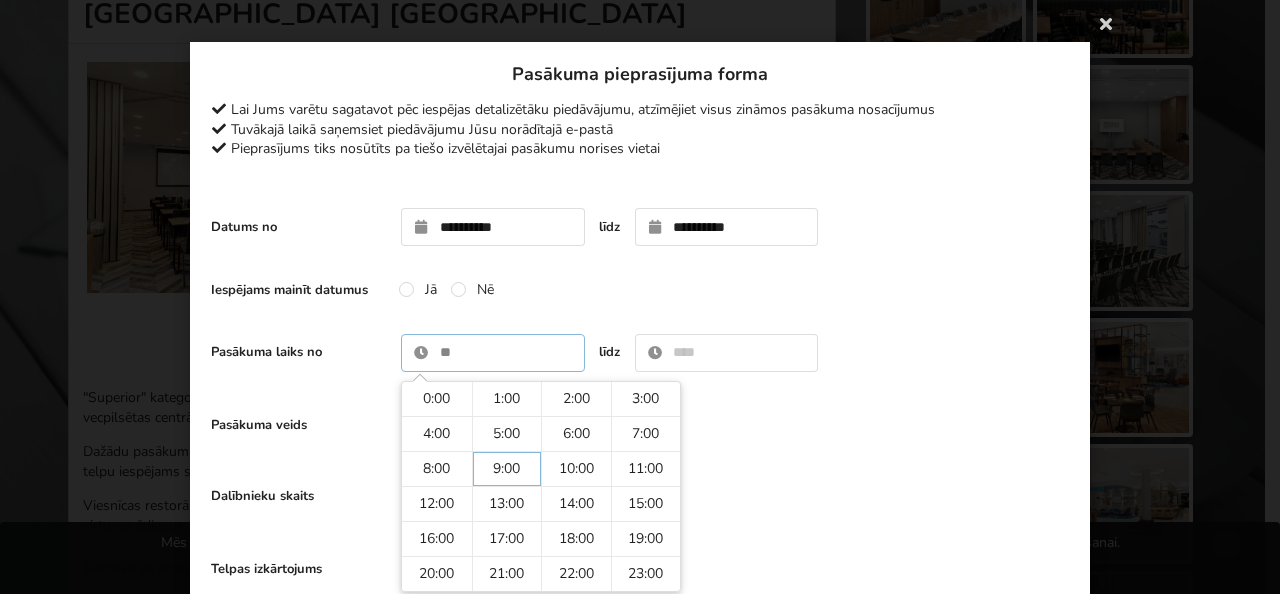 type on "****" 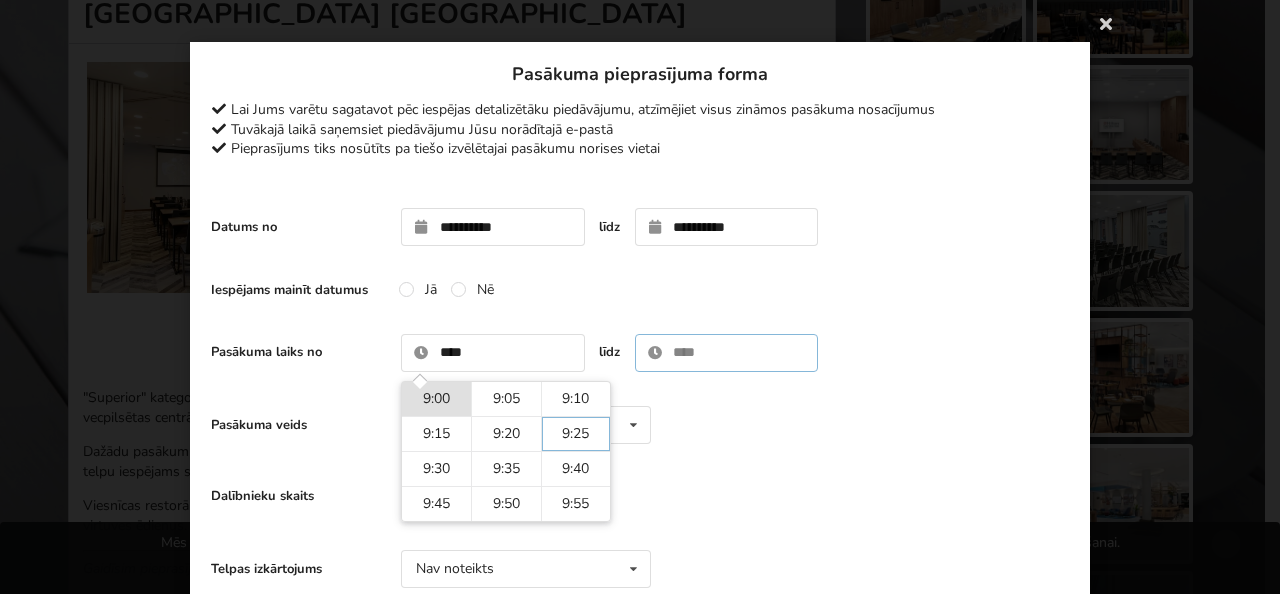 click at bounding box center [727, 353] 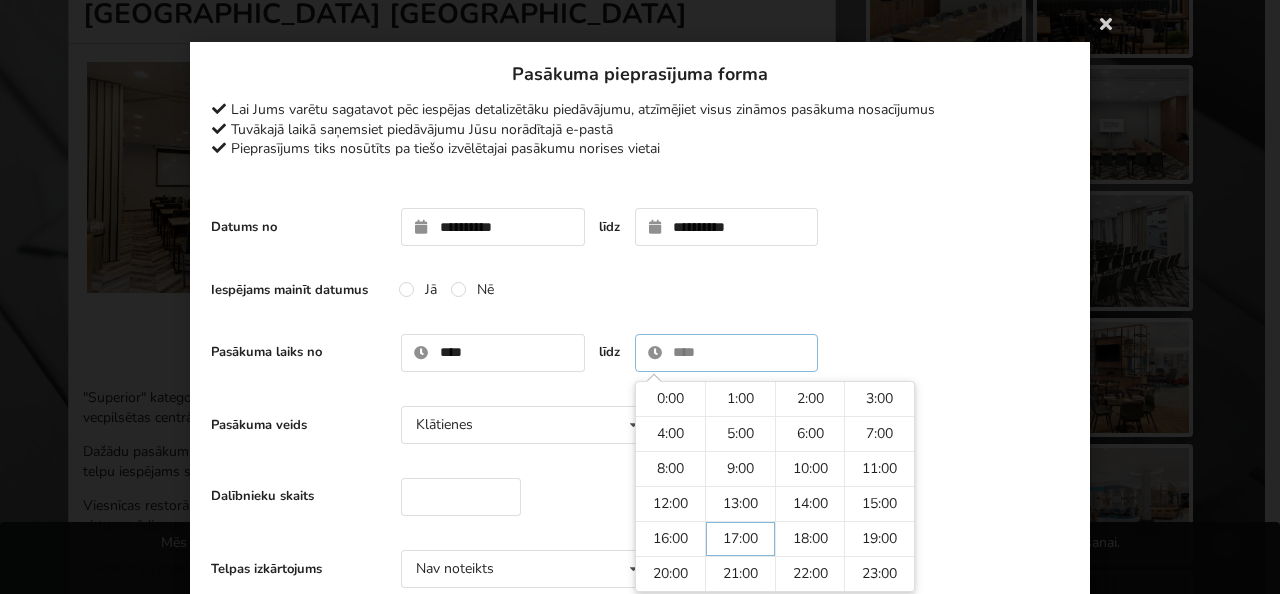 drag, startPoint x: 735, startPoint y: 534, endPoint x: 736, endPoint y: 524, distance: 10.049875 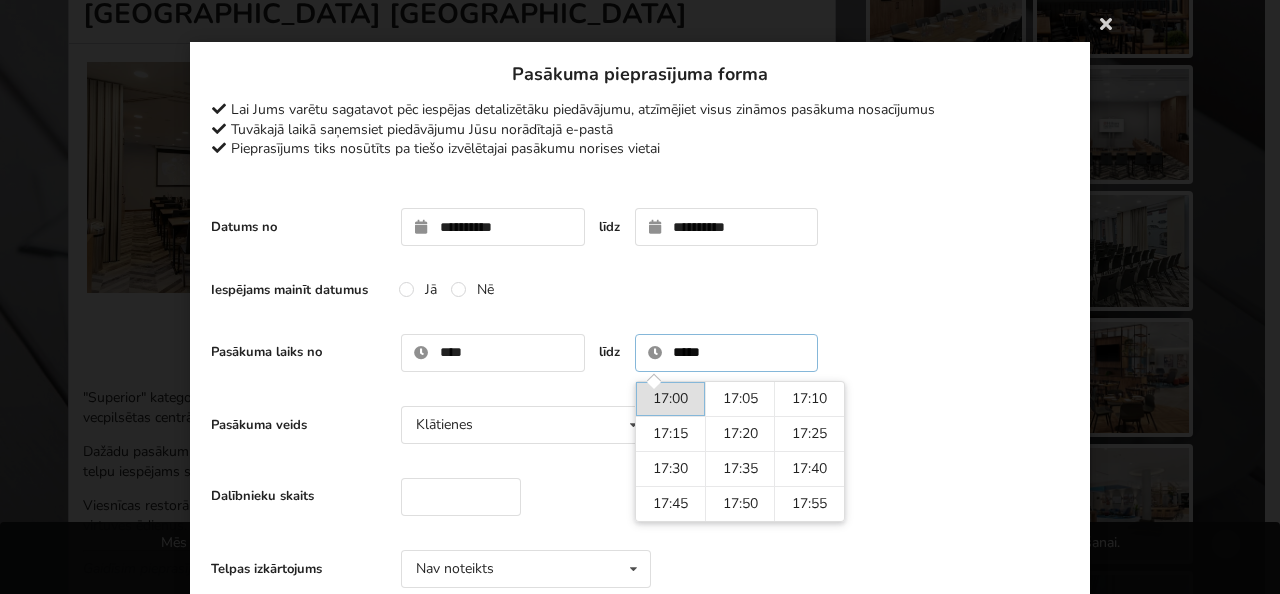 click on "17:00" at bounding box center [670, 399] 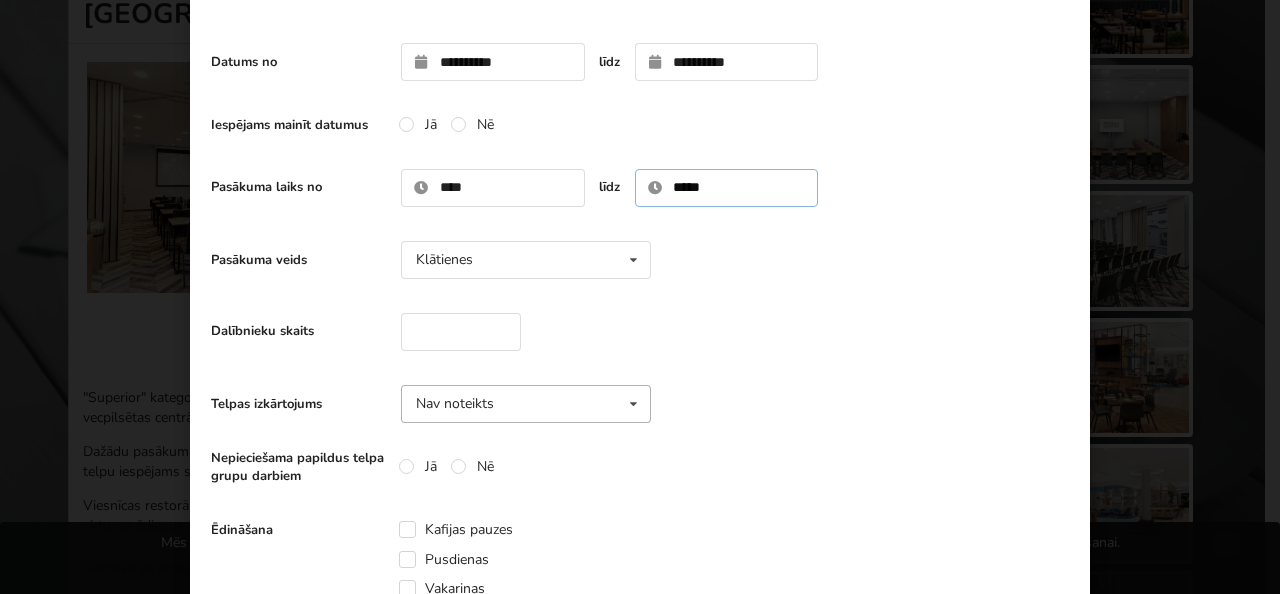 scroll, scrollTop: 200, scrollLeft: 0, axis: vertical 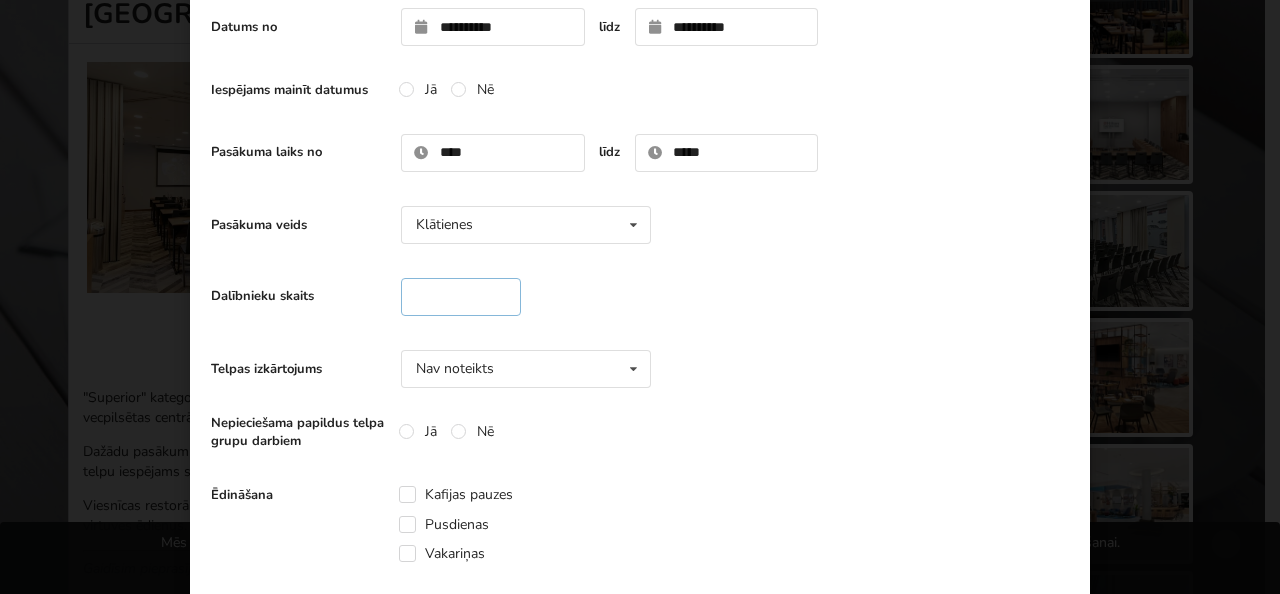 click at bounding box center (461, 297) 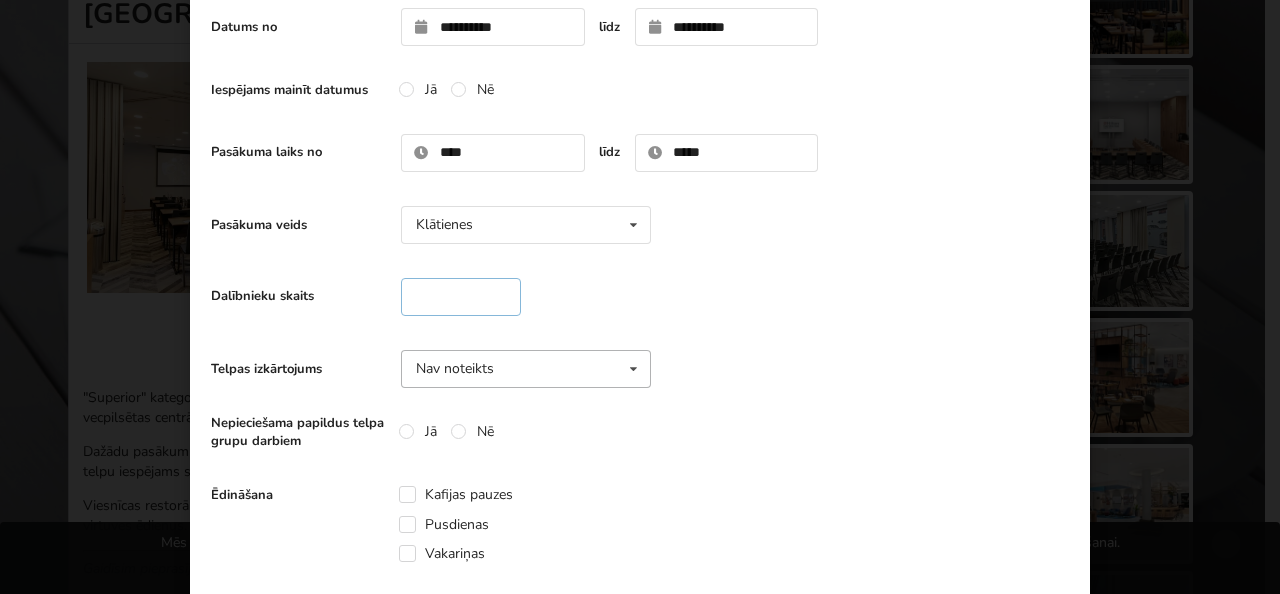 type on "**" 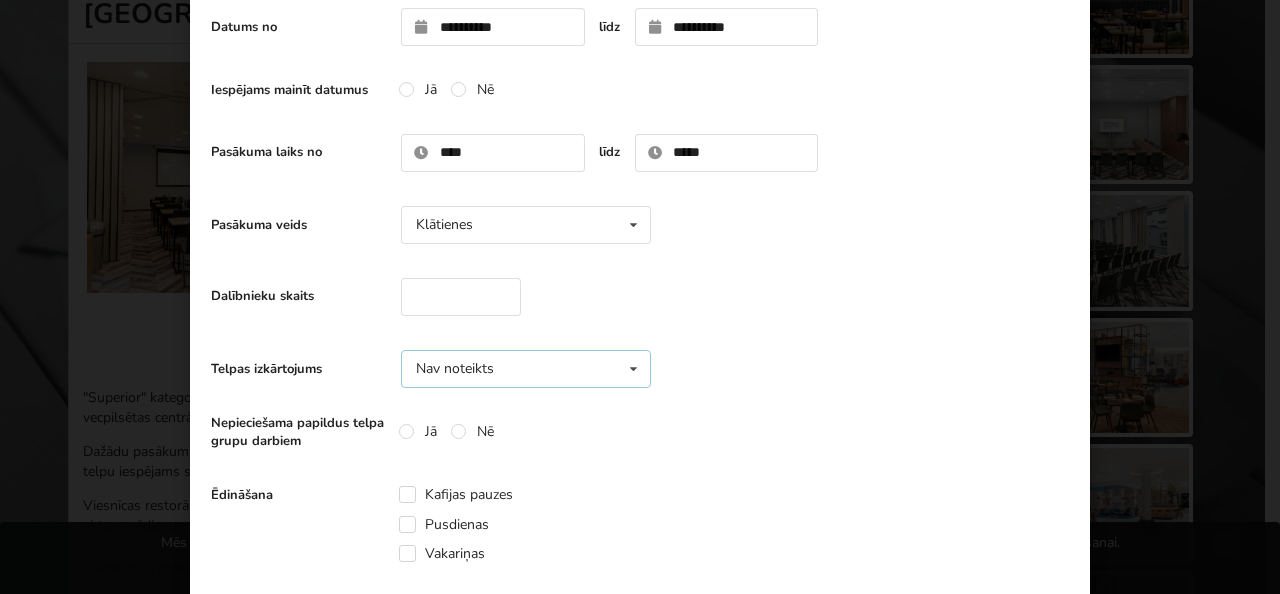 click at bounding box center [633, 369] 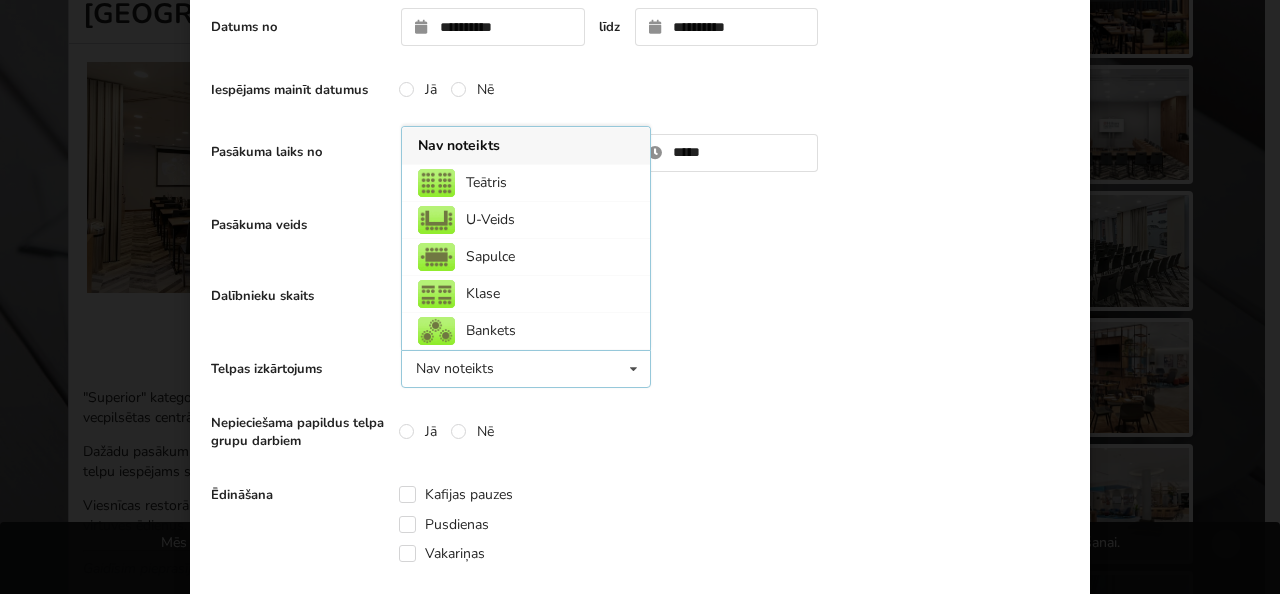 scroll, scrollTop: 0, scrollLeft: 0, axis: both 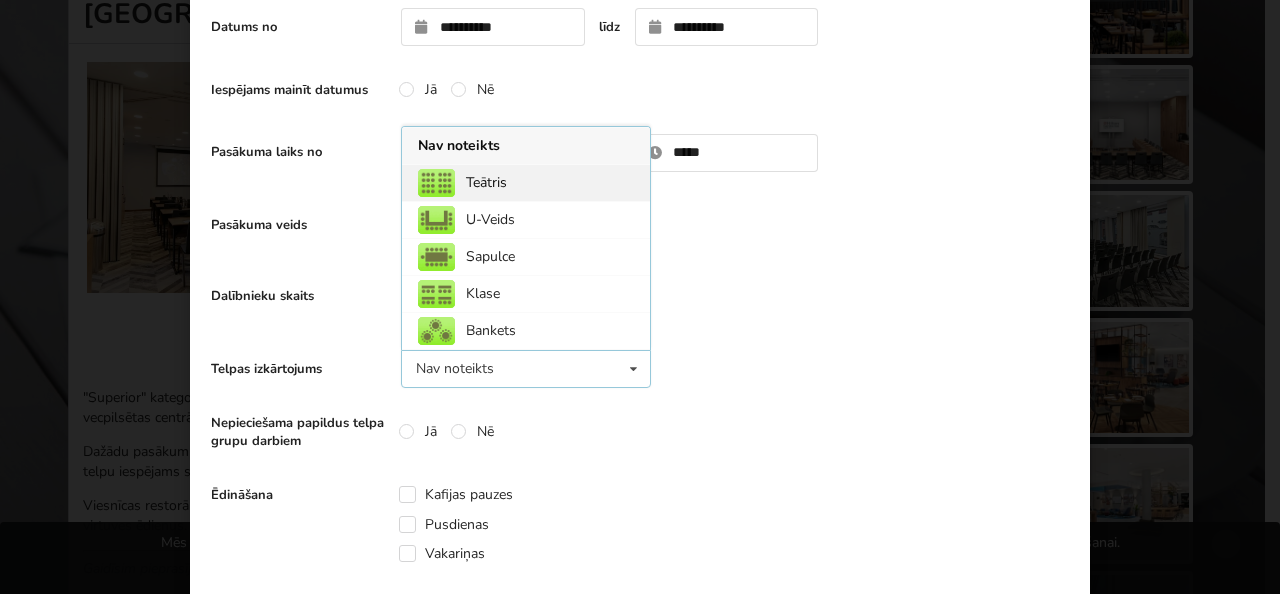 click on "Teātris" at bounding box center (526, 182) 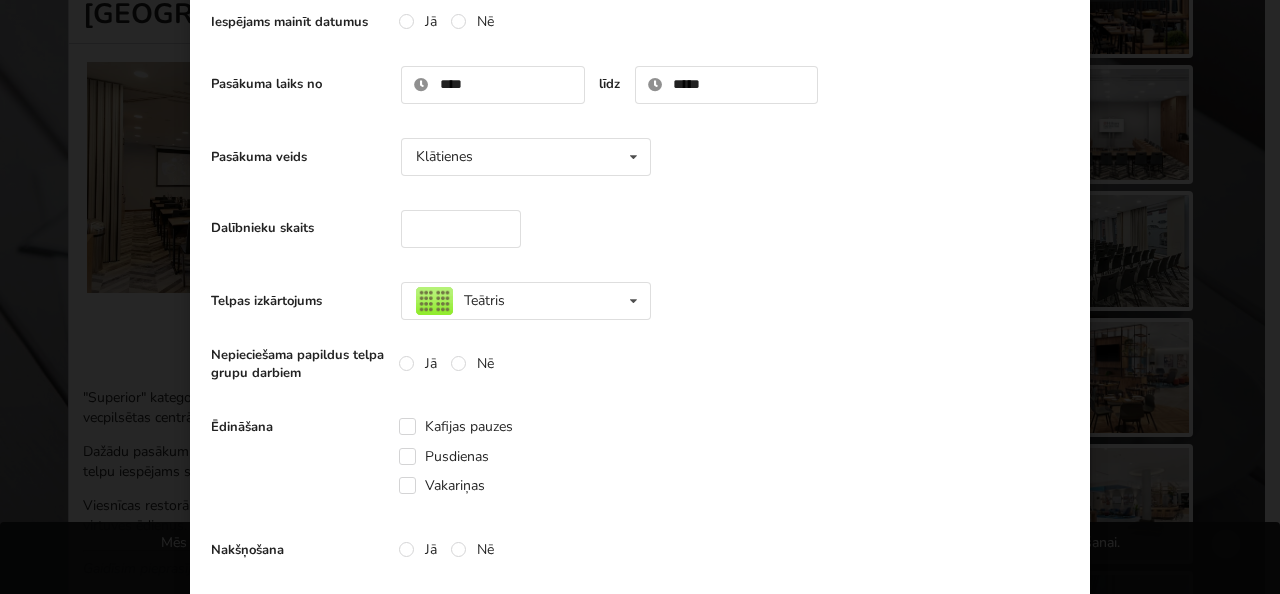 scroll, scrollTop: 300, scrollLeft: 0, axis: vertical 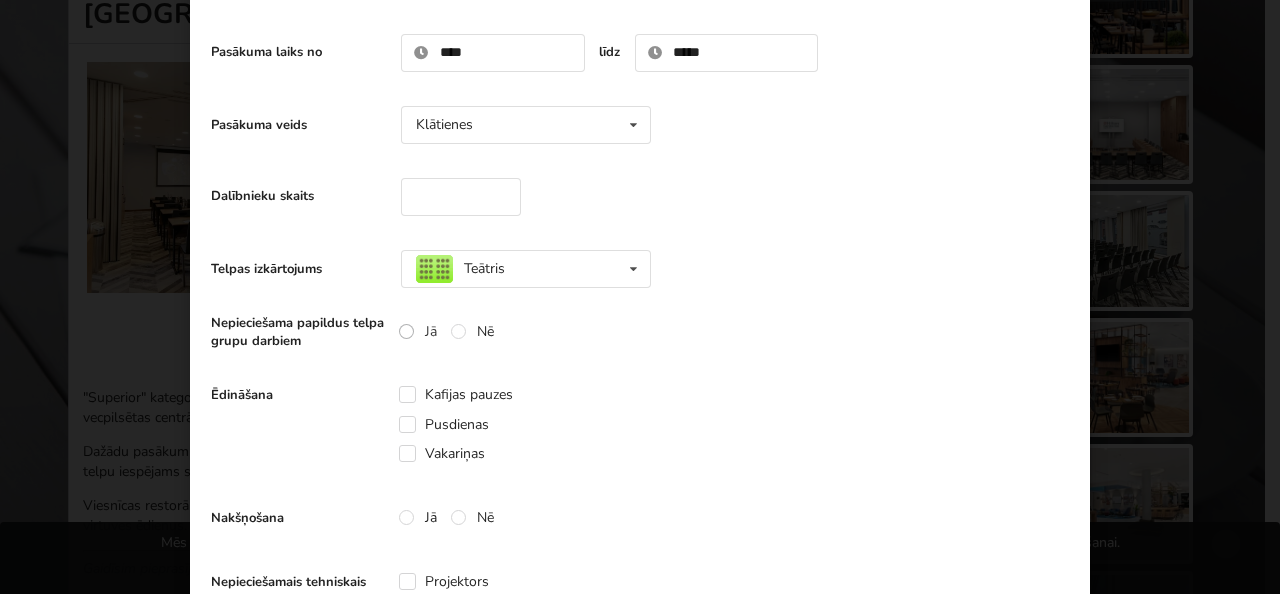 click on "Jā" at bounding box center (418, 331) 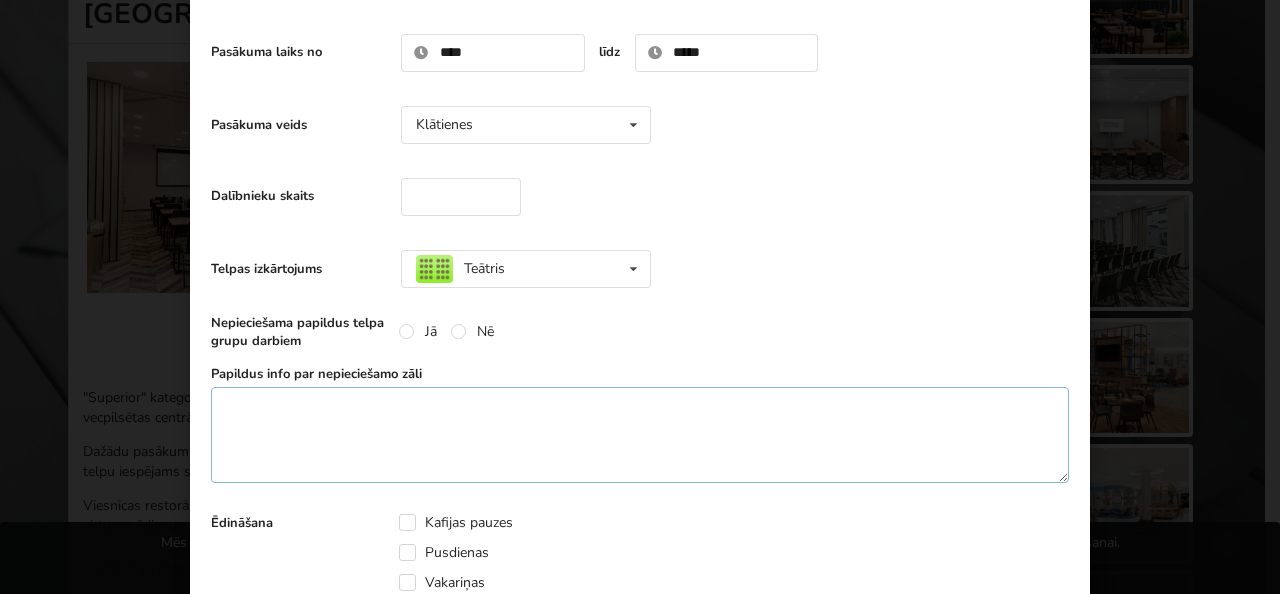 click at bounding box center (640, 435) 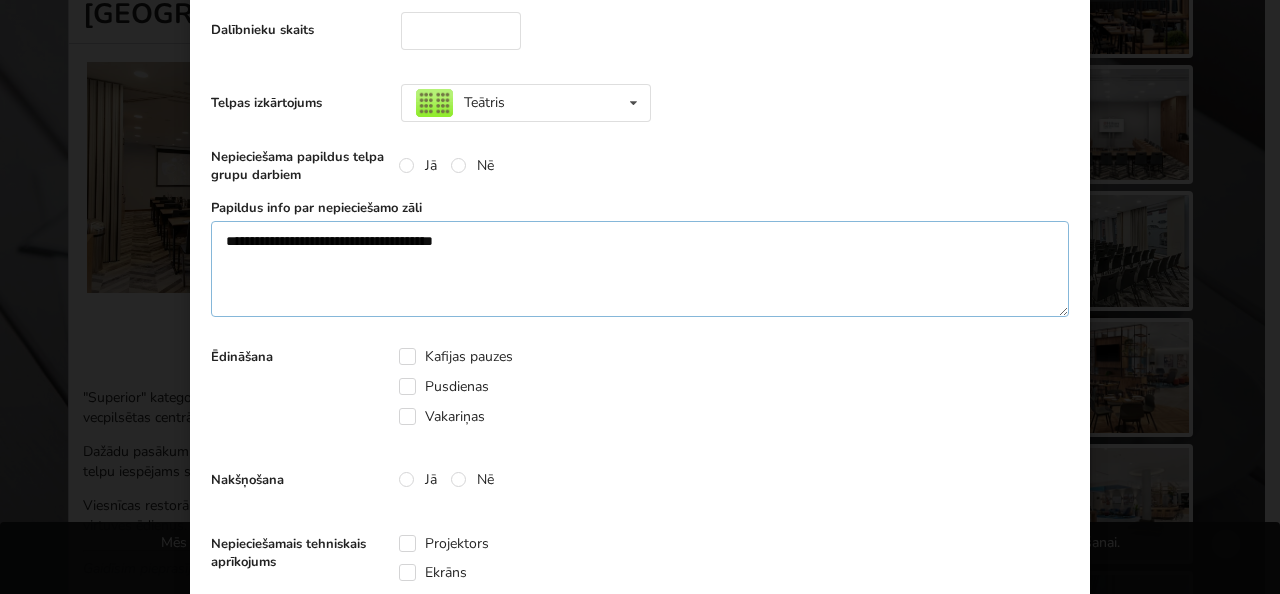 scroll, scrollTop: 500, scrollLeft: 0, axis: vertical 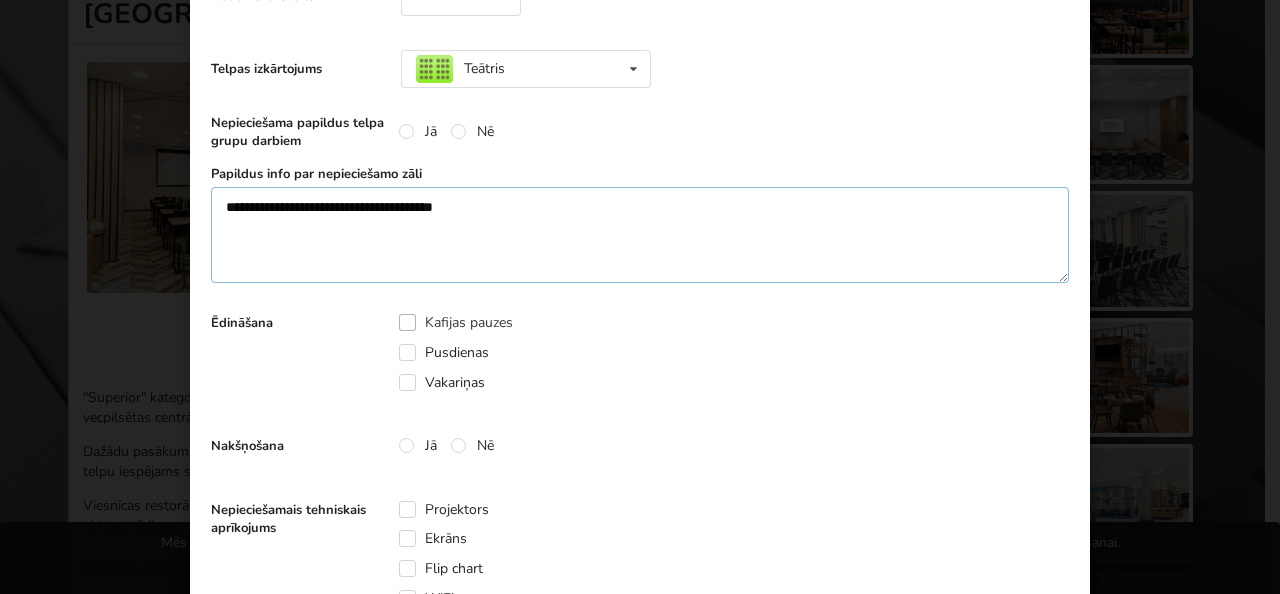 type on "**********" 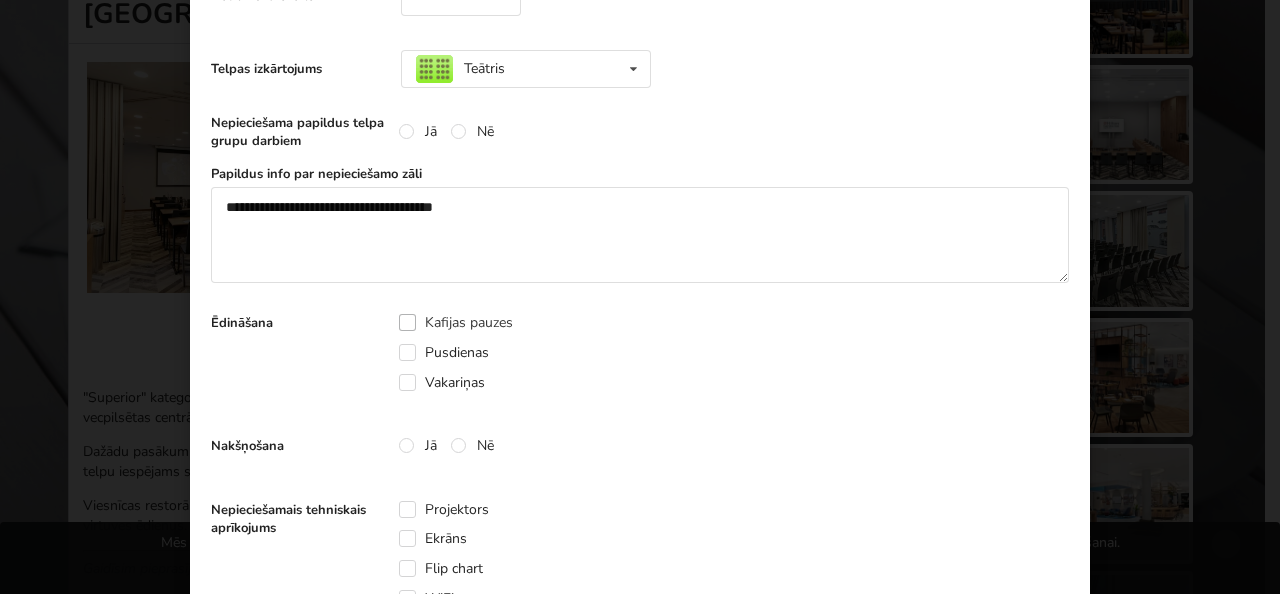 click on "Kafijas pauzes" at bounding box center [456, 322] 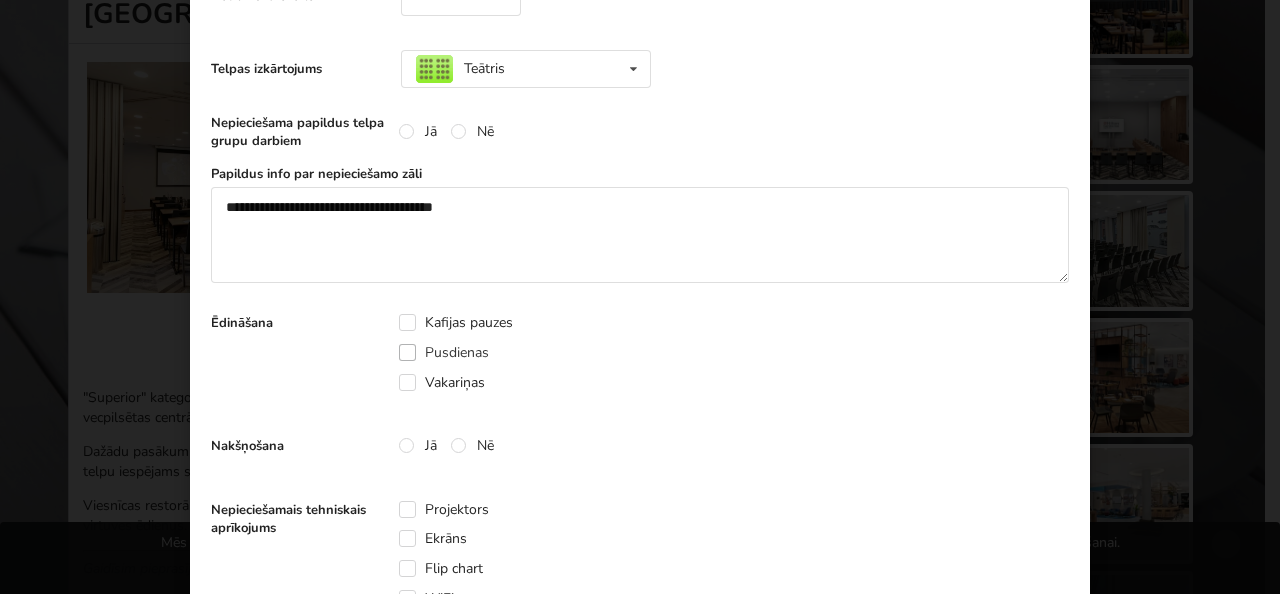 click on "Pusdienas" at bounding box center [444, 352] 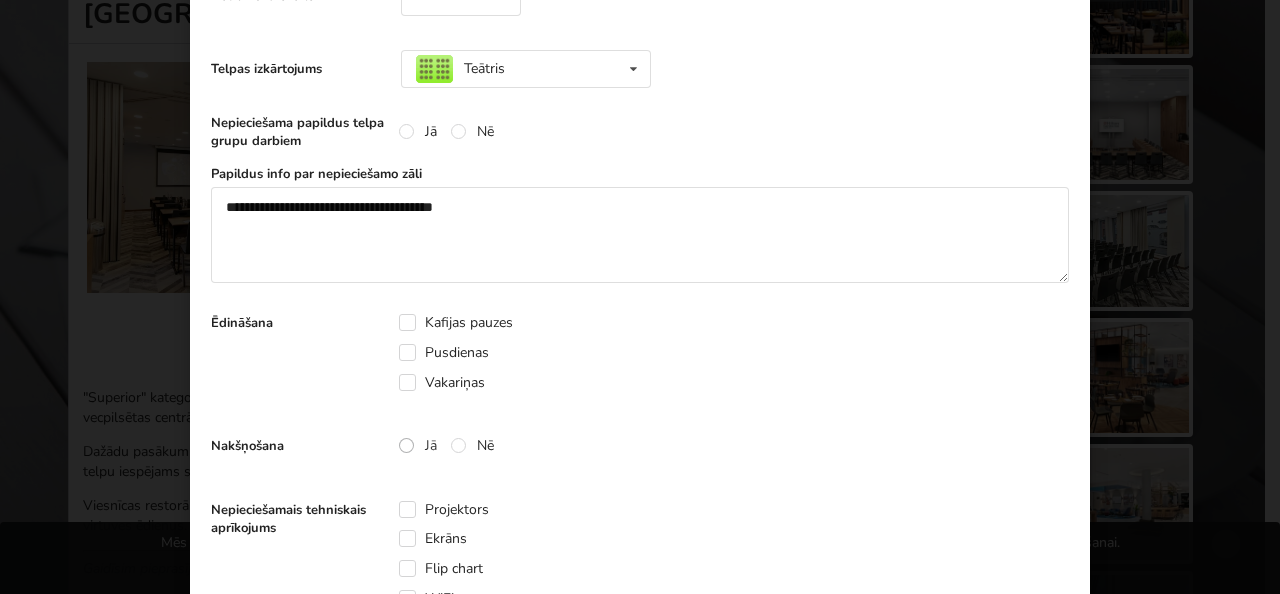 click on "Jā" at bounding box center [418, 445] 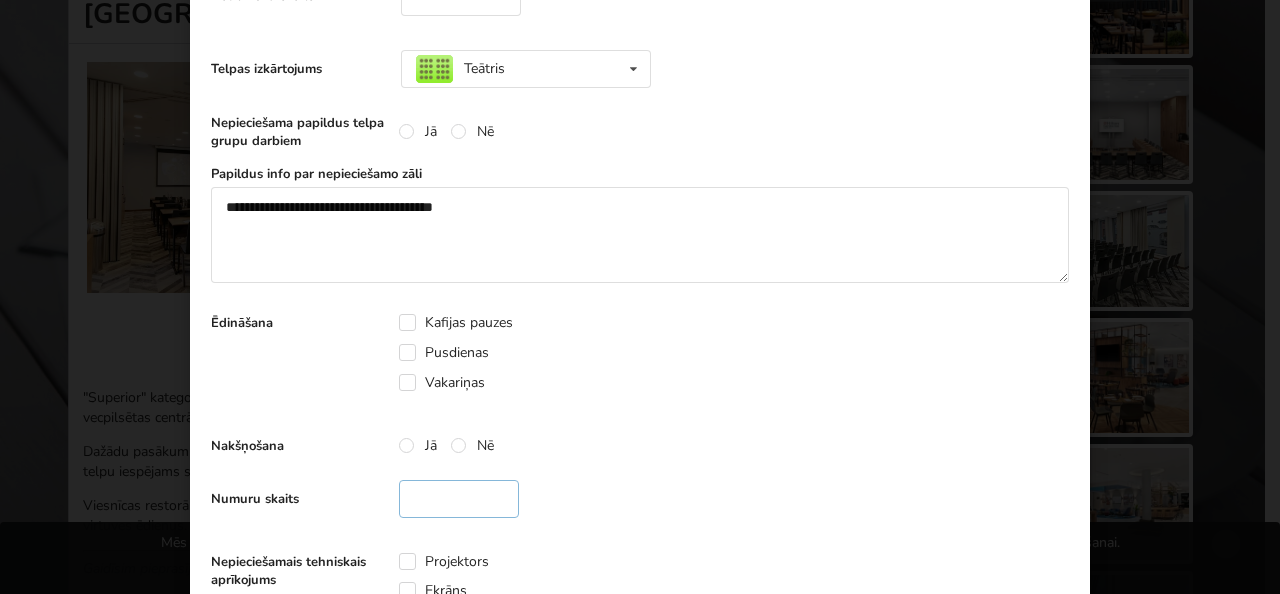 click at bounding box center [459, 499] 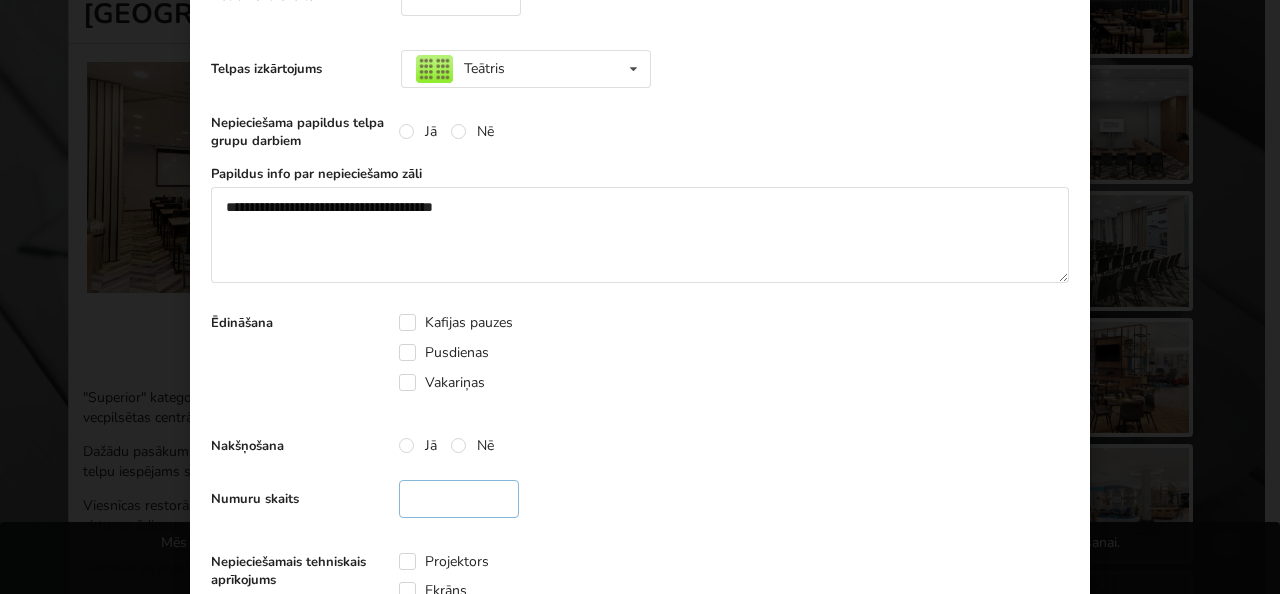 type on "**" 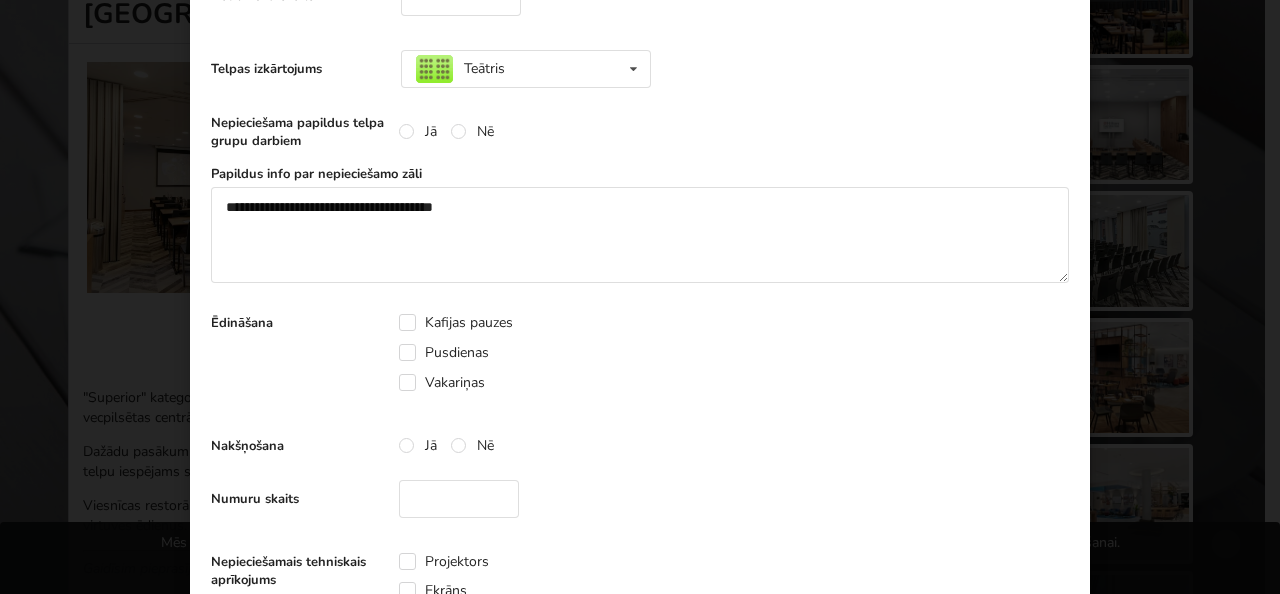 click on "Ēdināšana
Kafijas pauzes
Pusdienas
Vakariņas" at bounding box center [640, 352] 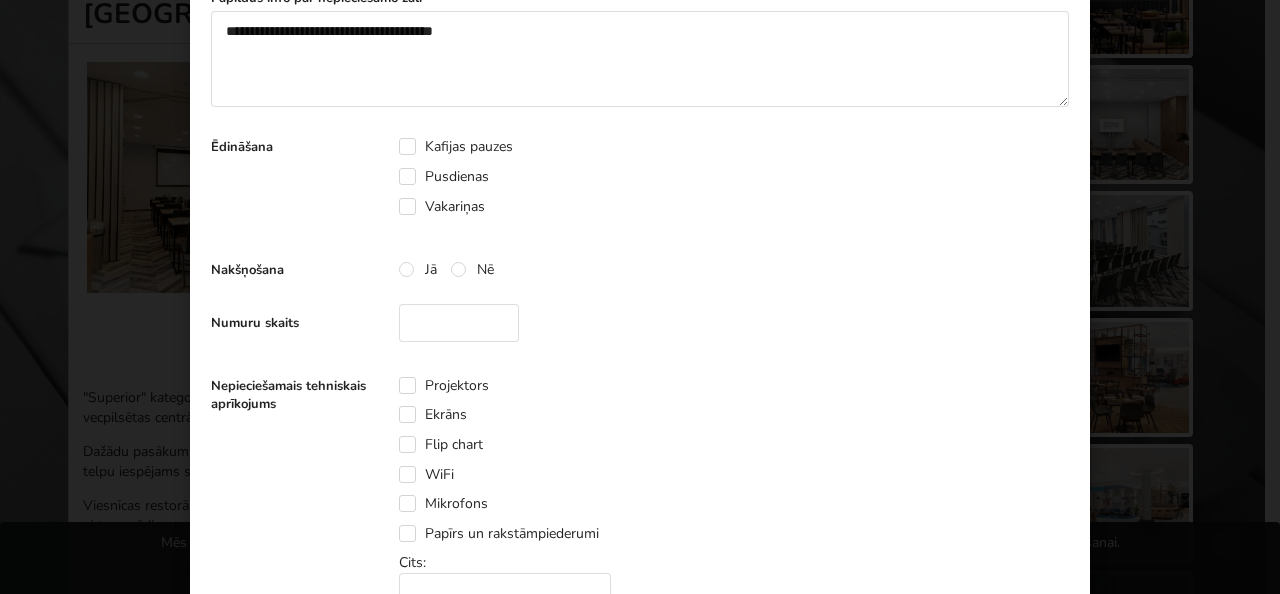 scroll, scrollTop: 700, scrollLeft: 0, axis: vertical 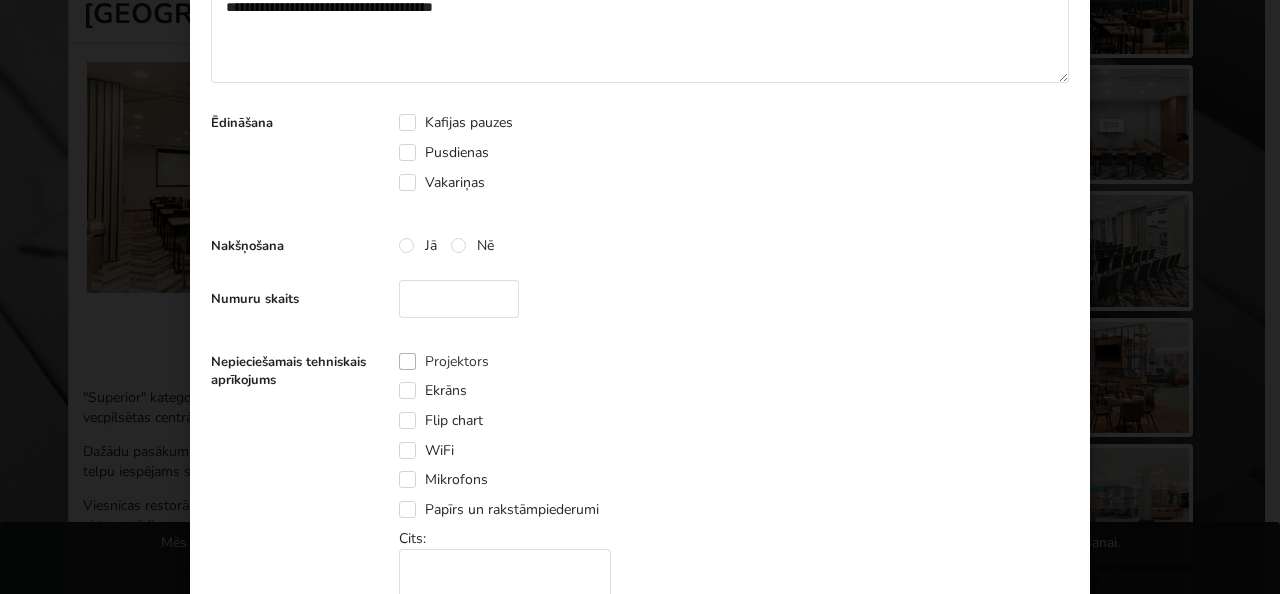 click on "Projektors" at bounding box center (444, 361) 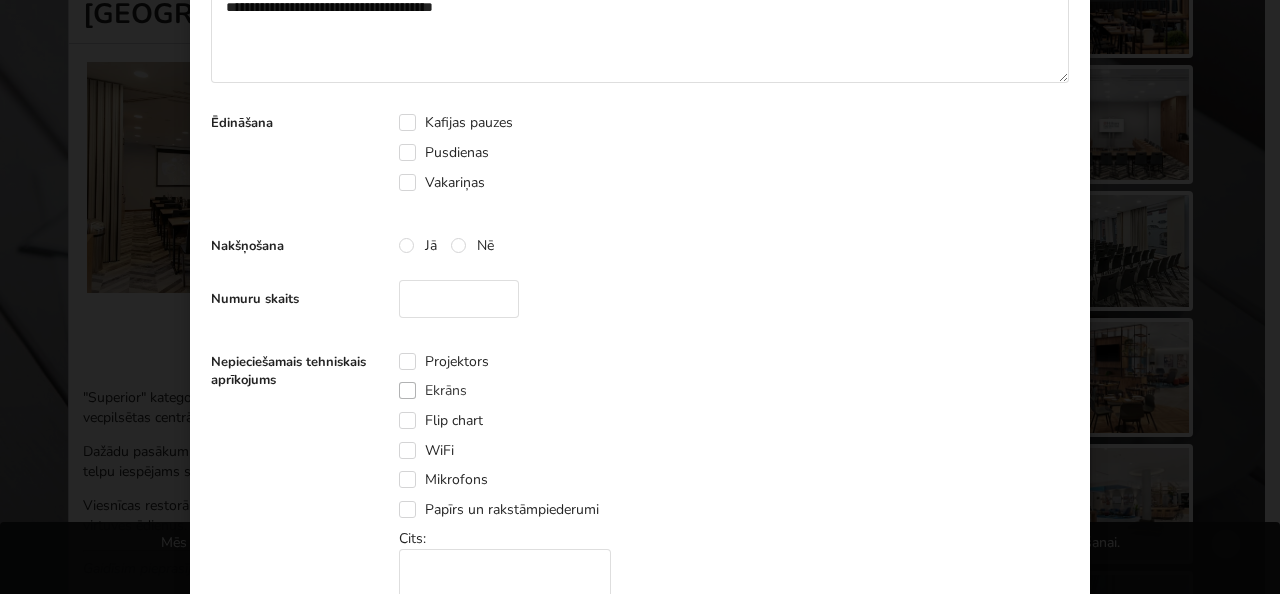 click on "Ekrāns" at bounding box center [433, 390] 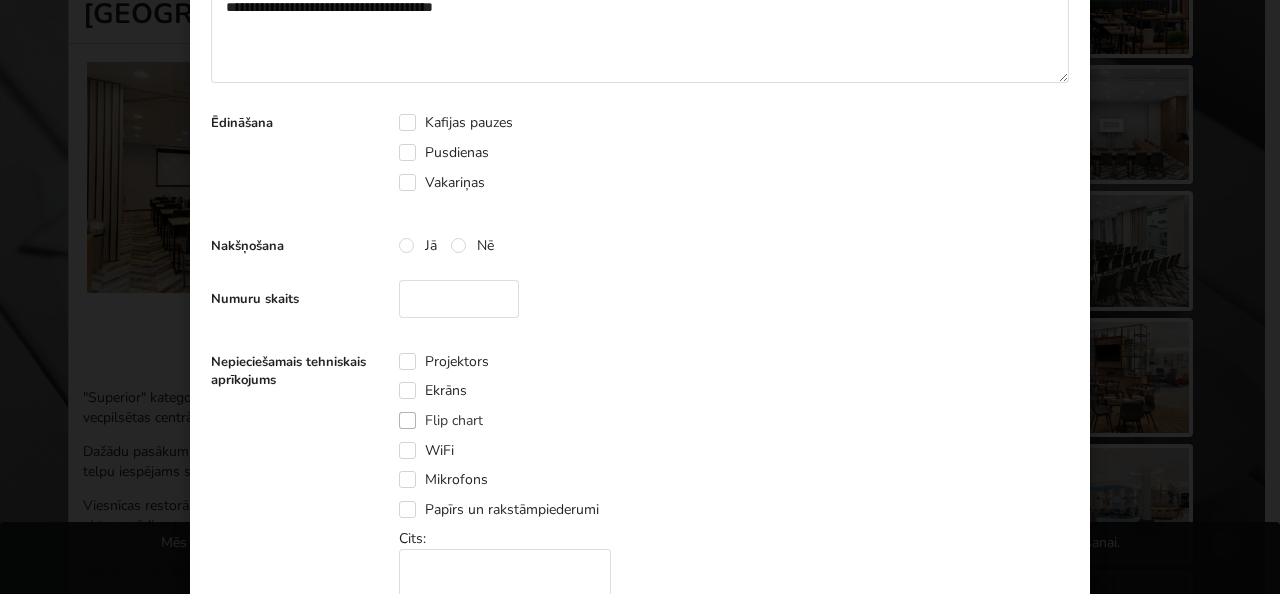 click on "Flip chart" at bounding box center [441, 420] 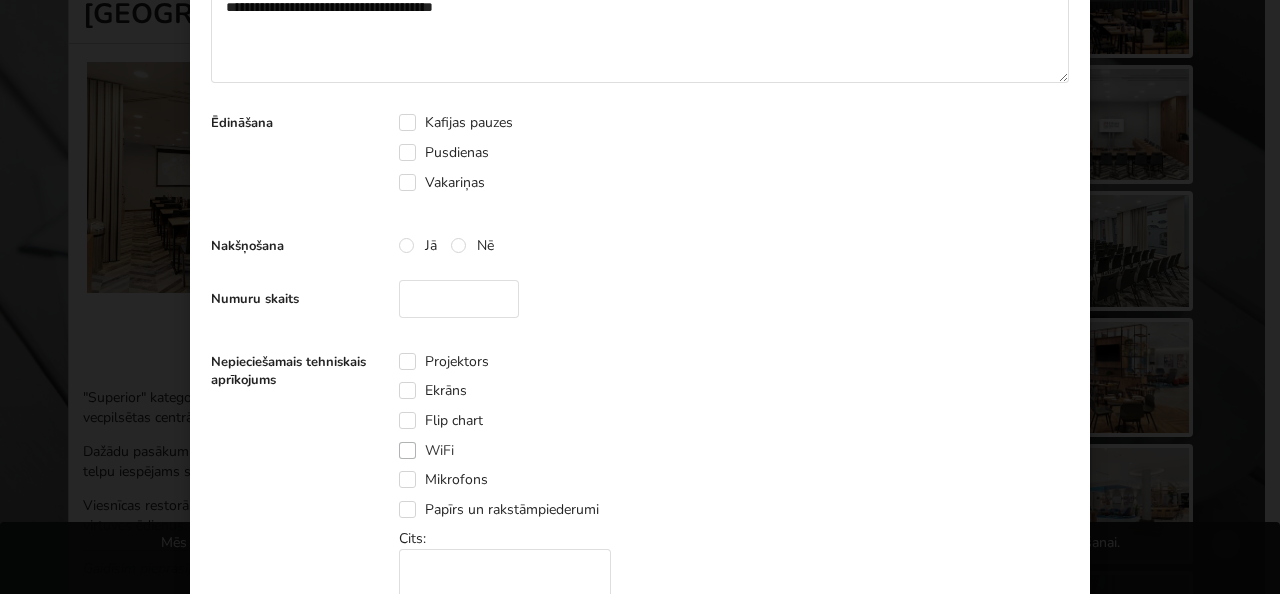 click on "WiFi" at bounding box center (426, 450) 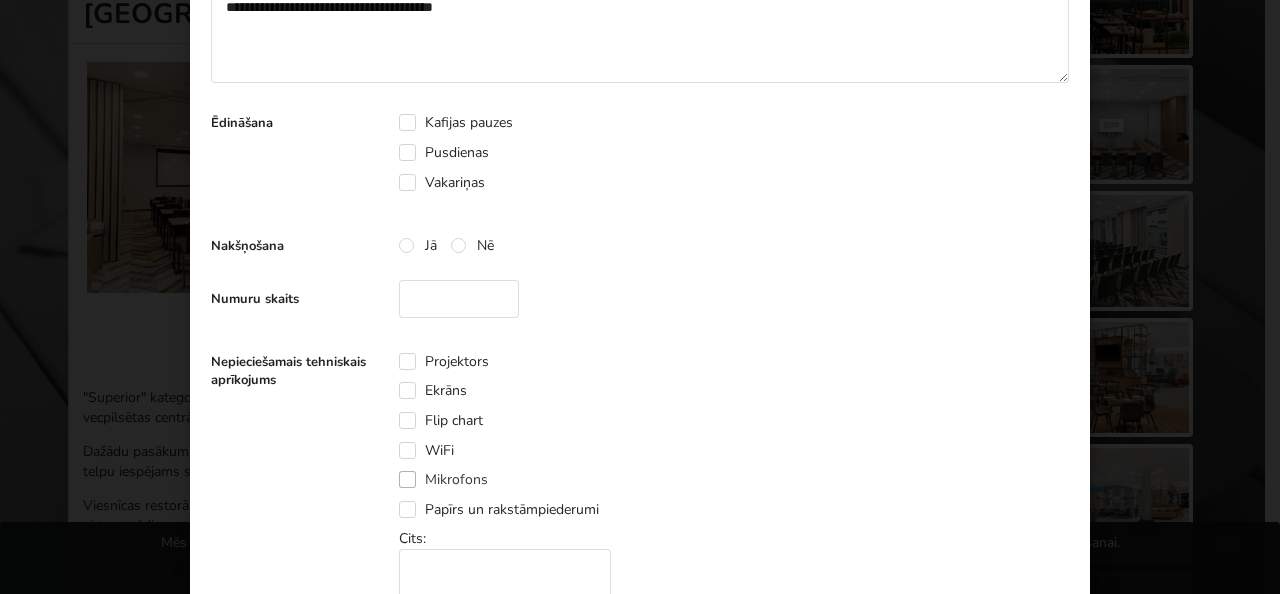 click on "Mikrofons" at bounding box center (443, 479) 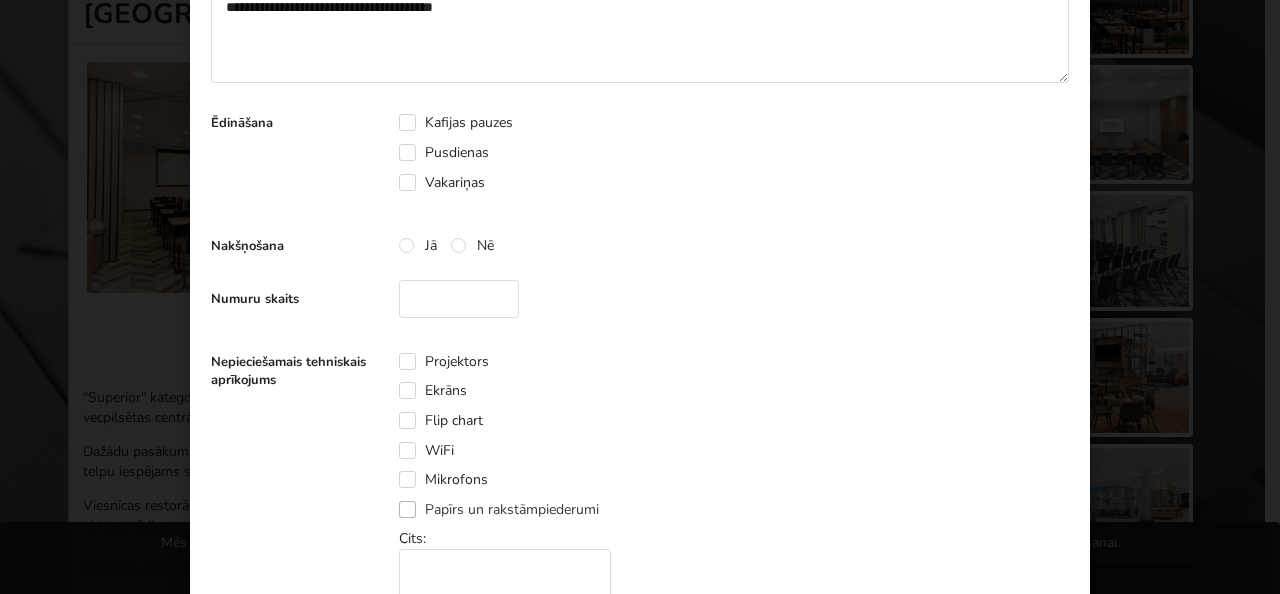 click on "Papīrs un rakstāmpiederumi" at bounding box center (499, 509) 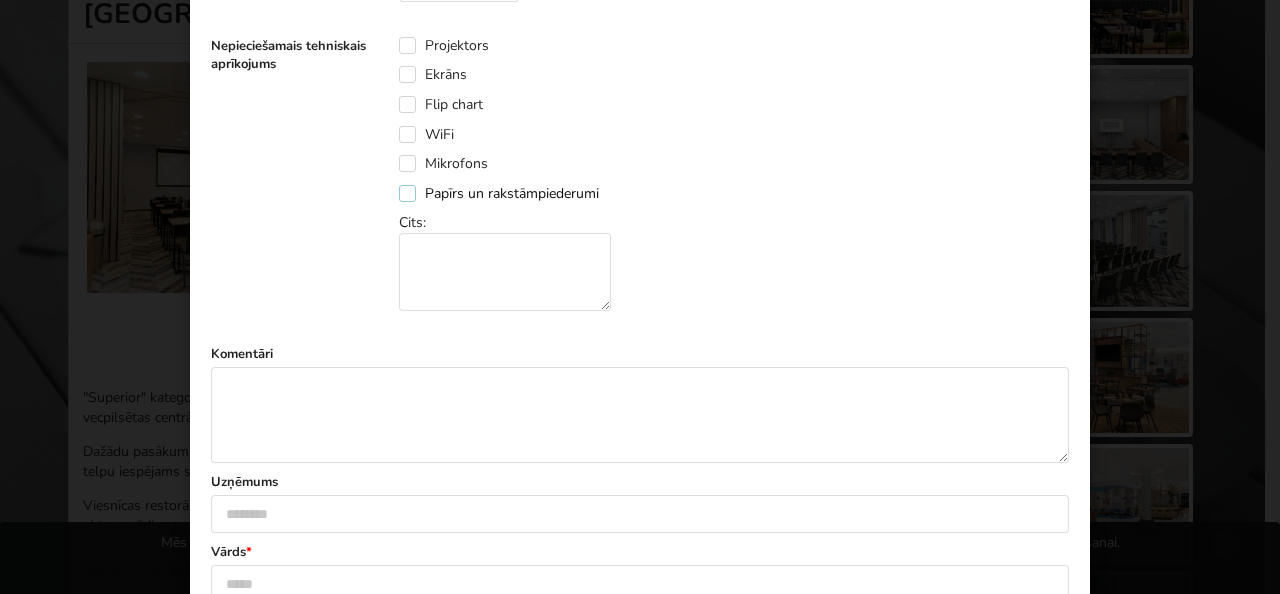 scroll, scrollTop: 1100, scrollLeft: 0, axis: vertical 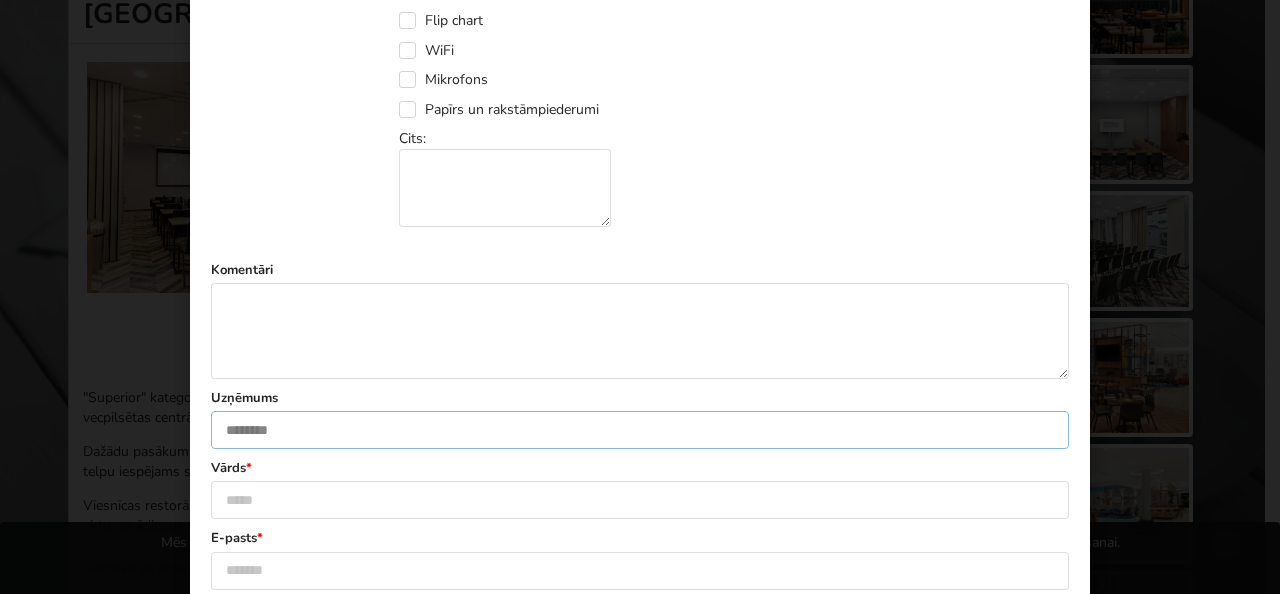 click at bounding box center [640, 430] 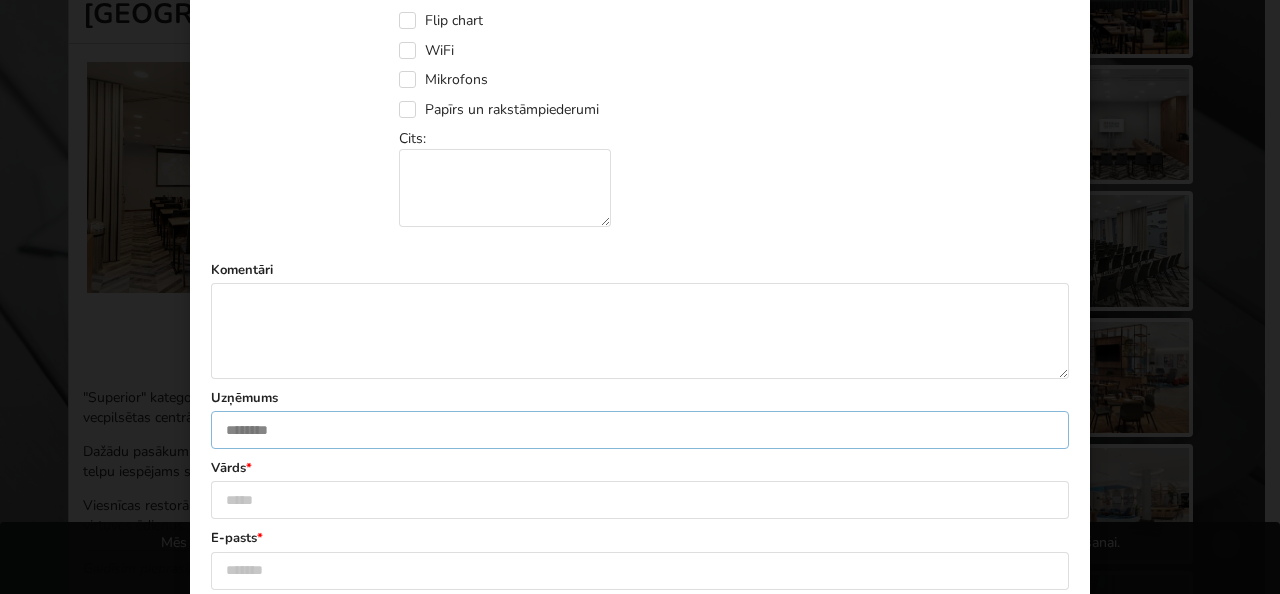type on "**********" 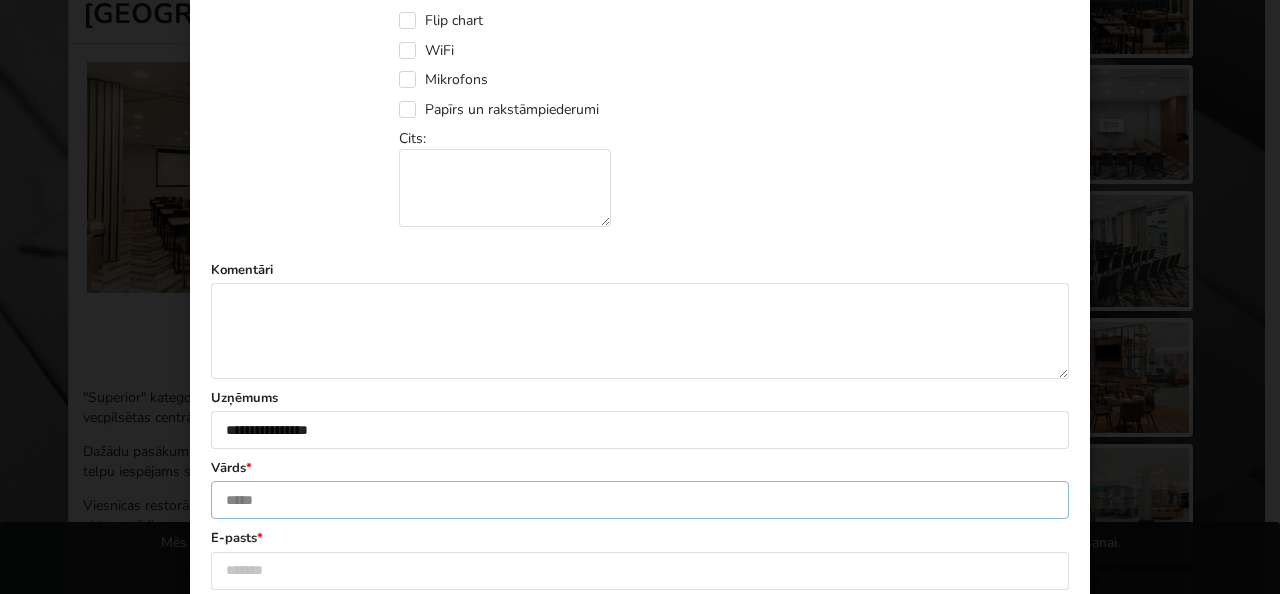 type on "**********" 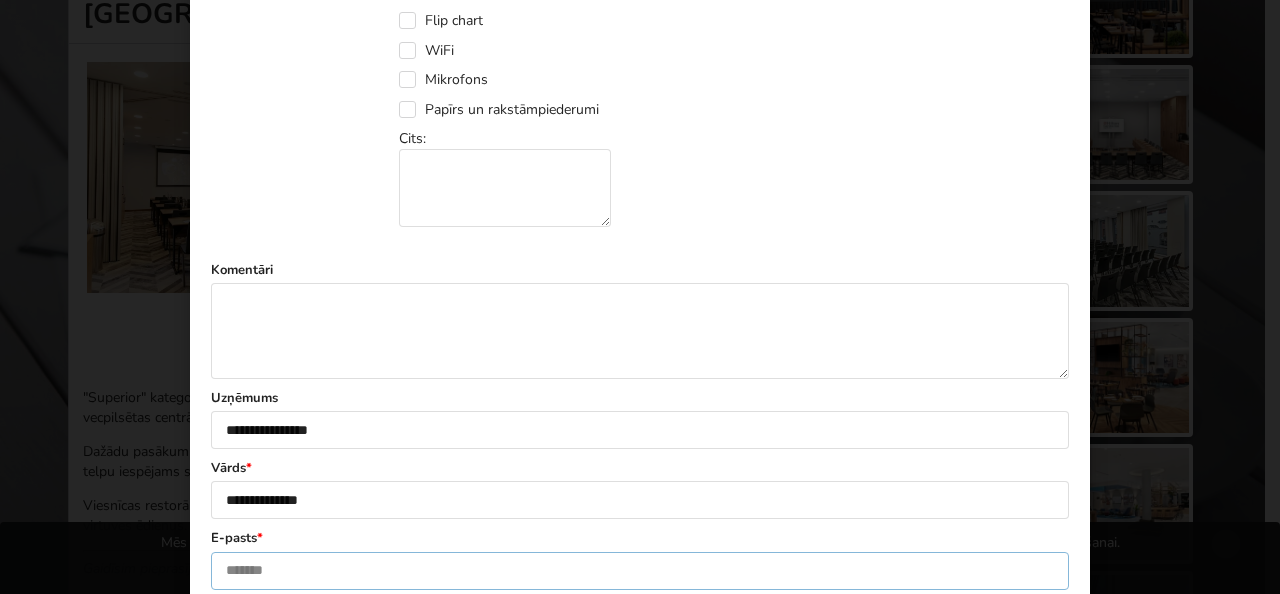 type on "**********" 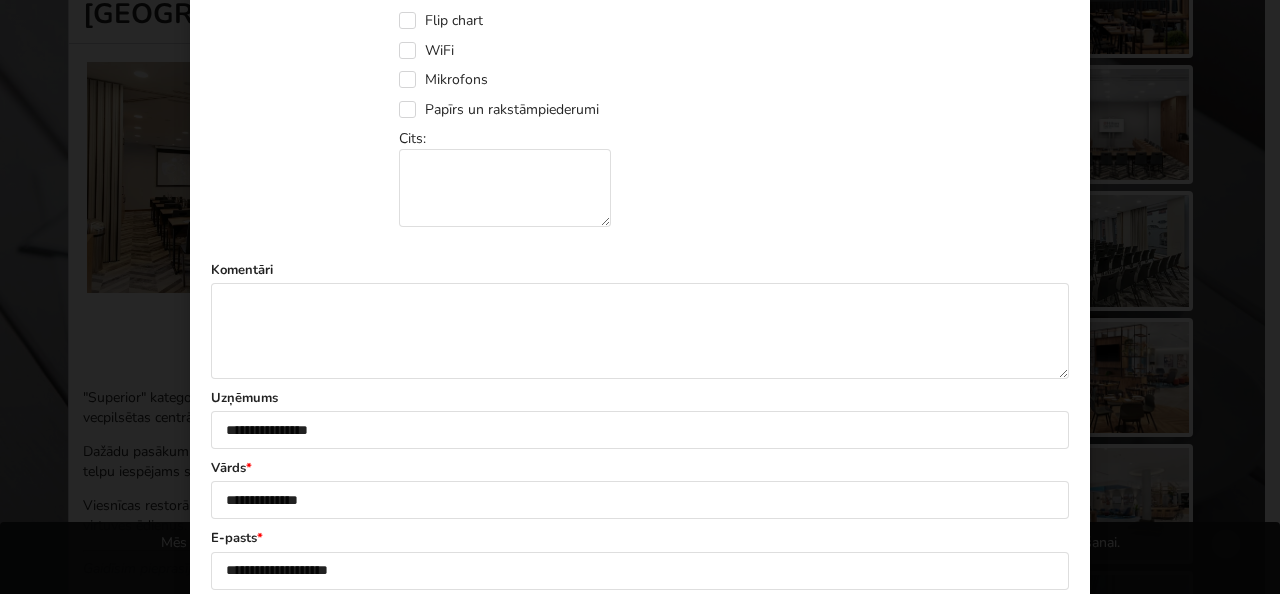 type on "********" 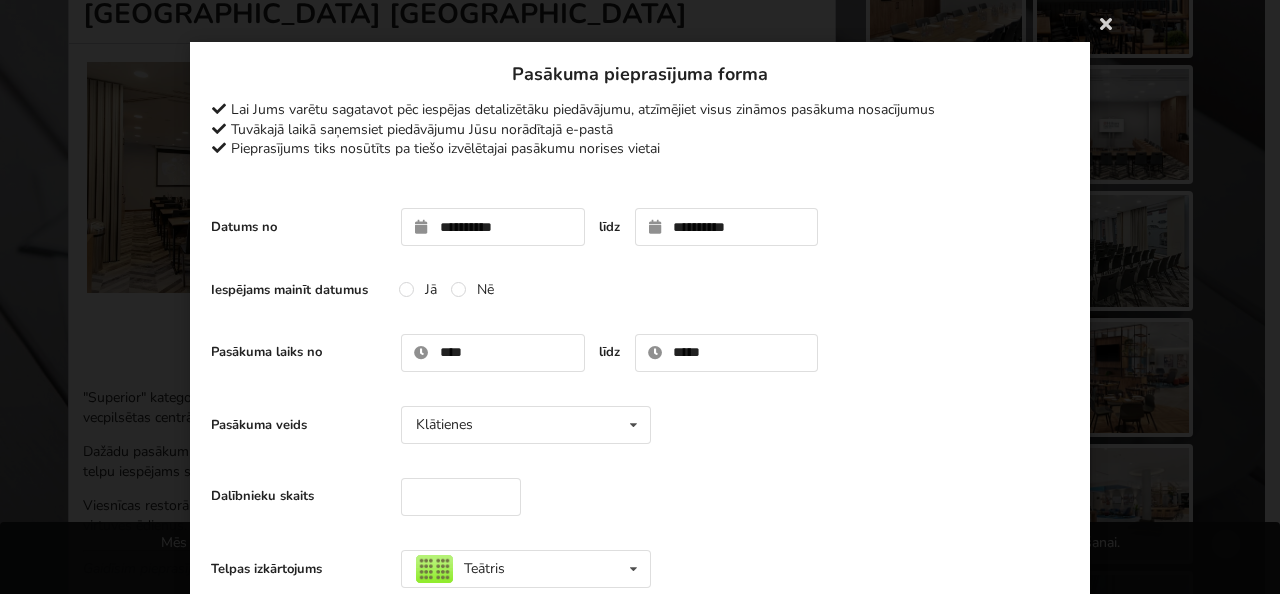 scroll, scrollTop: 200, scrollLeft: 0, axis: vertical 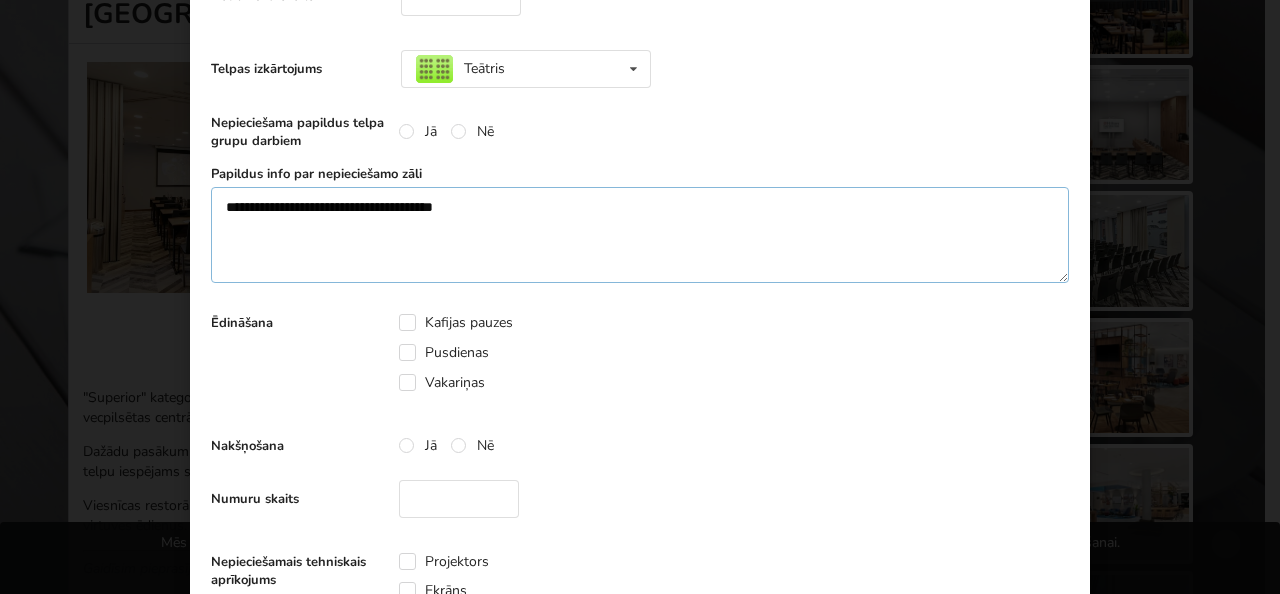 click on "**********" at bounding box center [640, 235] 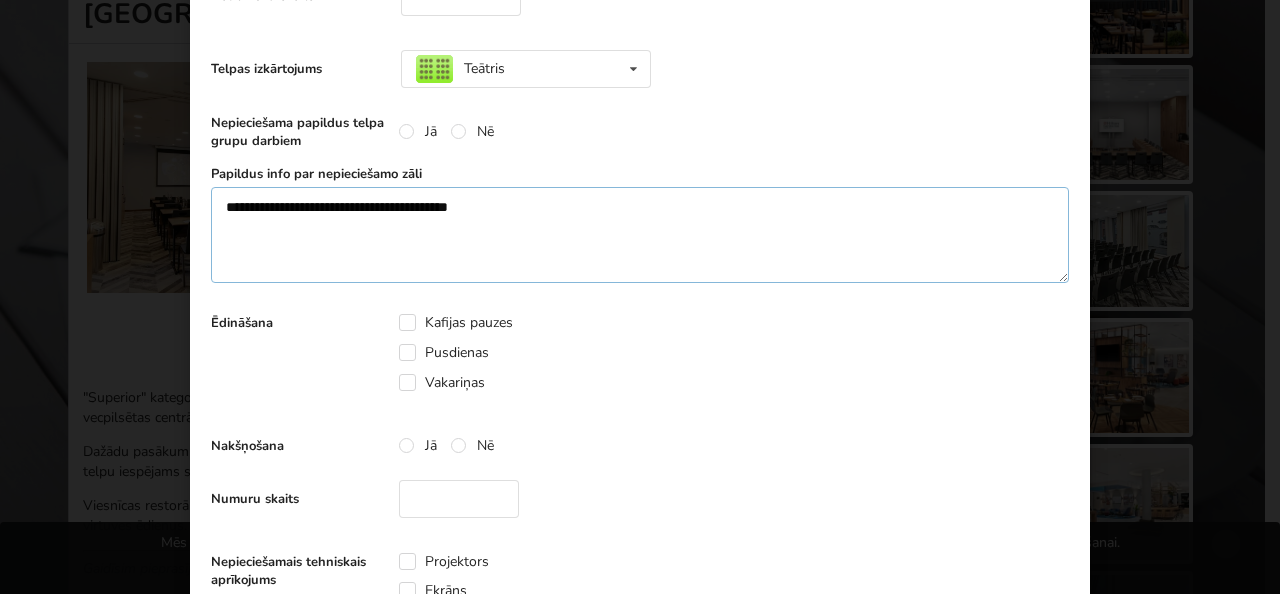 type on "**********" 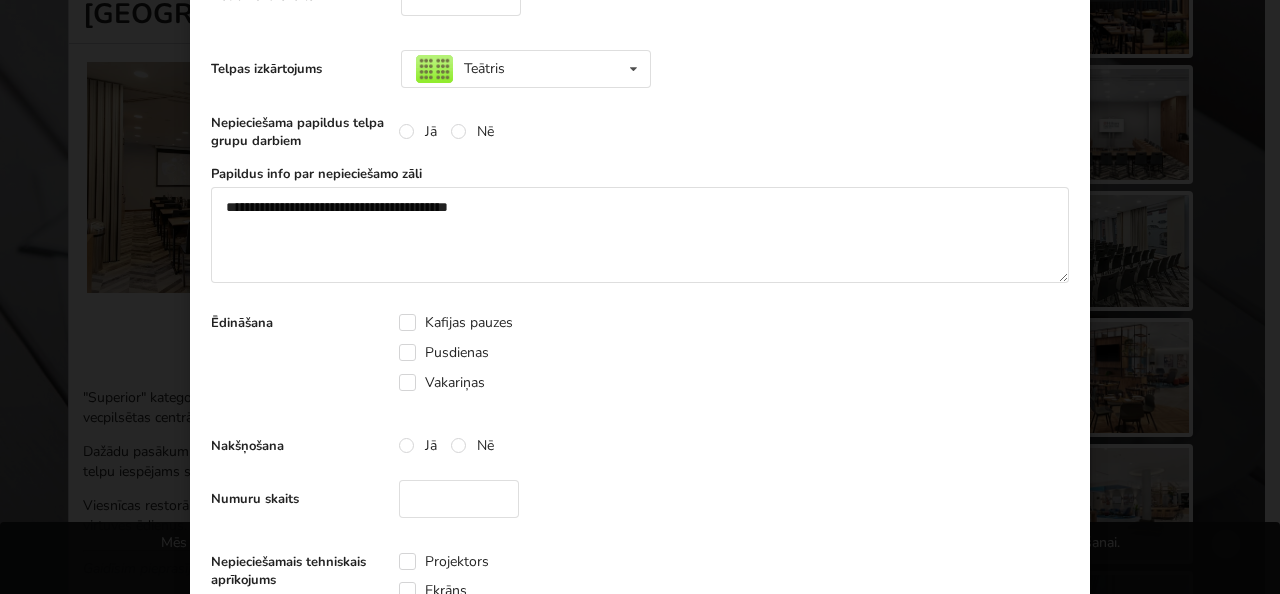 click on "Ēdināšana
Kafijas pauzes
Pusdienas
Vakariņas" at bounding box center [640, 352] 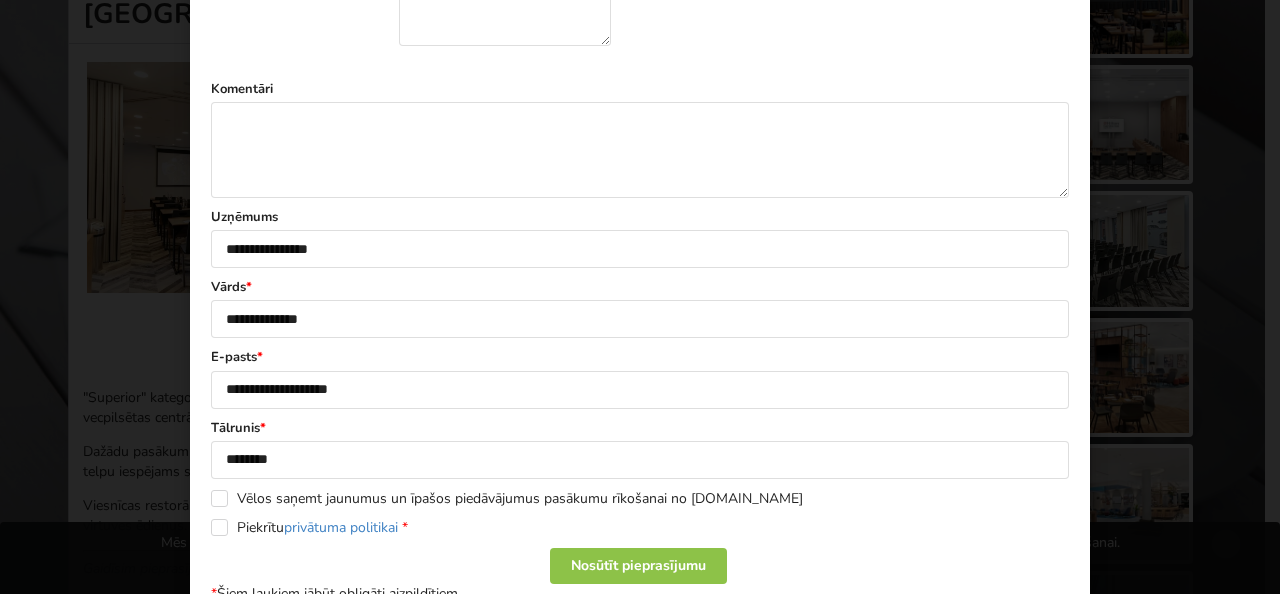 scroll, scrollTop: 1336, scrollLeft: 0, axis: vertical 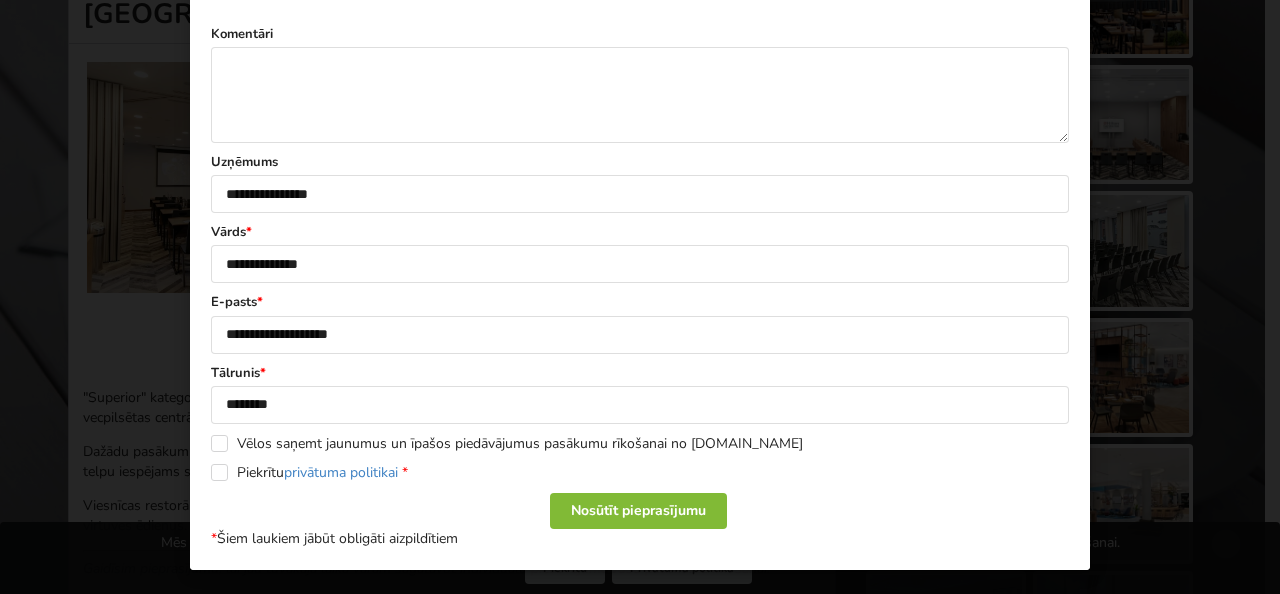 click on "Nosūtīt pieprasījumu" at bounding box center (638, 511) 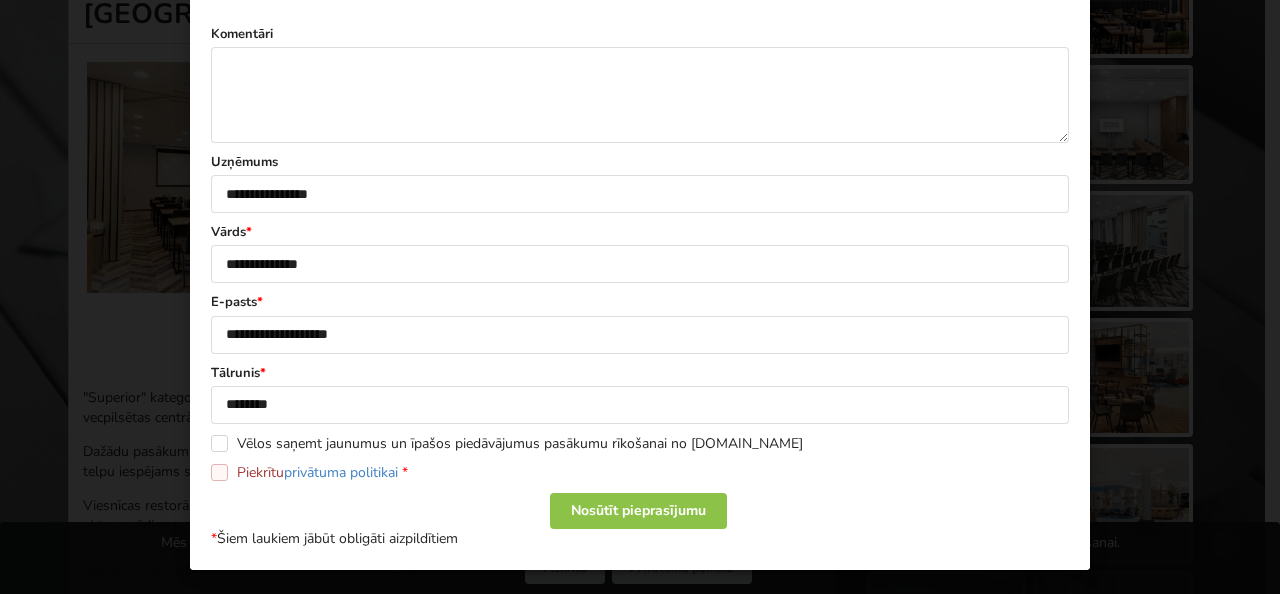 click on "Piekrītu  privātuma politikai   *" at bounding box center (309, 472) 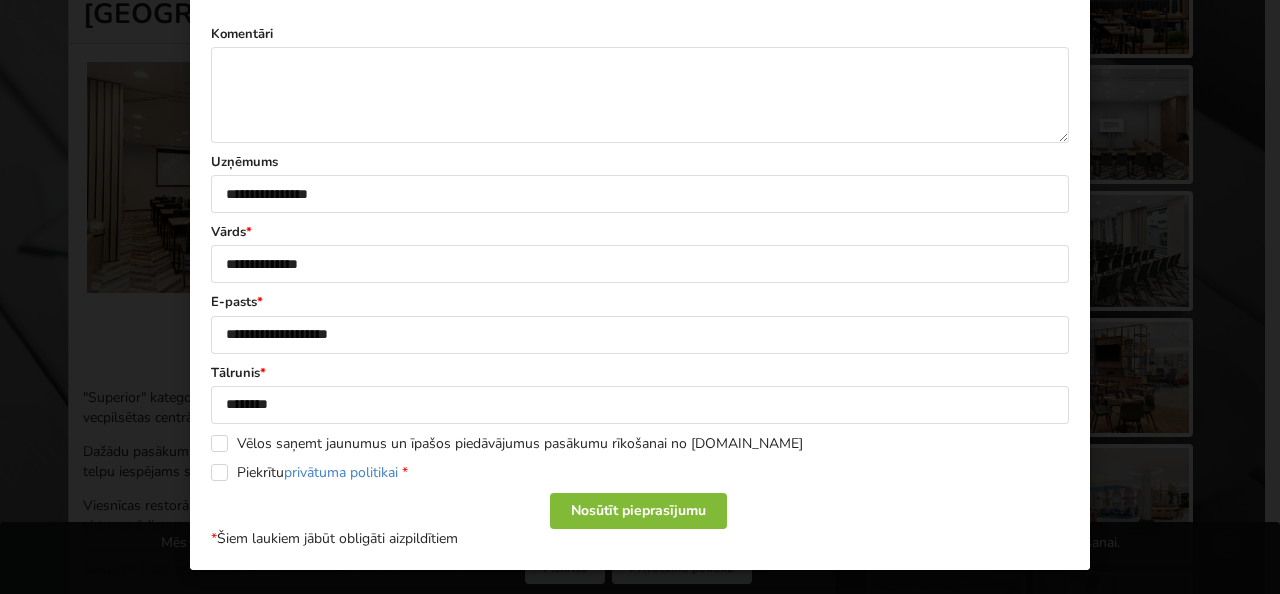 click on "Nosūtīt pieprasījumu" at bounding box center [638, 511] 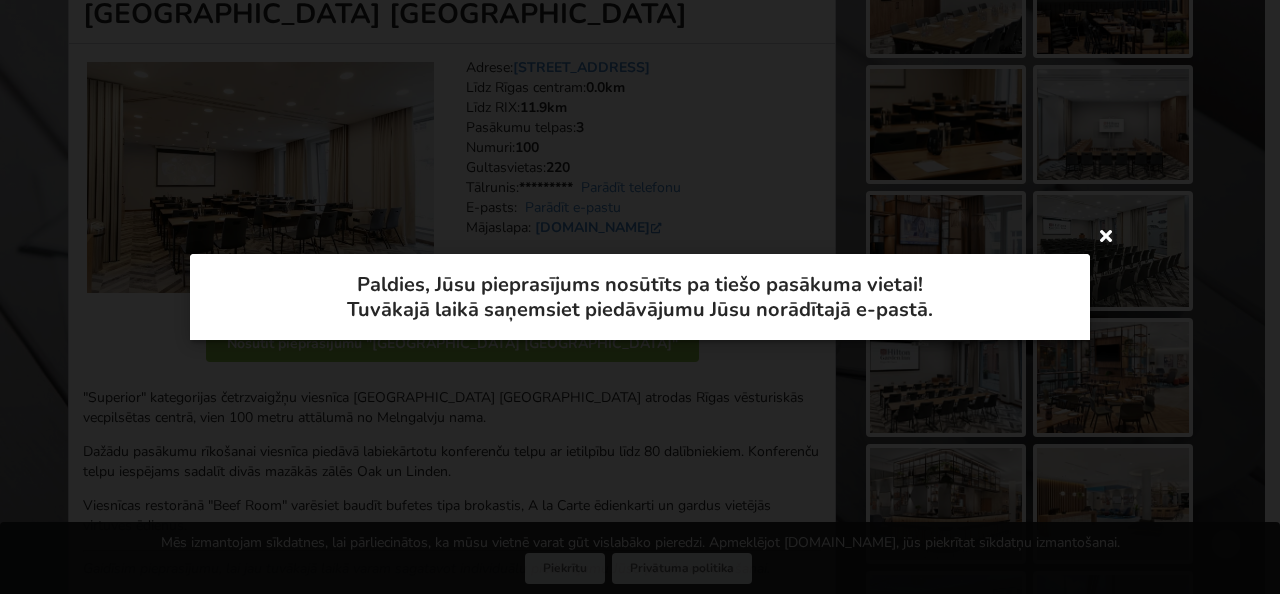 click at bounding box center [1106, 235] 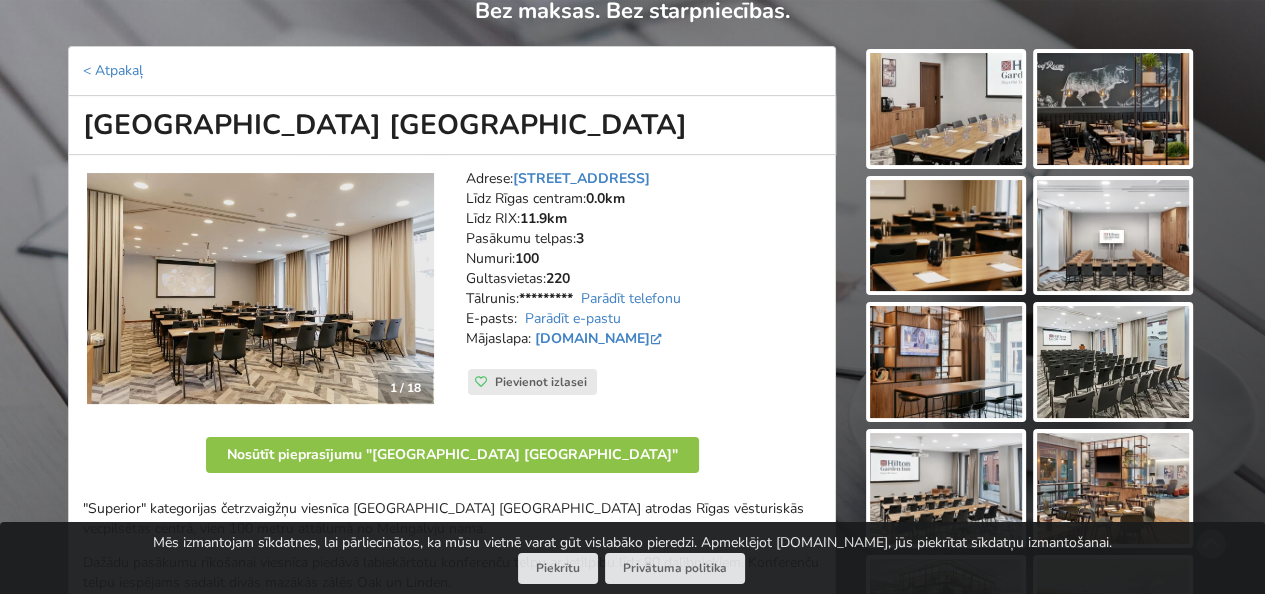 scroll, scrollTop: 189, scrollLeft: 0, axis: vertical 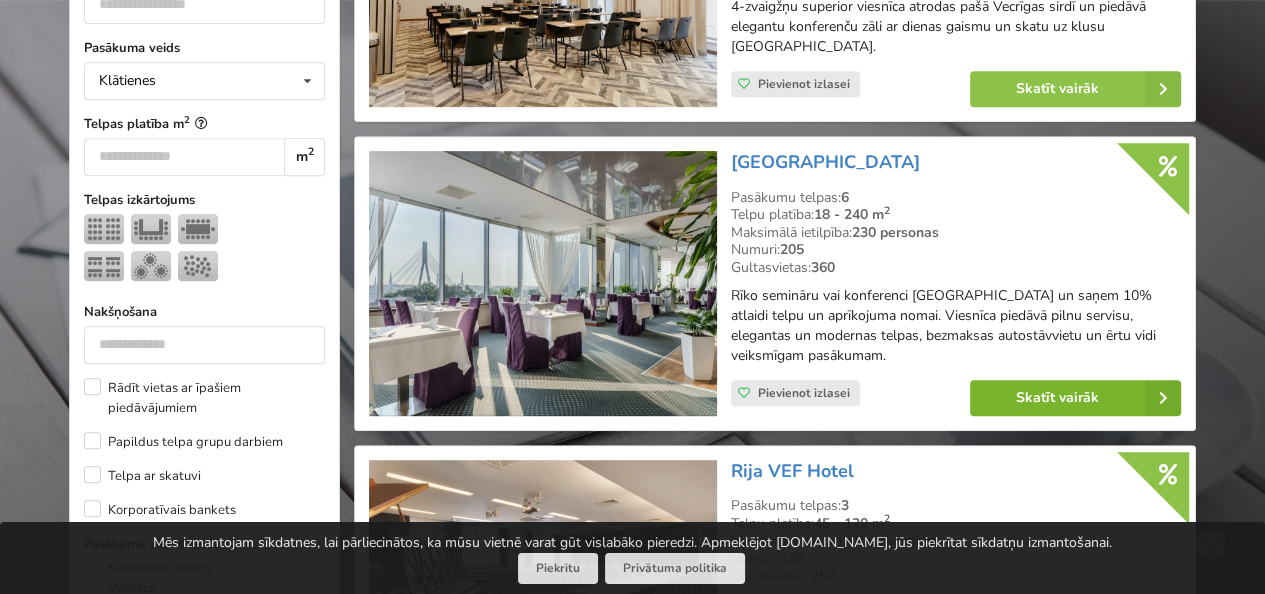 click on "Skatīt vairāk" at bounding box center [1075, 398] 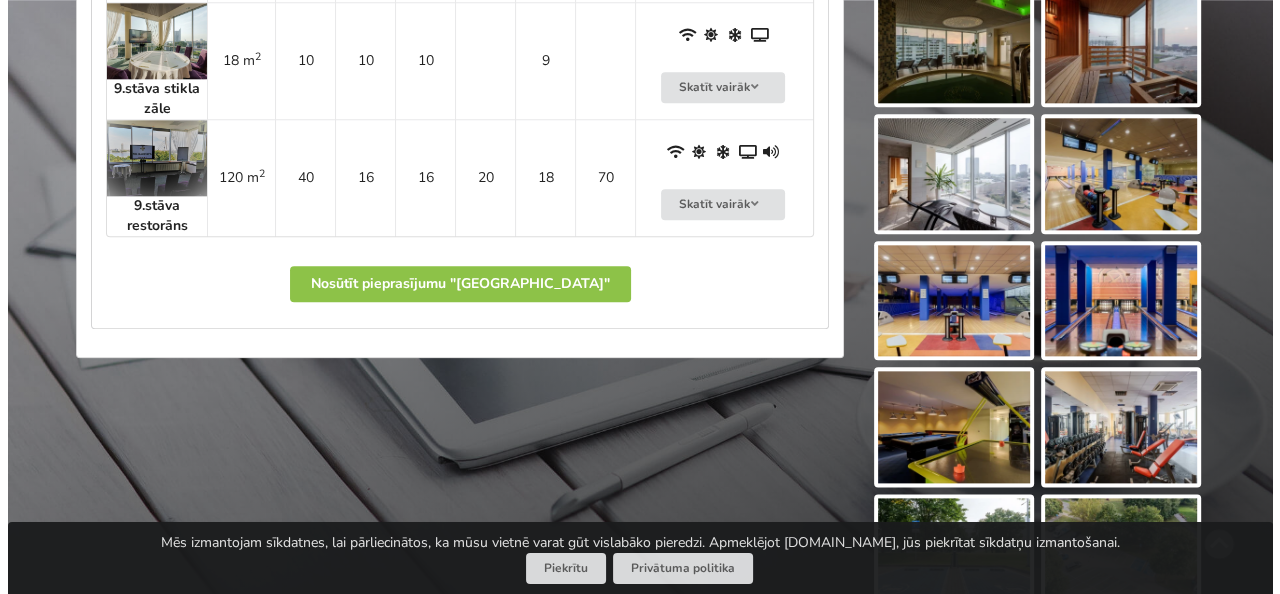 scroll, scrollTop: 1900, scrollLeft: 0, axis: vertical 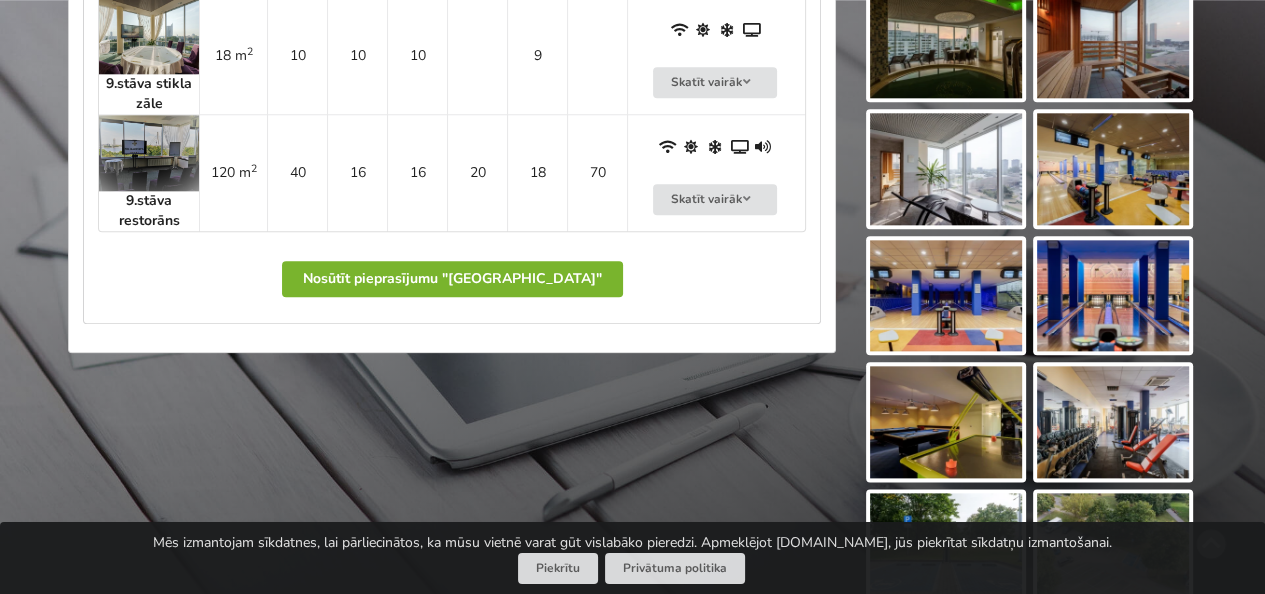 click on "Nosūtīt pieprasījumu "[GEOGRAPHIC_DATA]"" at bounding box center [452, 279] 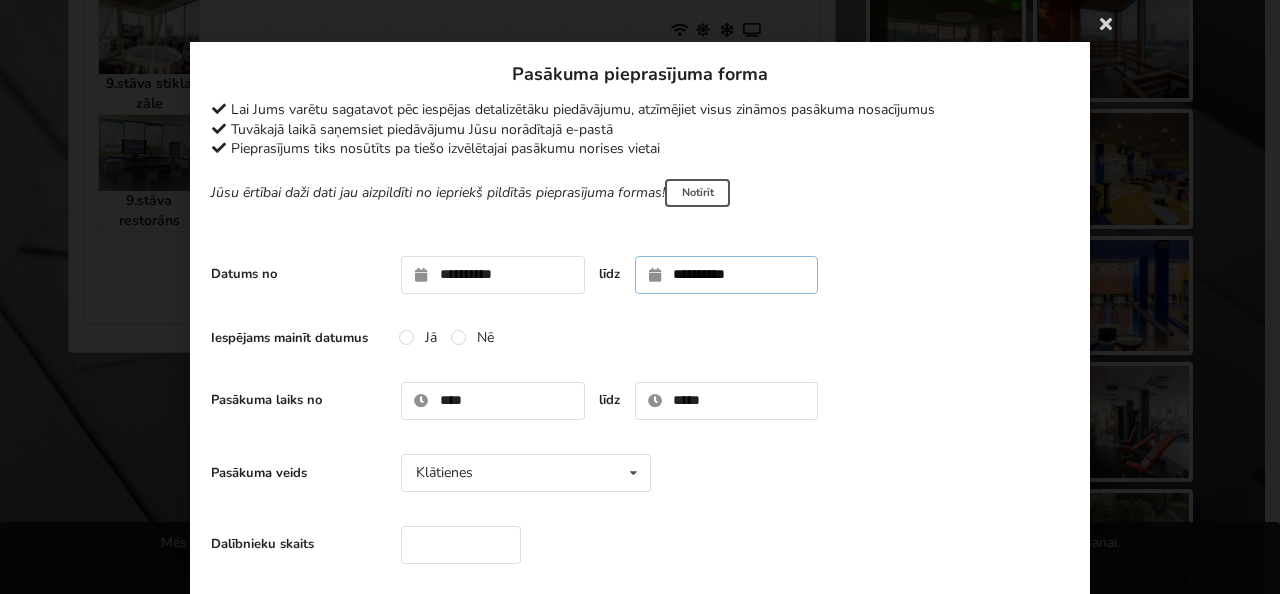 click on "**********" at bounding box center [727, 275] 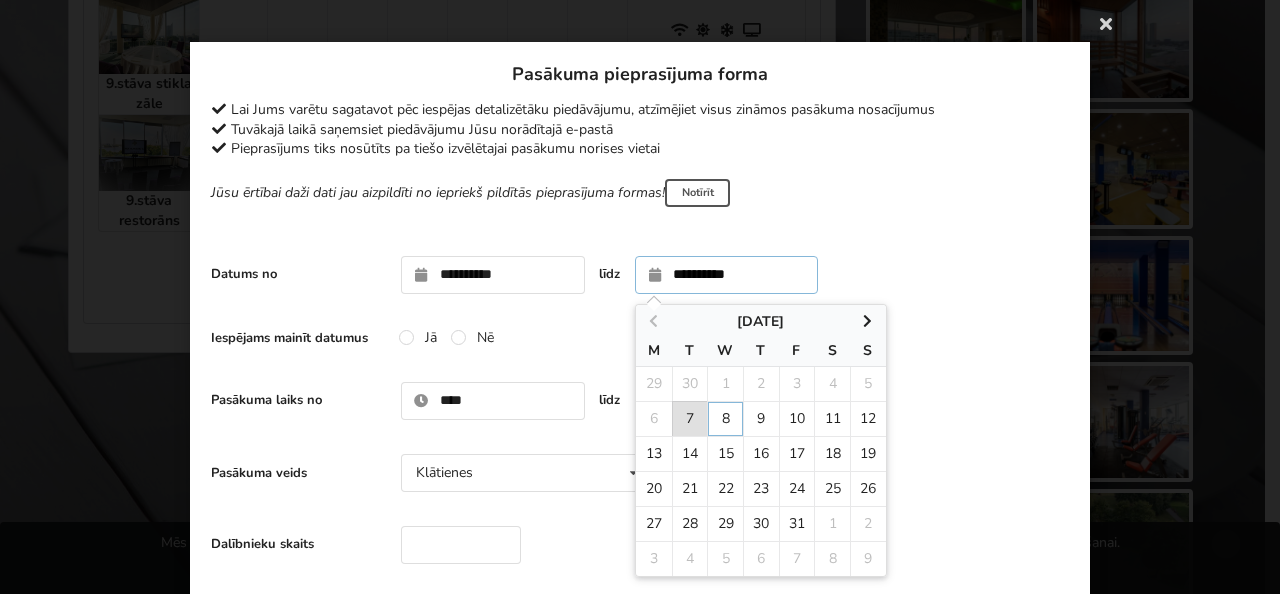 type on "**********" 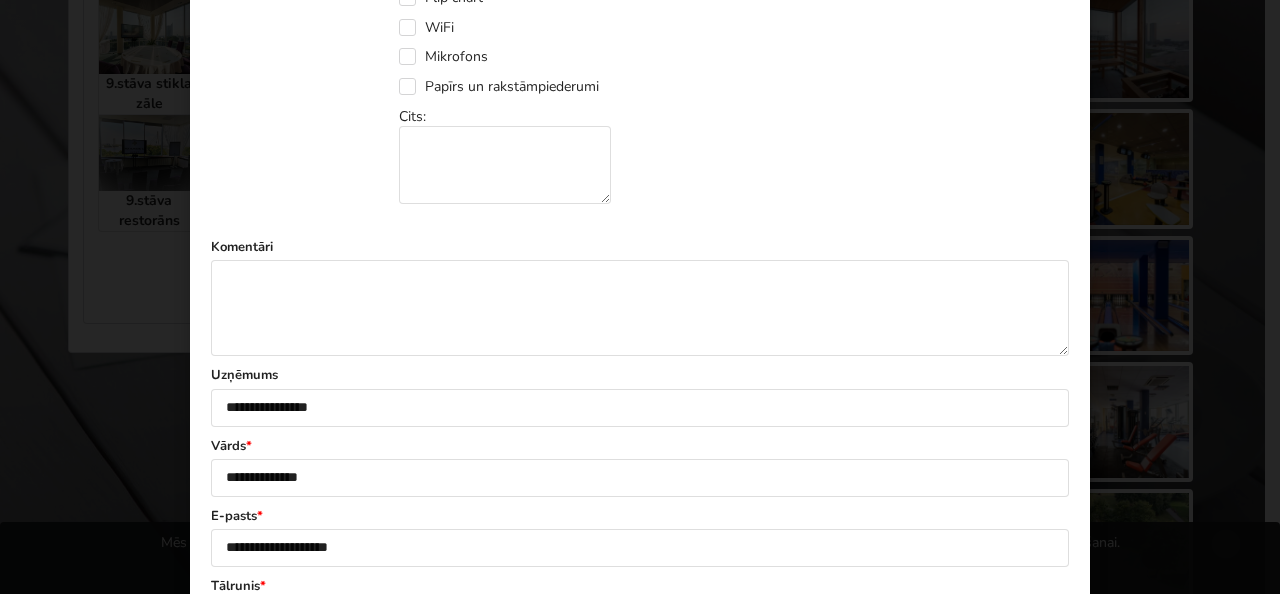 scroll, scrollTop: 1200, scrollLeft: 0, axis: vertical 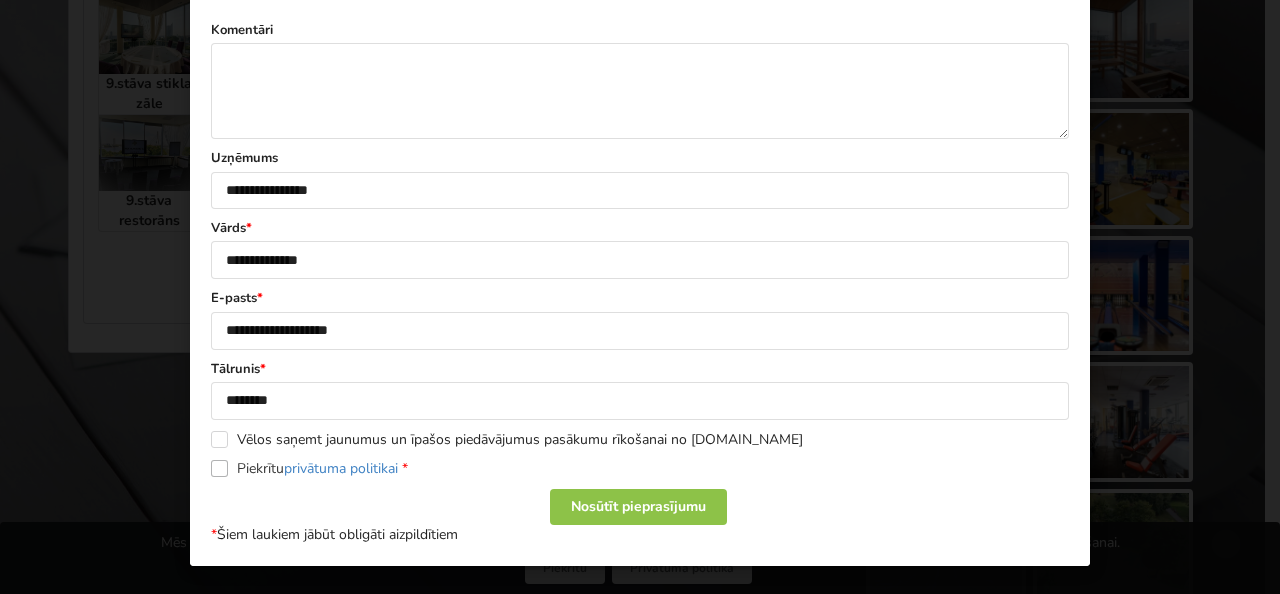 click on "Piekrītu  privātuma politikai   *" at bounding box center (309, 468) 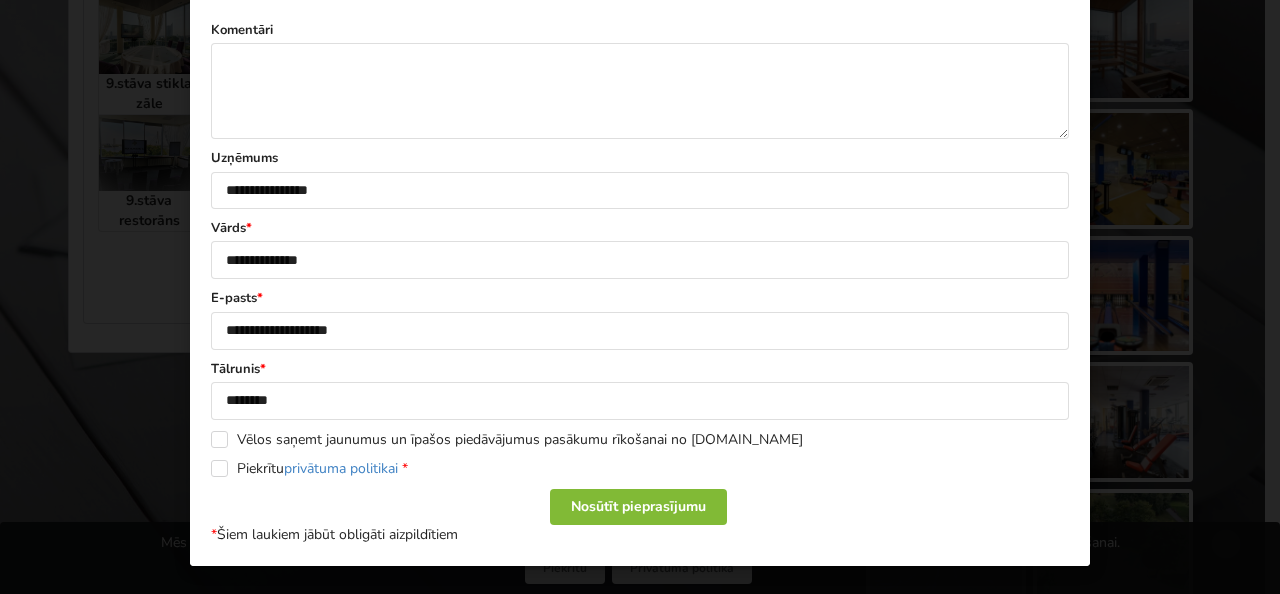 click on "Nosūtīt pieprasījumu" at bounding box center (638, 507) 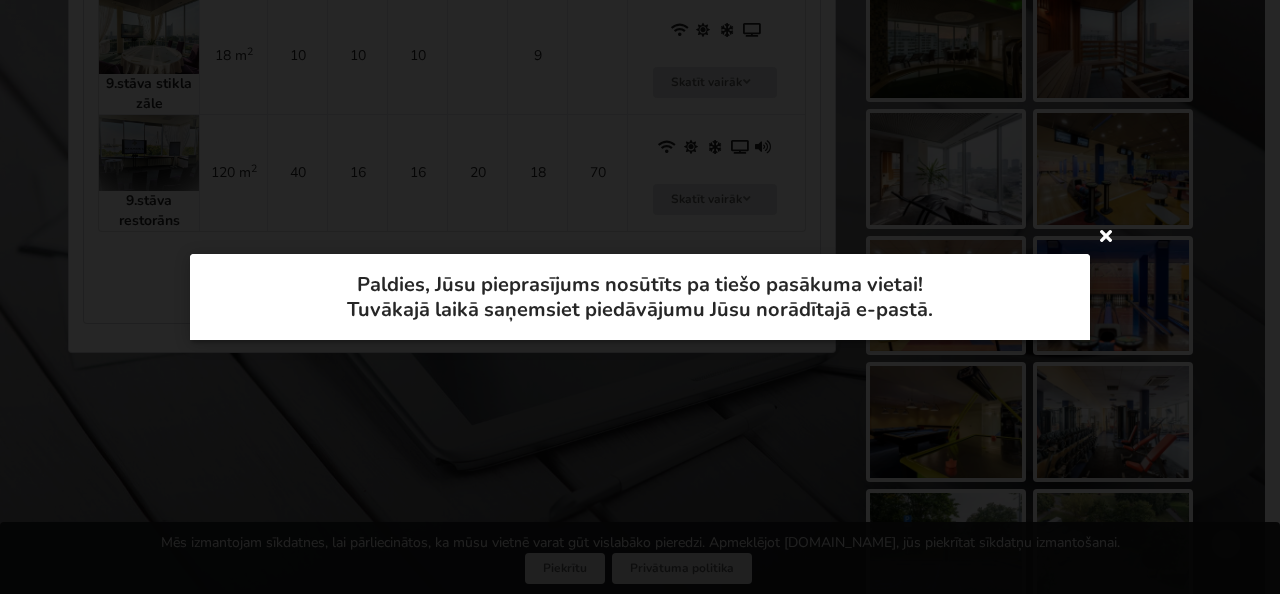 click at bounding box center (1106, 235) 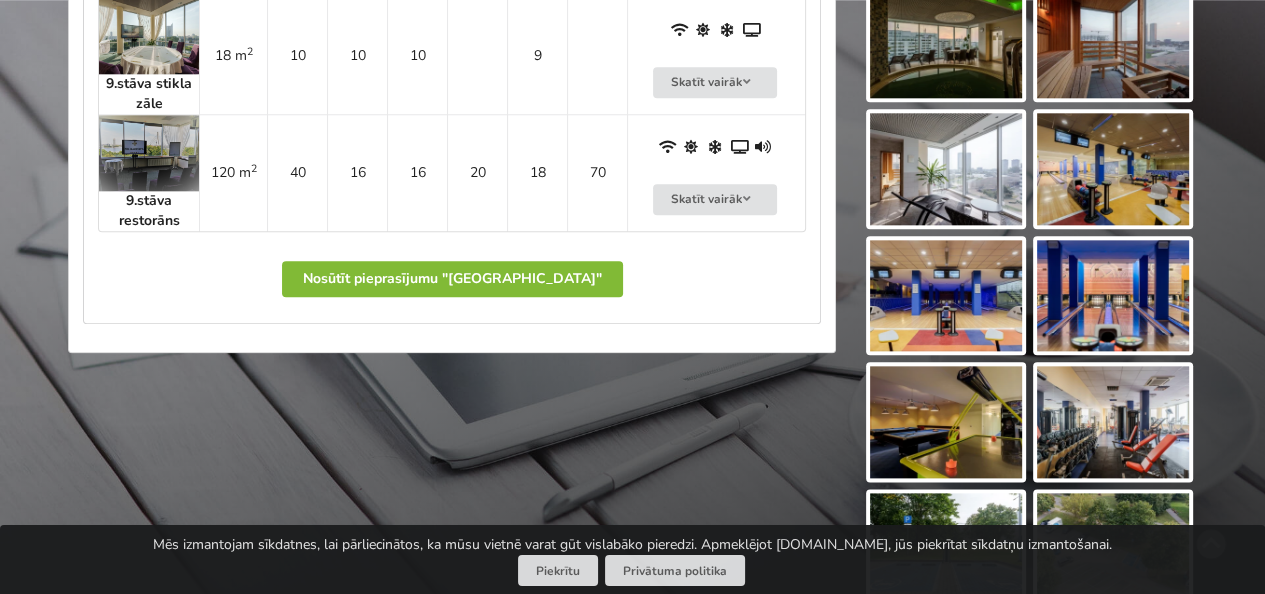 scroll, scrollTop: 1900, scrollLeft: 0, axis: vertical 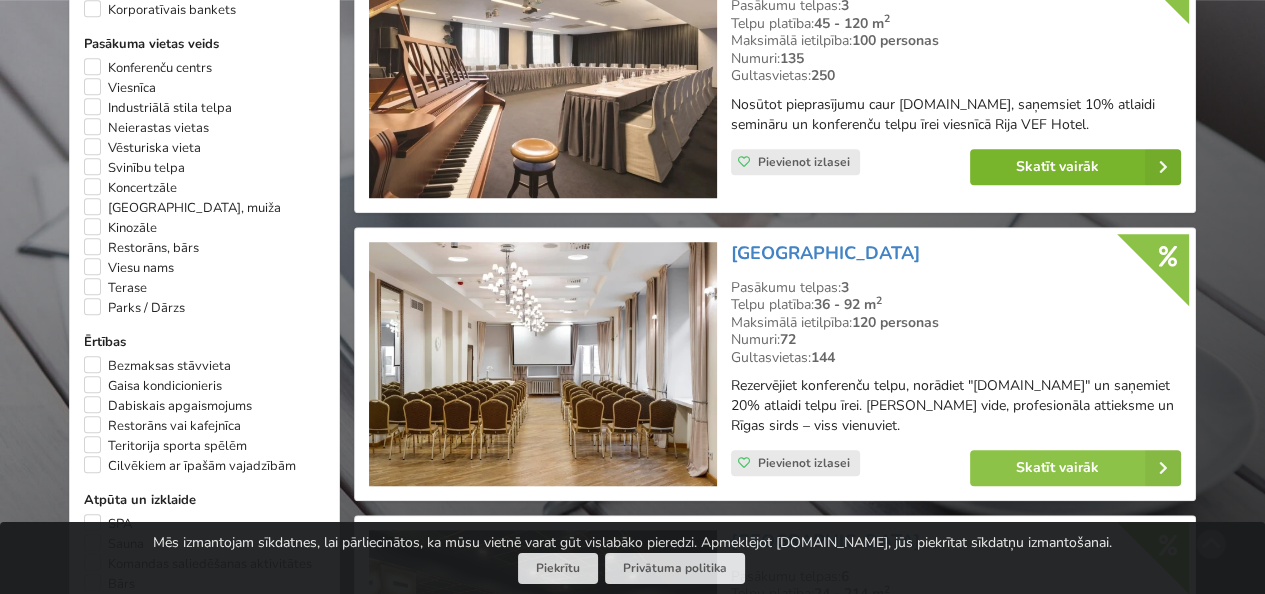 click on "Skatīt vairāk" at bounding box center (1075, 167) 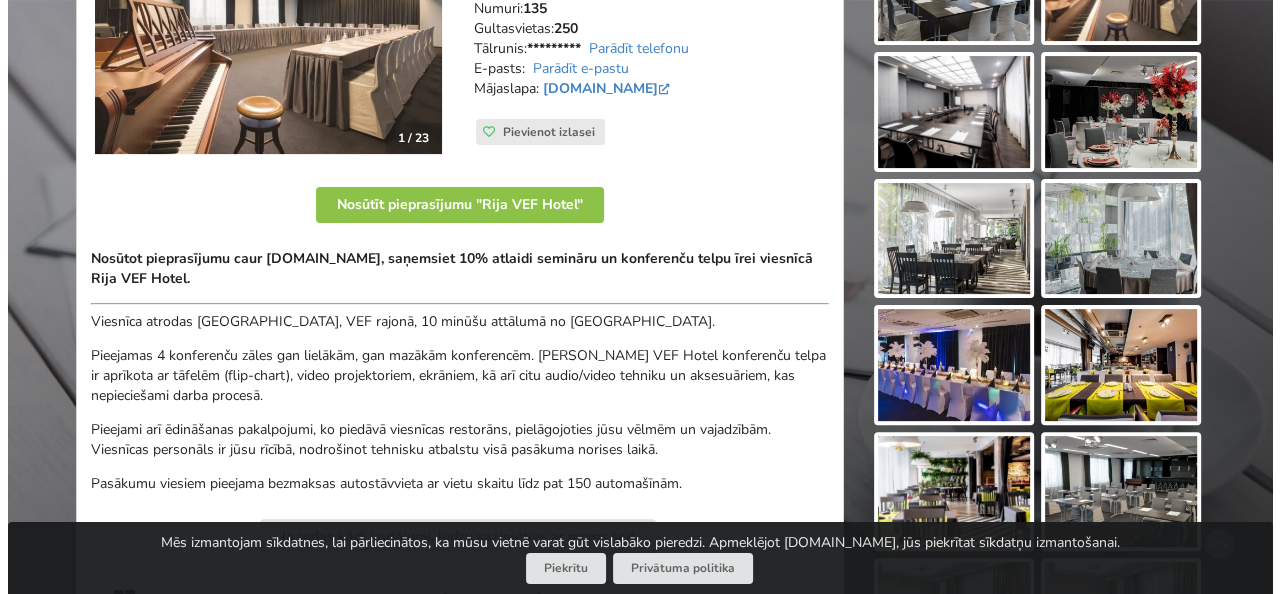 scroll, scrollTop: 500, scrollLeft: 0, axis: vertical 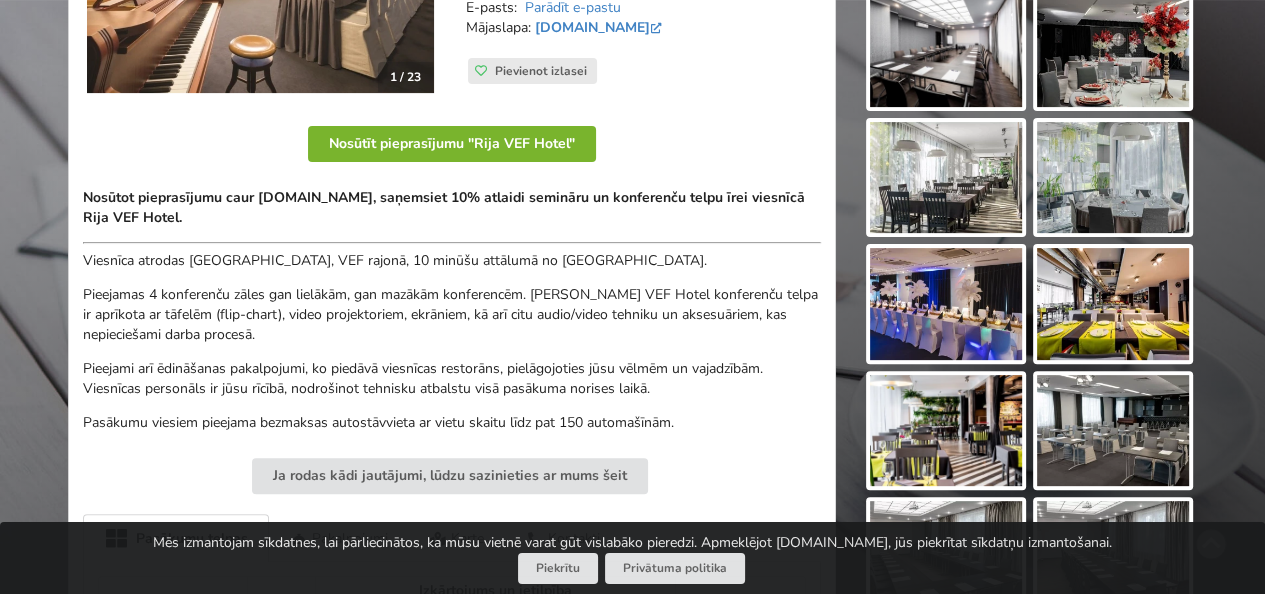 click on "Nosūtīt pieprasījumu "Rija VEF Hotel"" at bounding box center [452, 144] 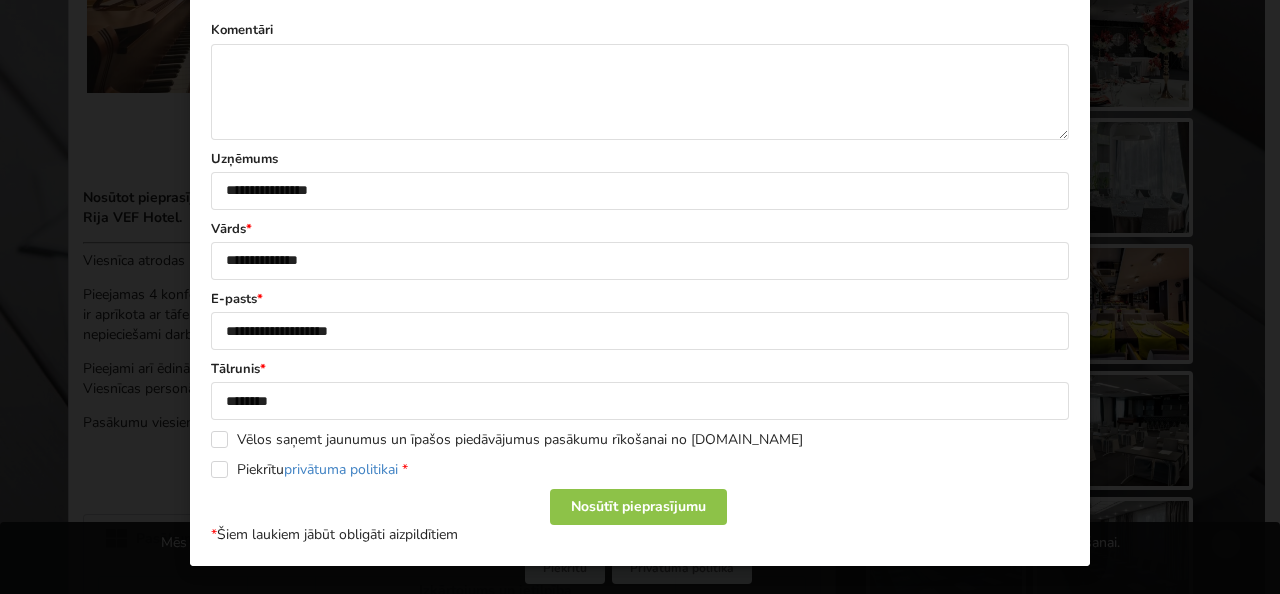 scroll, scrollTop: 1384, scrollLeft: 0, axis: vertical 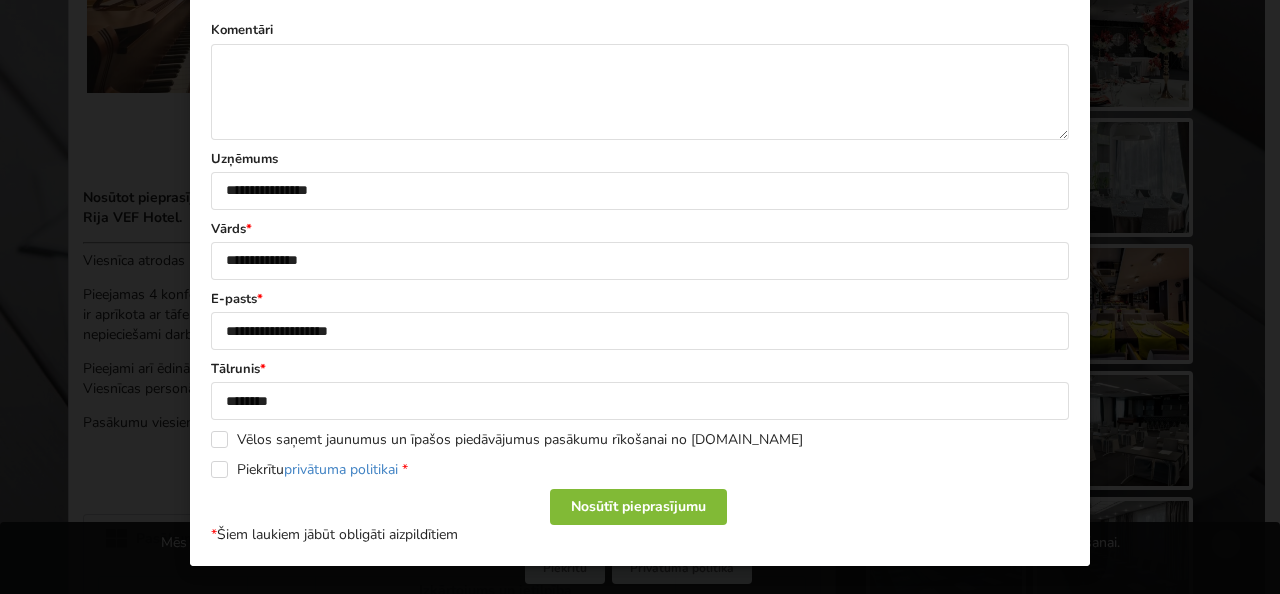click on "Nosūtīt pieprasījumu" at bounding box center [638, 507] 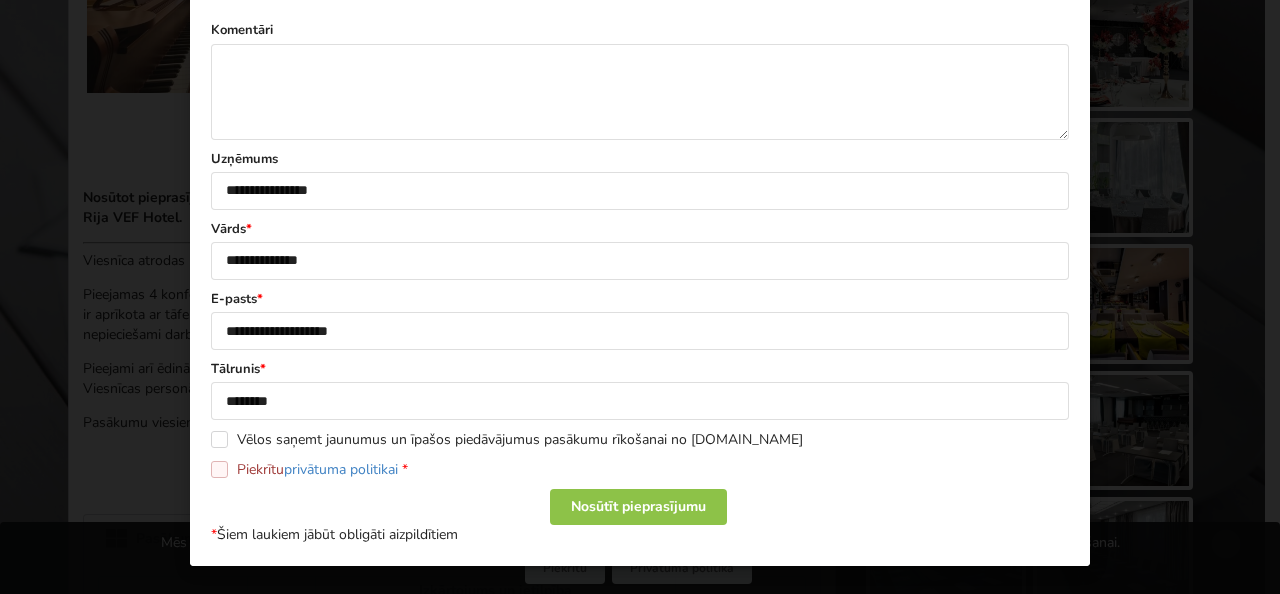 click on "Piekrītu  privātuma politikai   *" at bounding box center (309, 469) 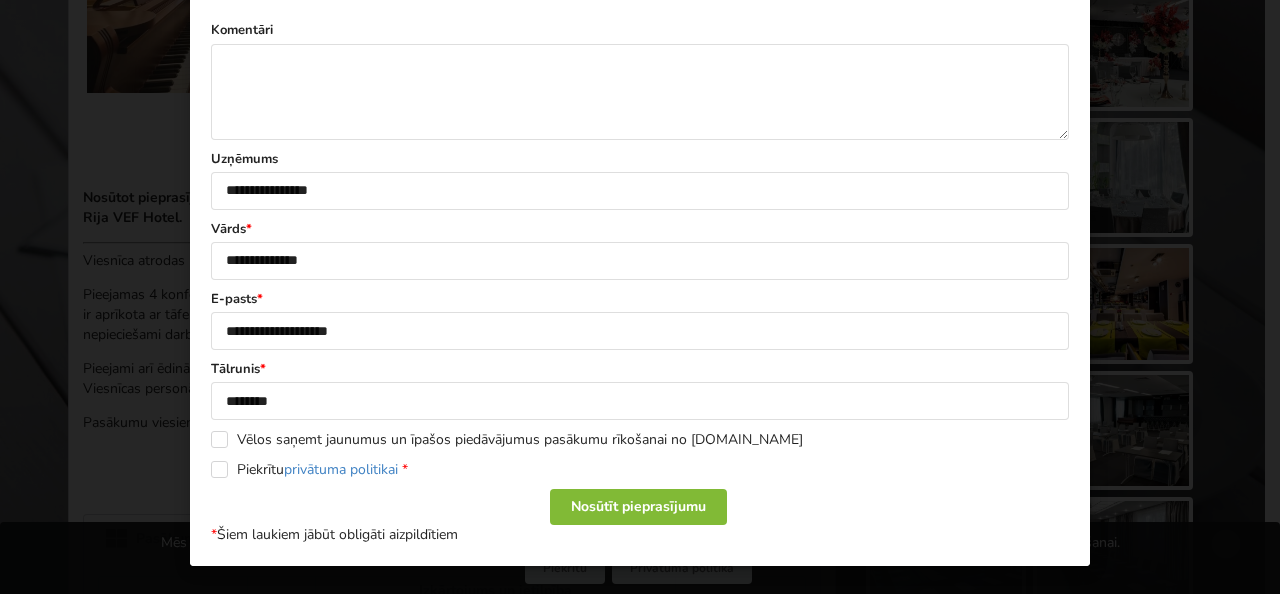 click on "Nosūtīt pieprasījumu" at bounding box center (638, 507) 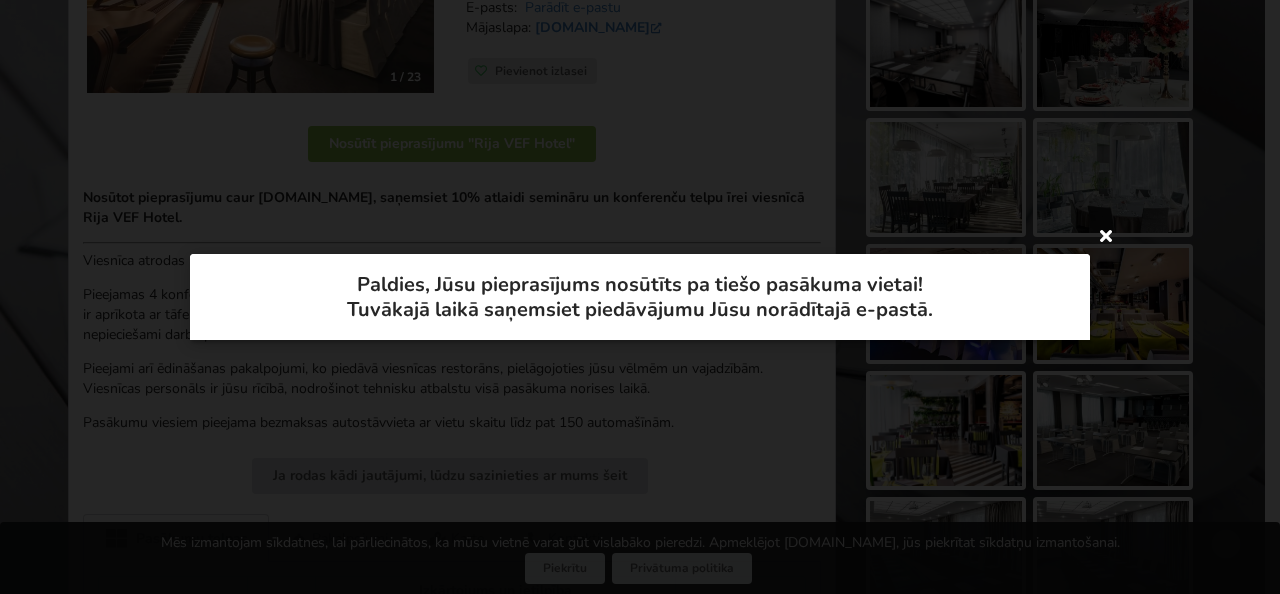 click at bounding box center (1106, 235) 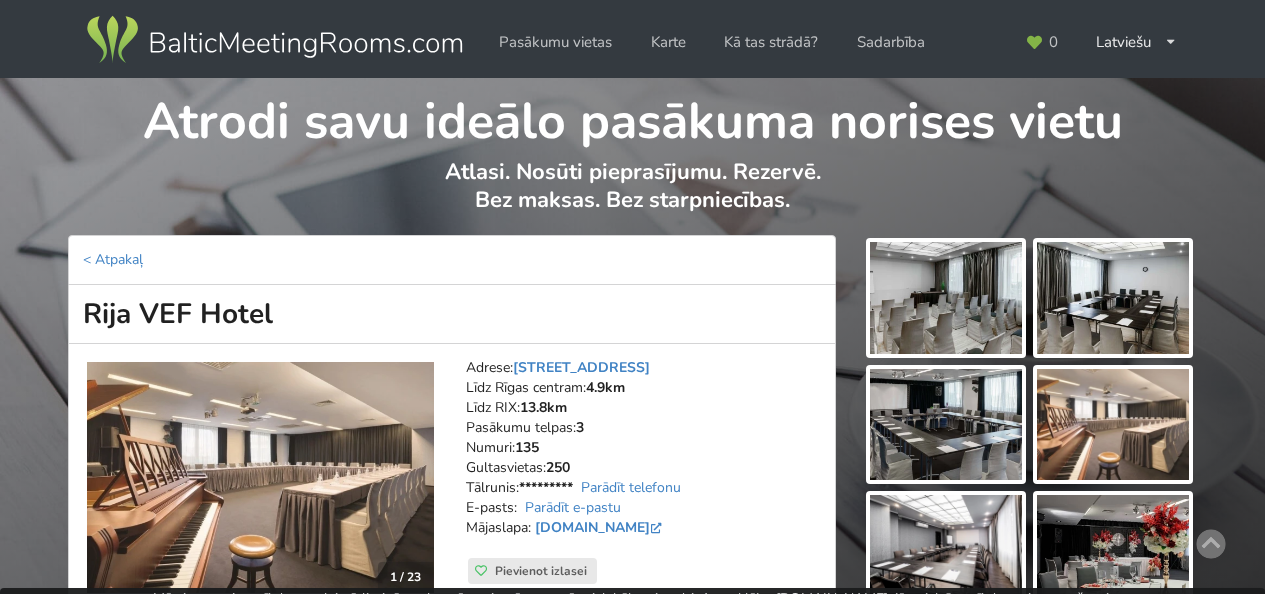 scroll, scrollTop: 500, scrollLeft: 0, axis: vertical 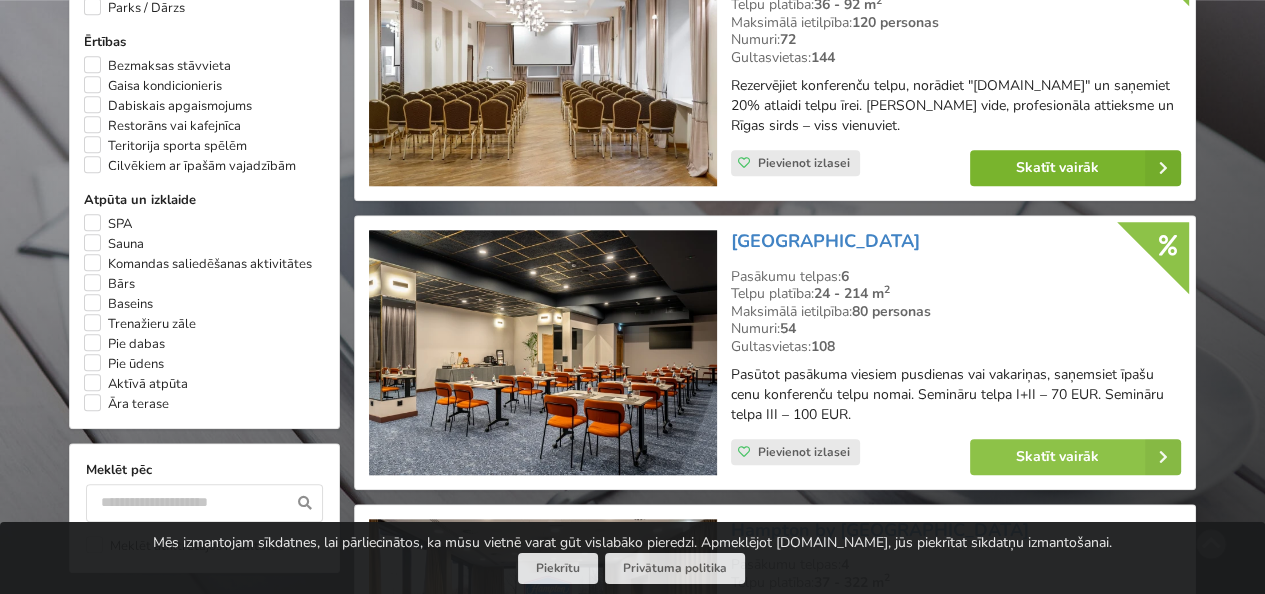 click on "Skatīt vairāk" at bounding box center (1075, 168) 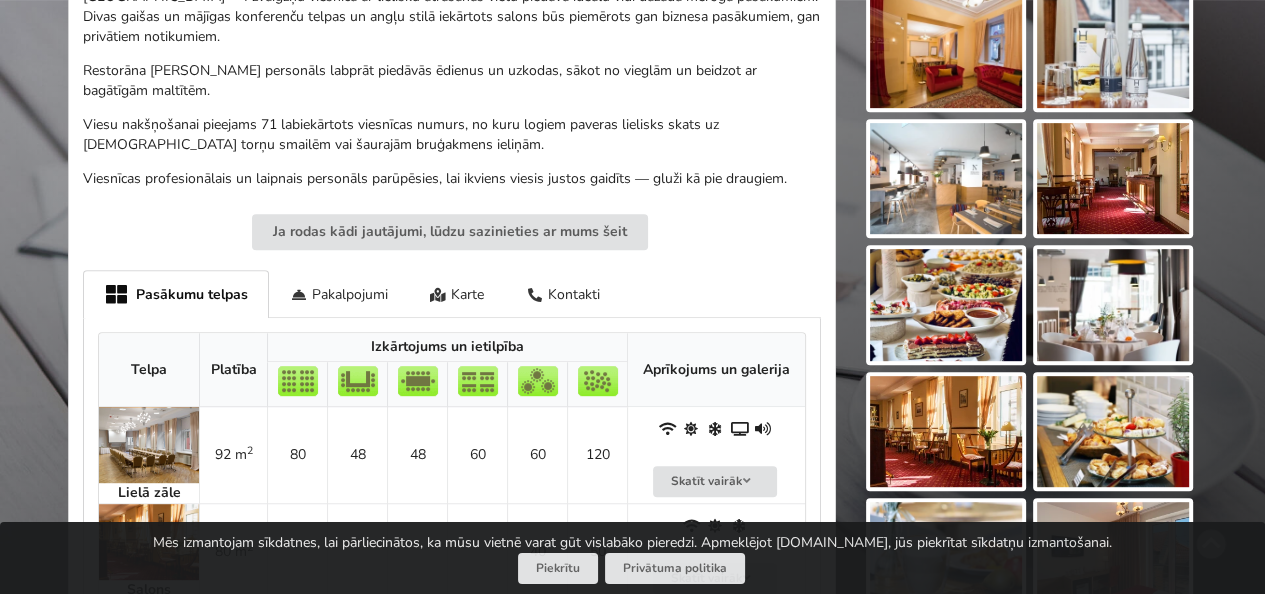 scroll, scrollTop: 700, scrollLeft: 0, axis: vertical 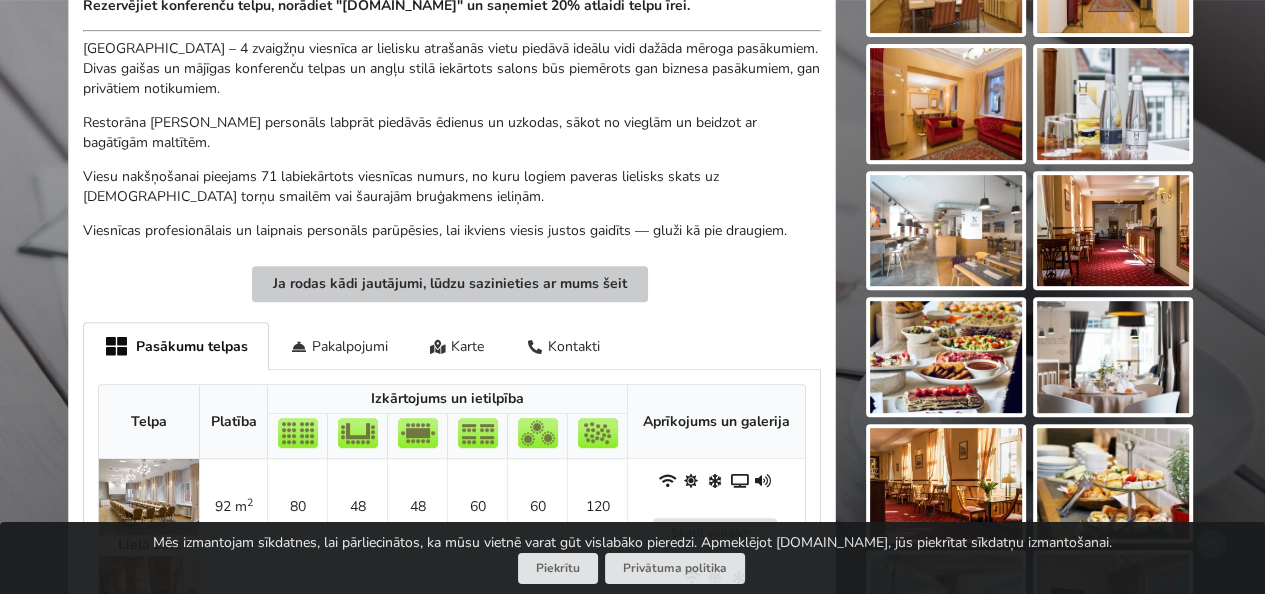 click on "Ja rodas kādi jautājumi, lūdzu sazinieties ar mums šeit" at bounding box center [450, 284] 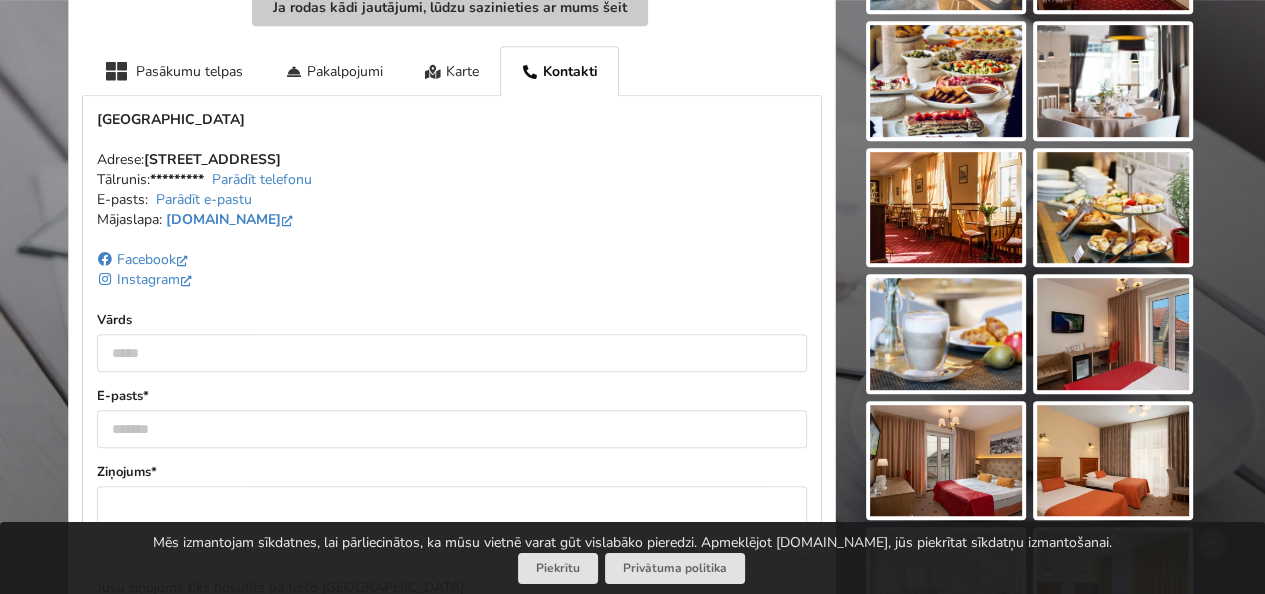 scroll, scrollTop: 1020, scrollLeft: 0, axis: vertical 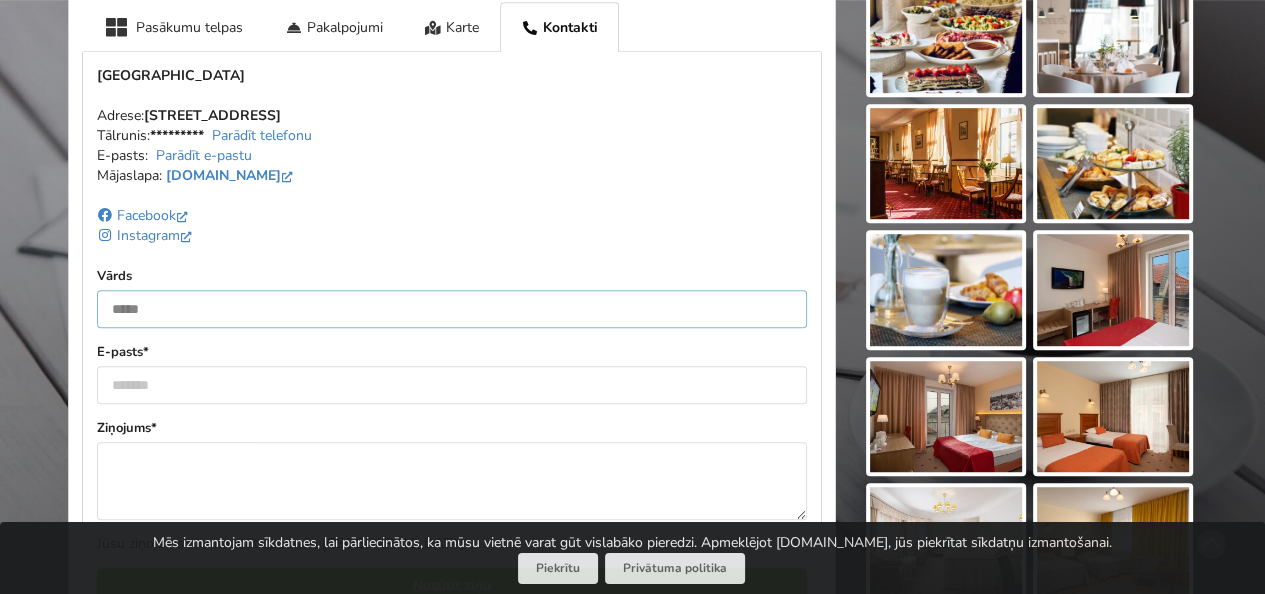 click at bounding box center (452, 309) 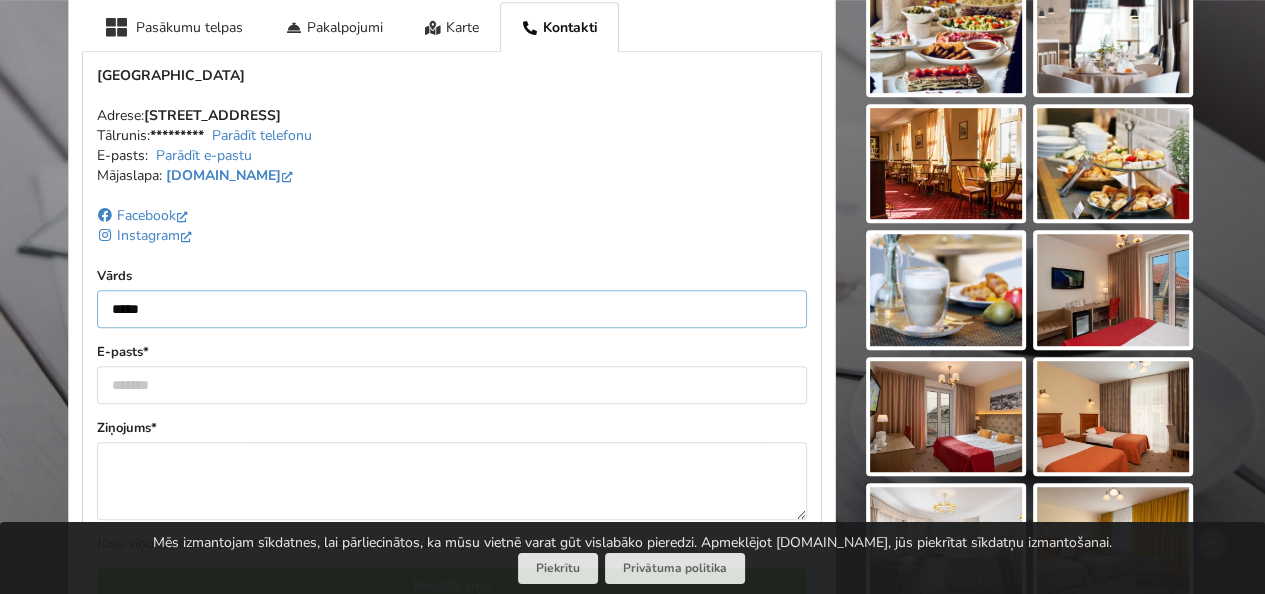 type on "*****" 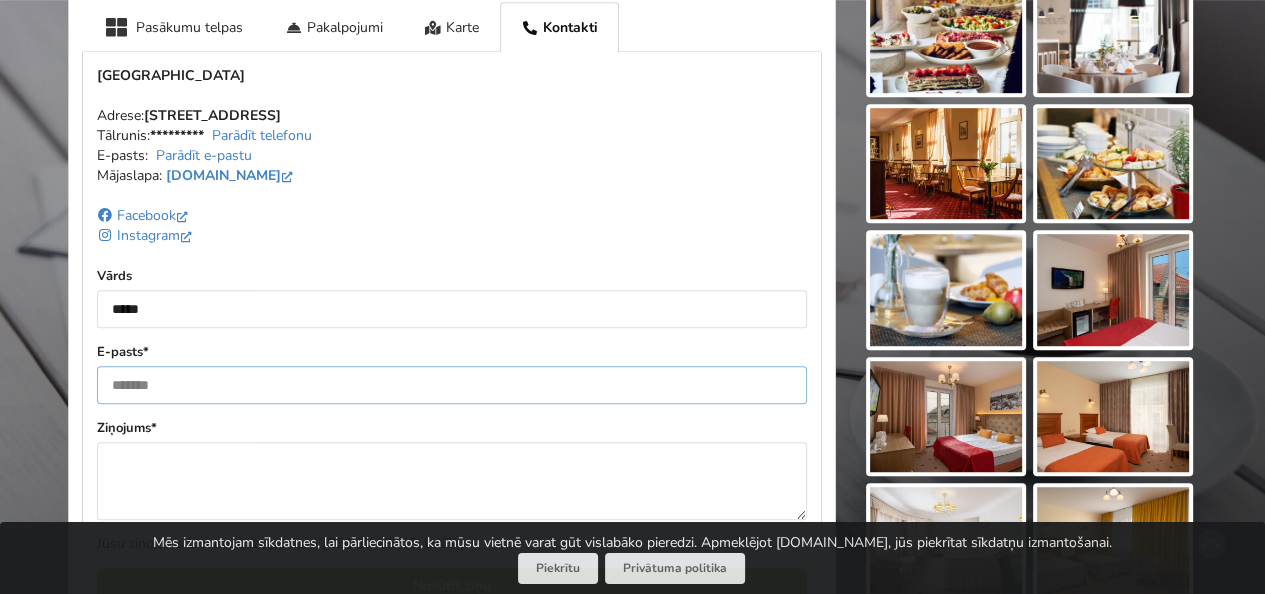 click at bounding box center [452, 385] 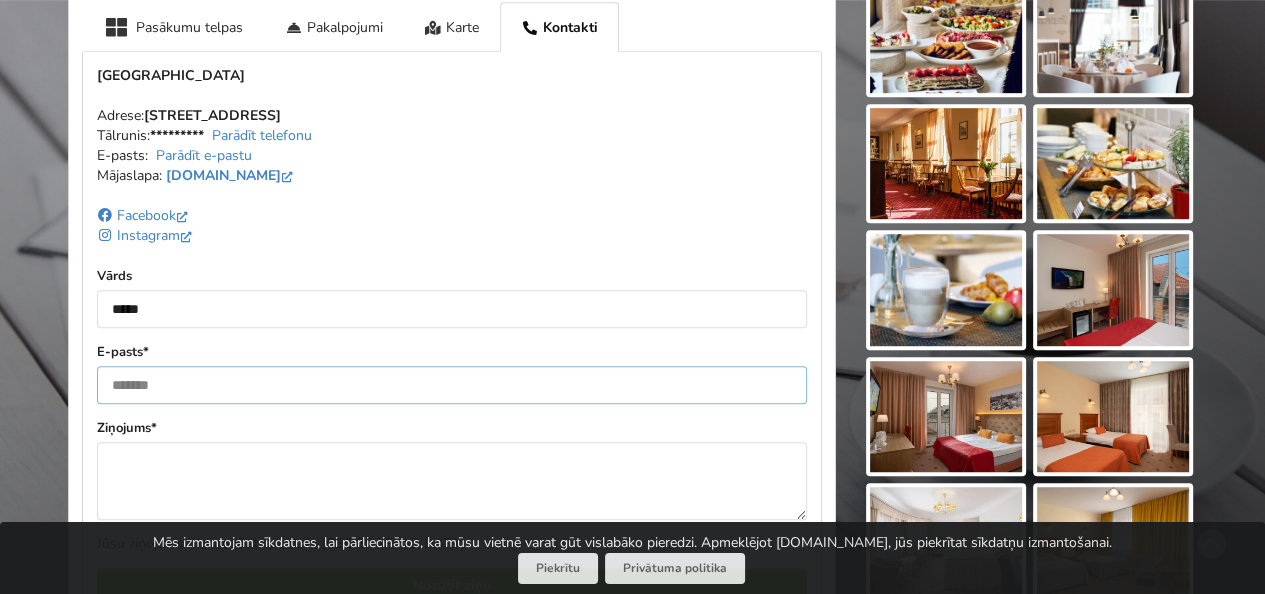 type on "**********" 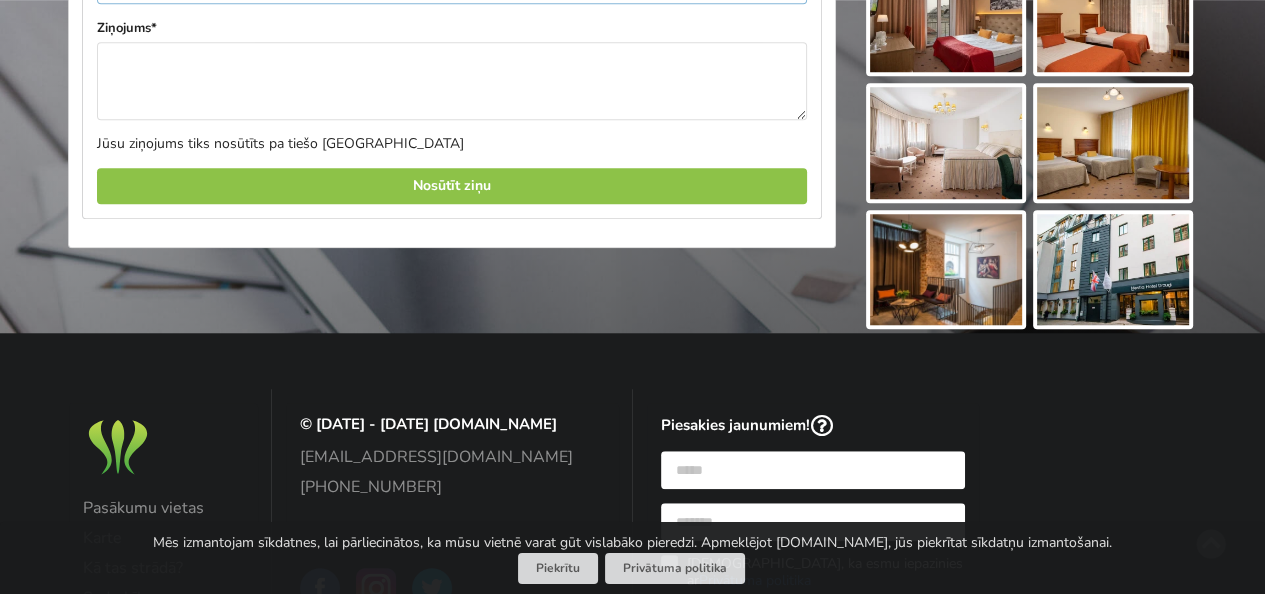 scroll, scrollTop: 1320, scrollLeft: 0, axis: vertical 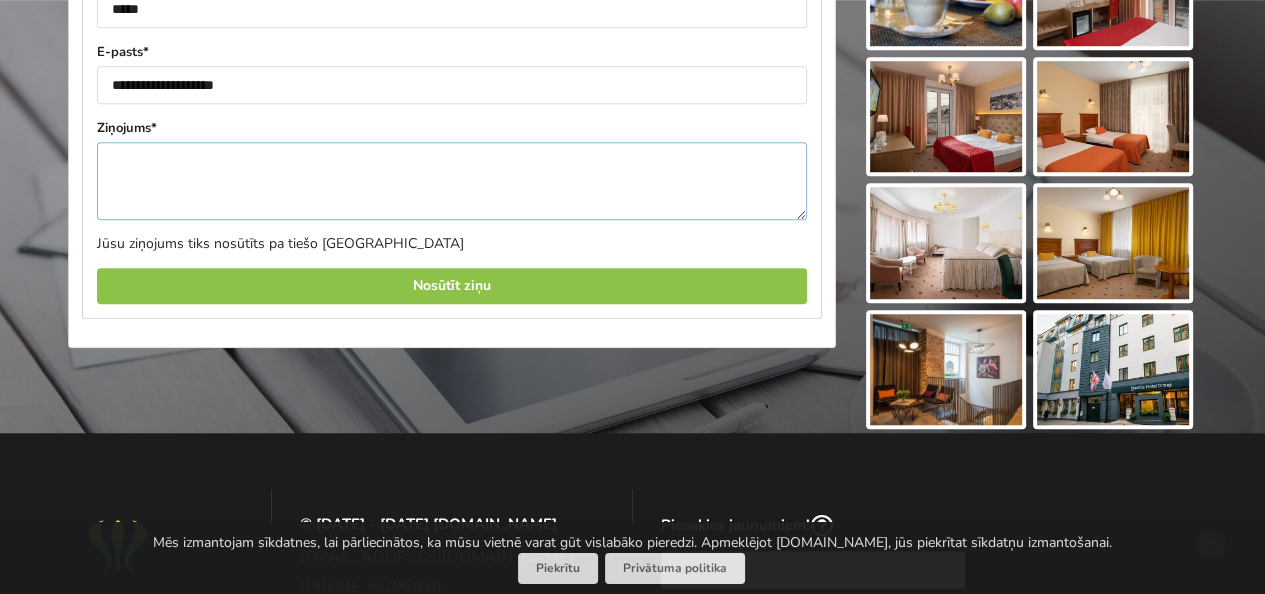 click at bounding box center [452, 181] 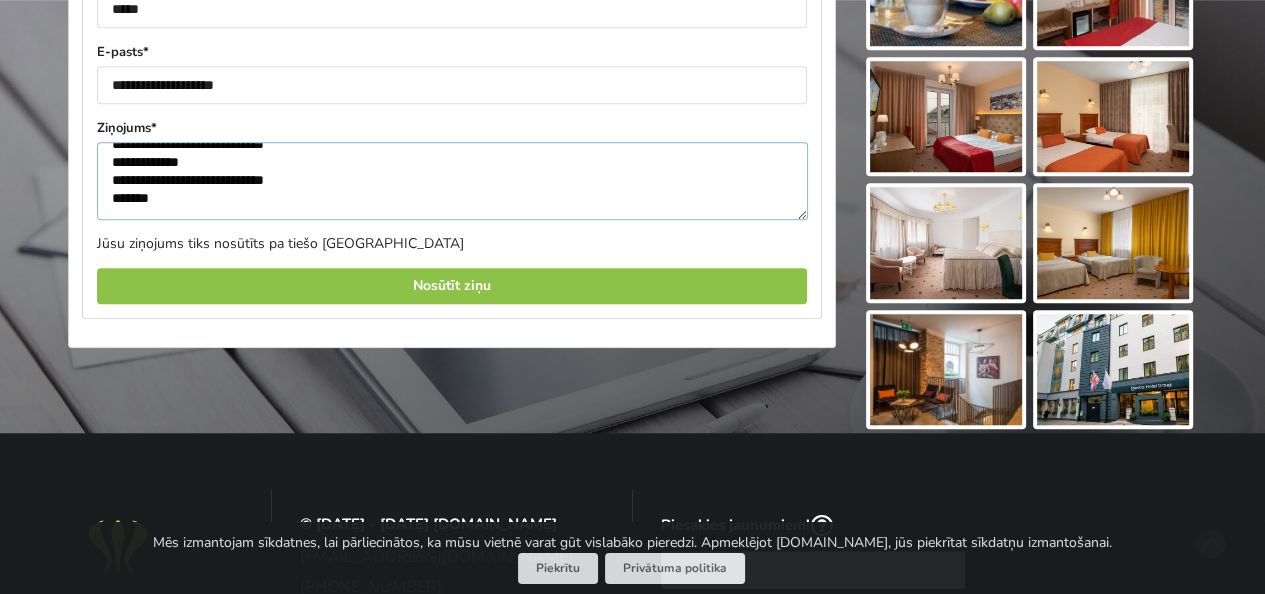 scroll, scrollTop: 36, scrollLeft: 0, axis: vertical 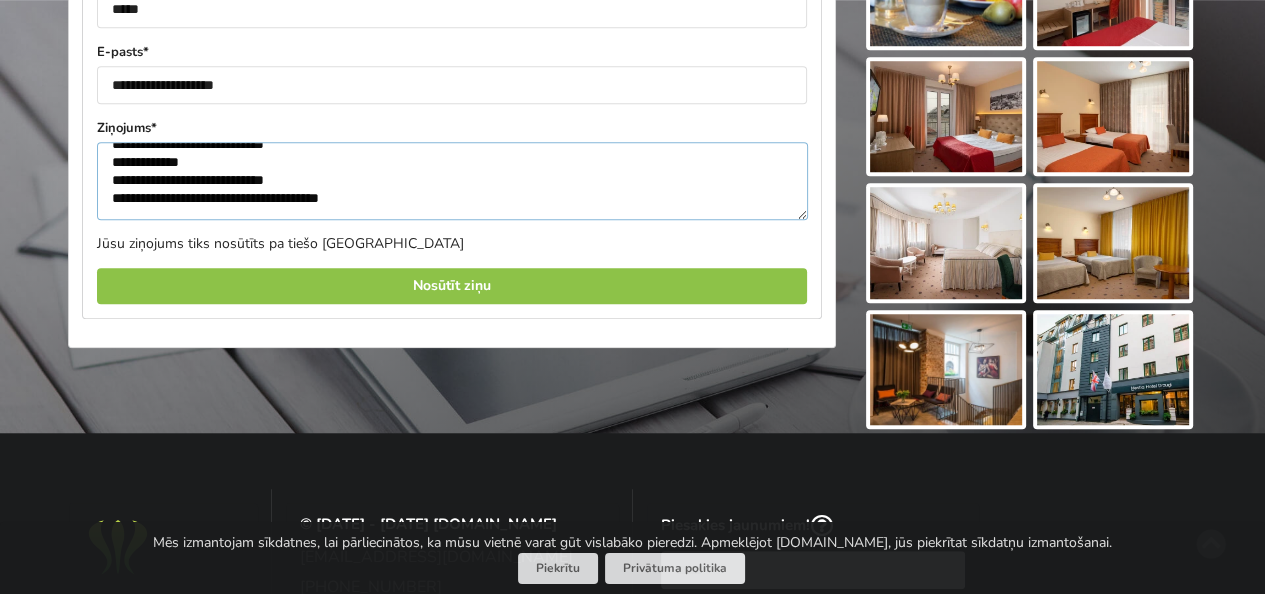 click on "**********" at bounding box center [452, 181] 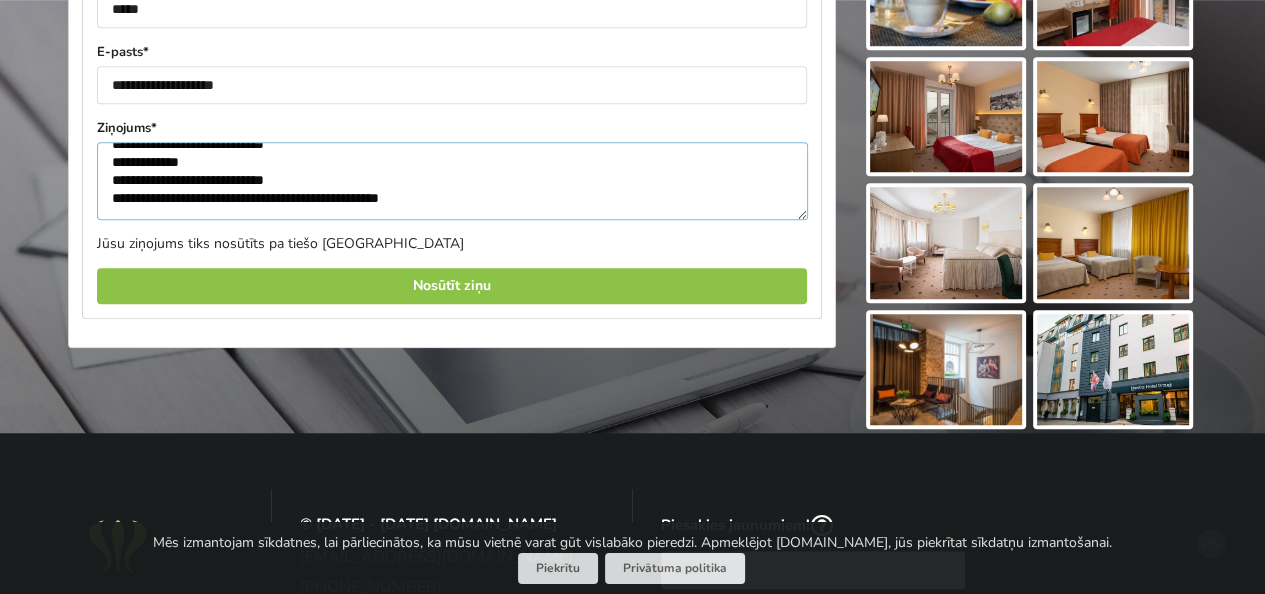 scroll, scrollTop: 1220, scrollLeft: 0, axis: vertical 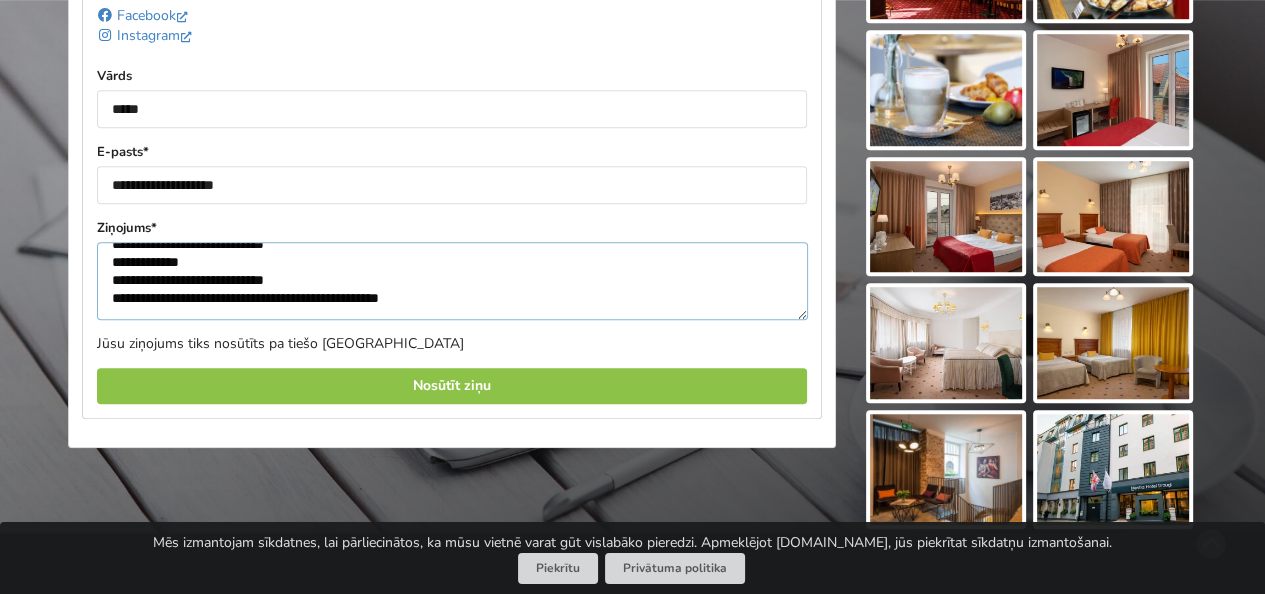 click on "**********" at bounding box center (452, 281) 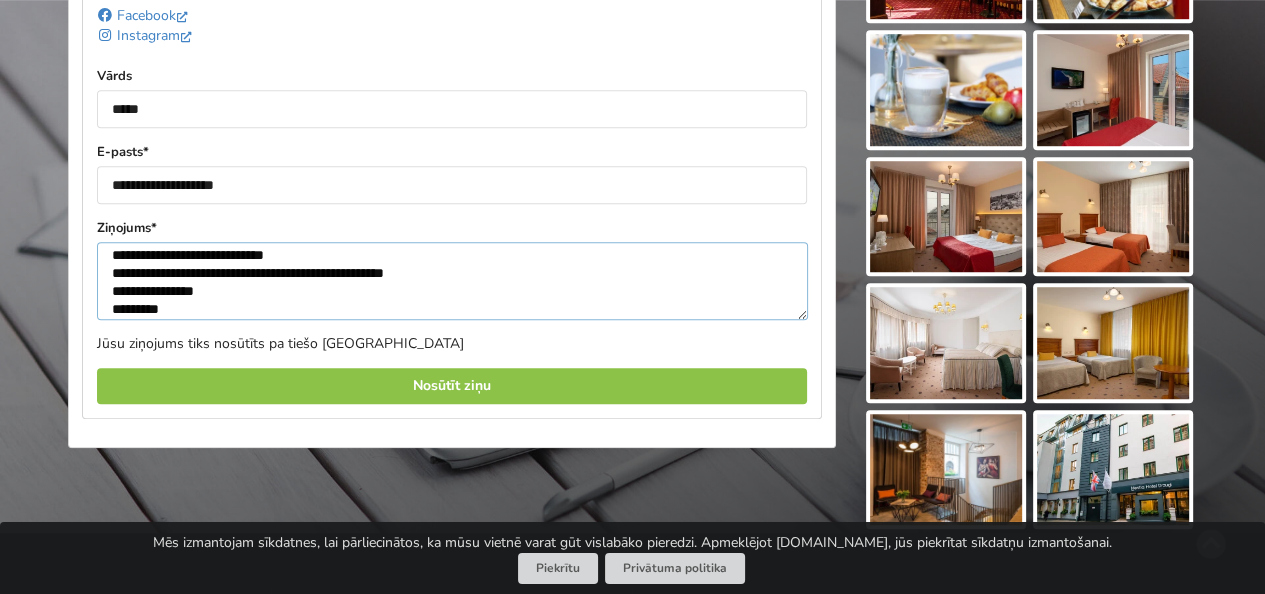 scroll, scrollTop: 72, scrollLeft: 0, axis: vertical 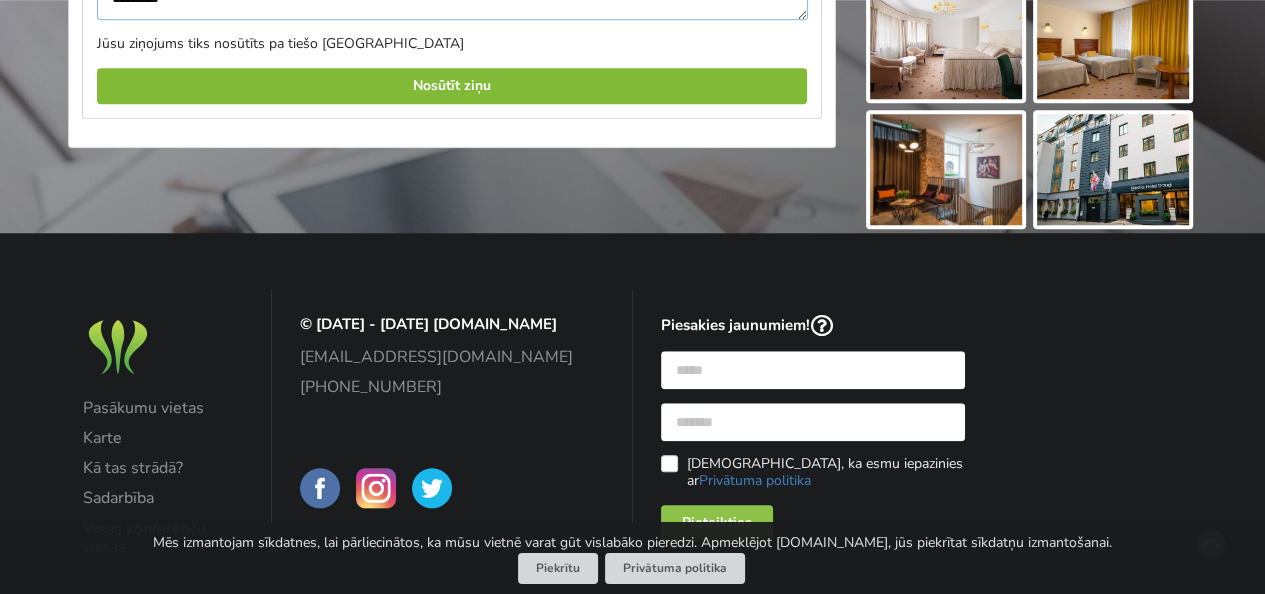 type on "**********" 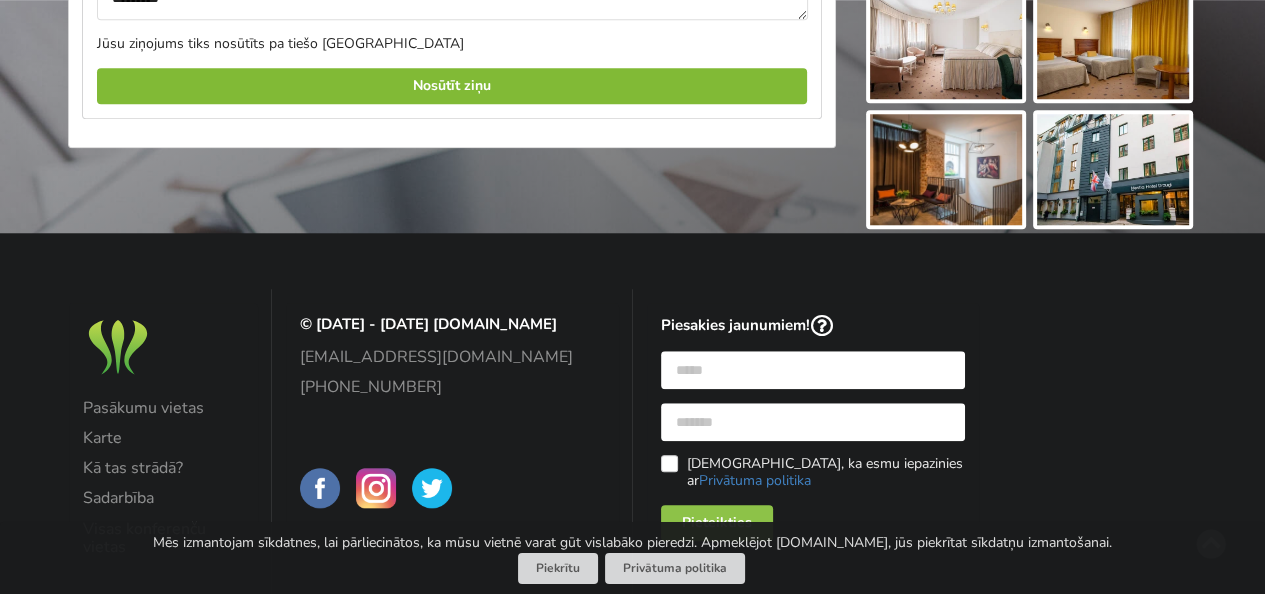 click on "Nosūtīt ziņu" at bounding box center [452, 86] 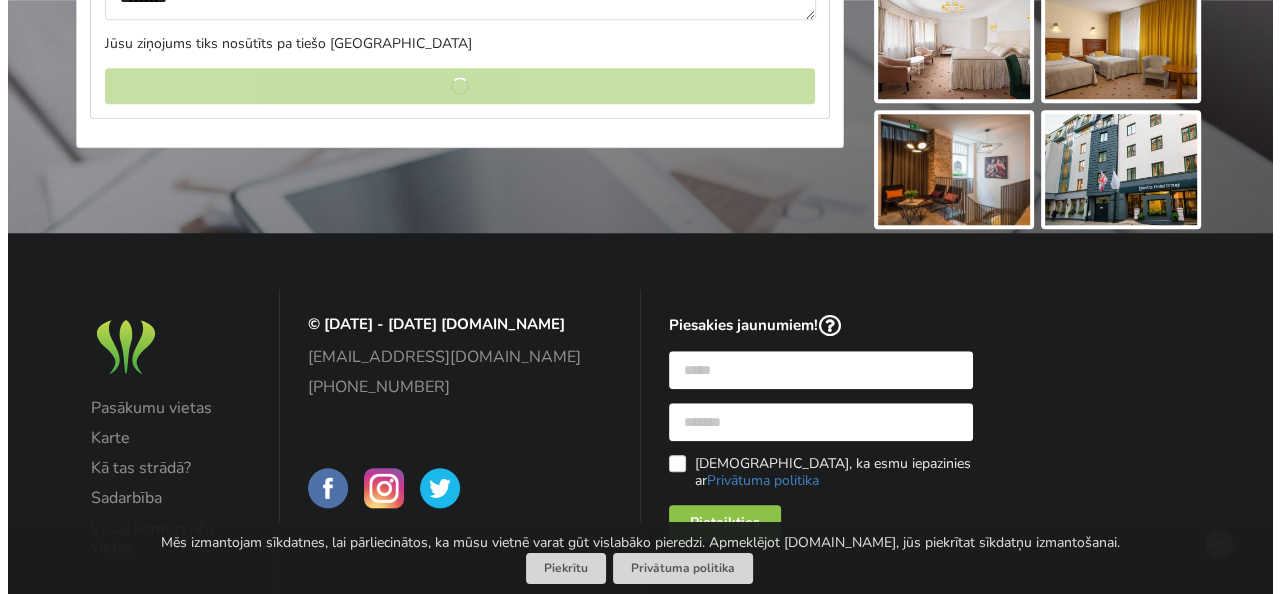 scroll, scrollTop: 1592, scrollLeft: 0, axis: vertical 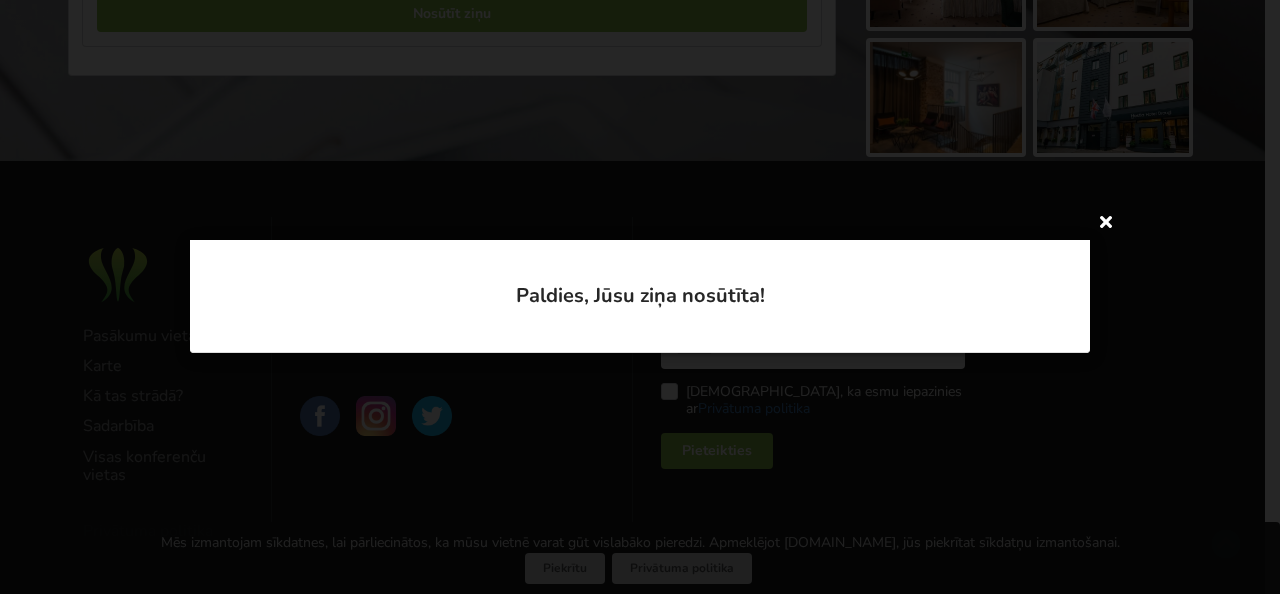 click at bounding box center (1106, 221) 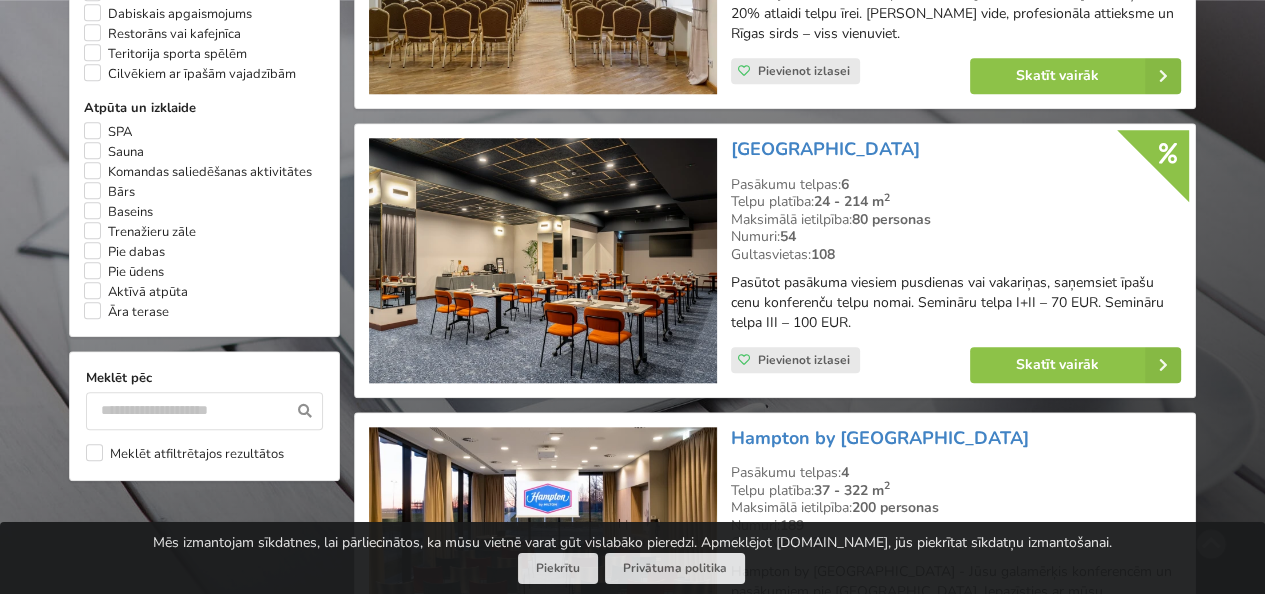 scroll, scrollTop: 1648, scrollLeft: 0, axis: vertical 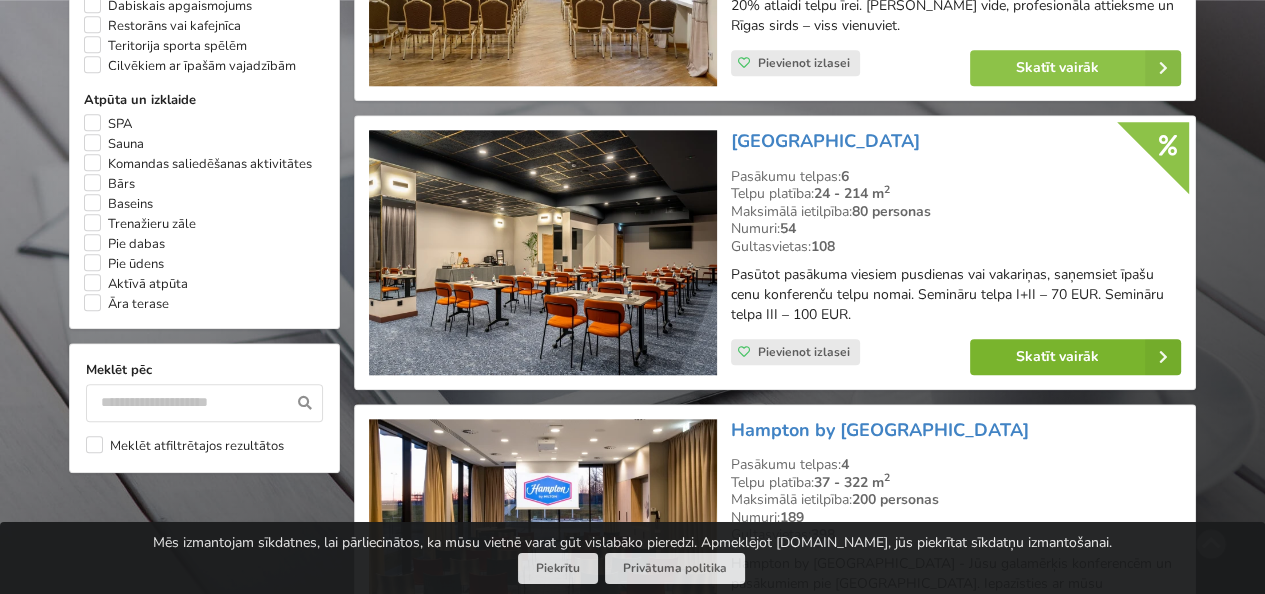 click on "Skatīt vairāk" at bounding box center (1075, 357) 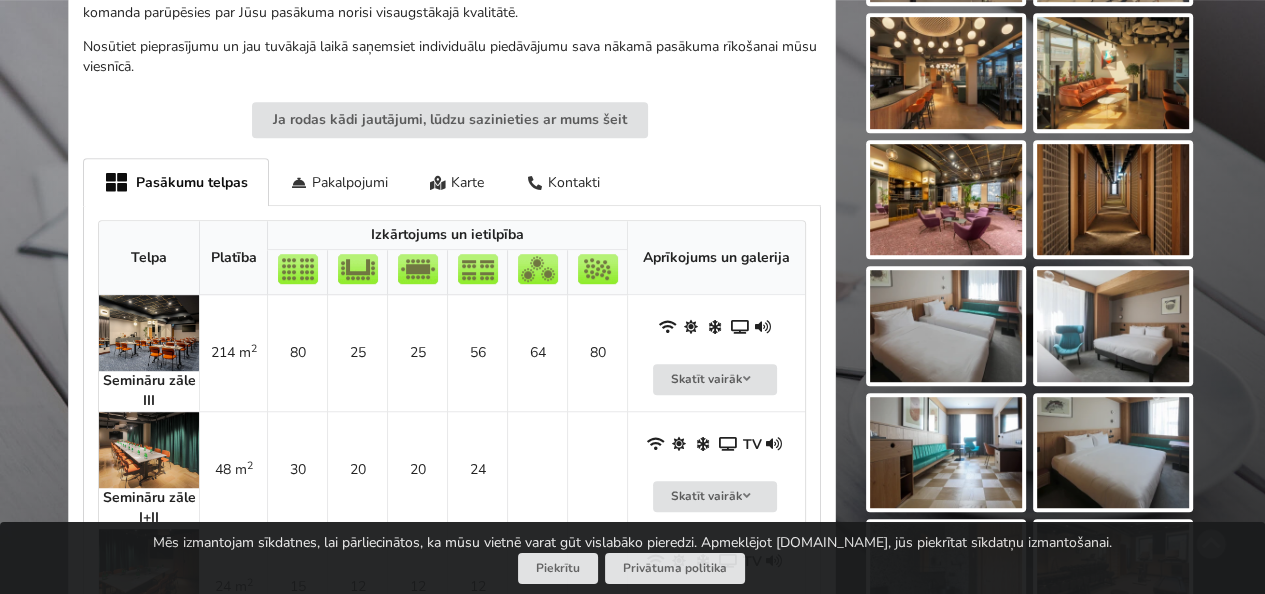 scroll, scrollTop: 900, scrollLeft: 0, axis: vertical 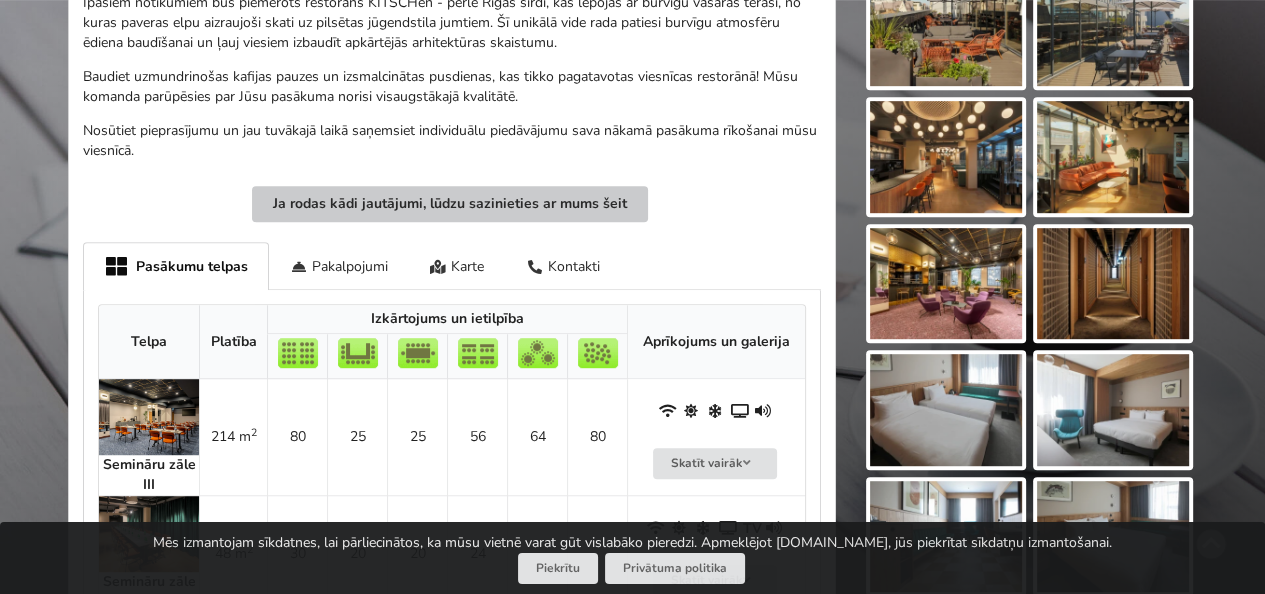 click on "Ja rodas kādi jautājumi, lūdzu sazinieties ar mums šeit" at bounding box center [450, 204] 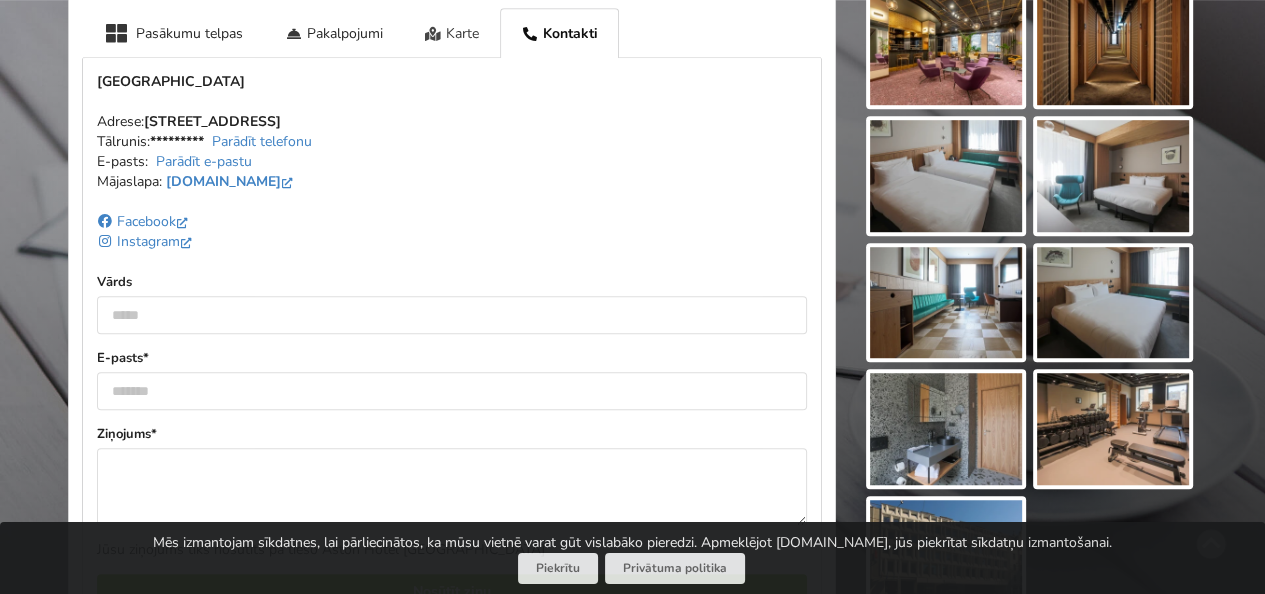 scroll, scrollTop: 1140, scrollLeft: 0, axis: vertical 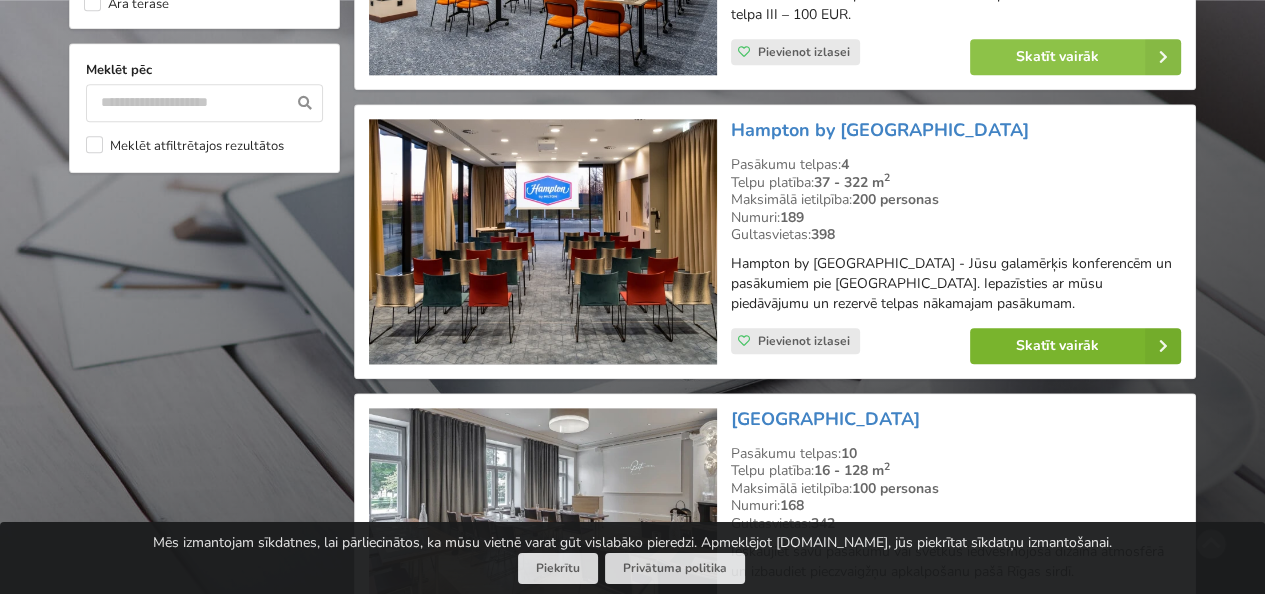 click on "Skatīt vairāk" at bounding box center (1075, 346) 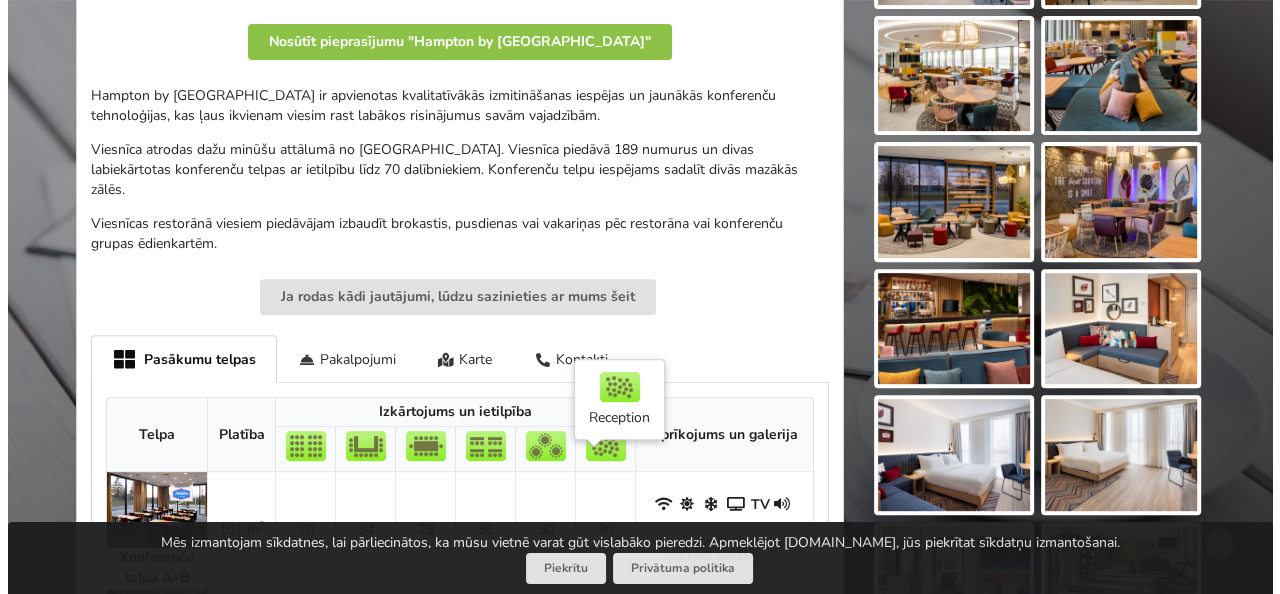 scroll, scrollTop: 600, scrollLeft: 0, axis: vertical 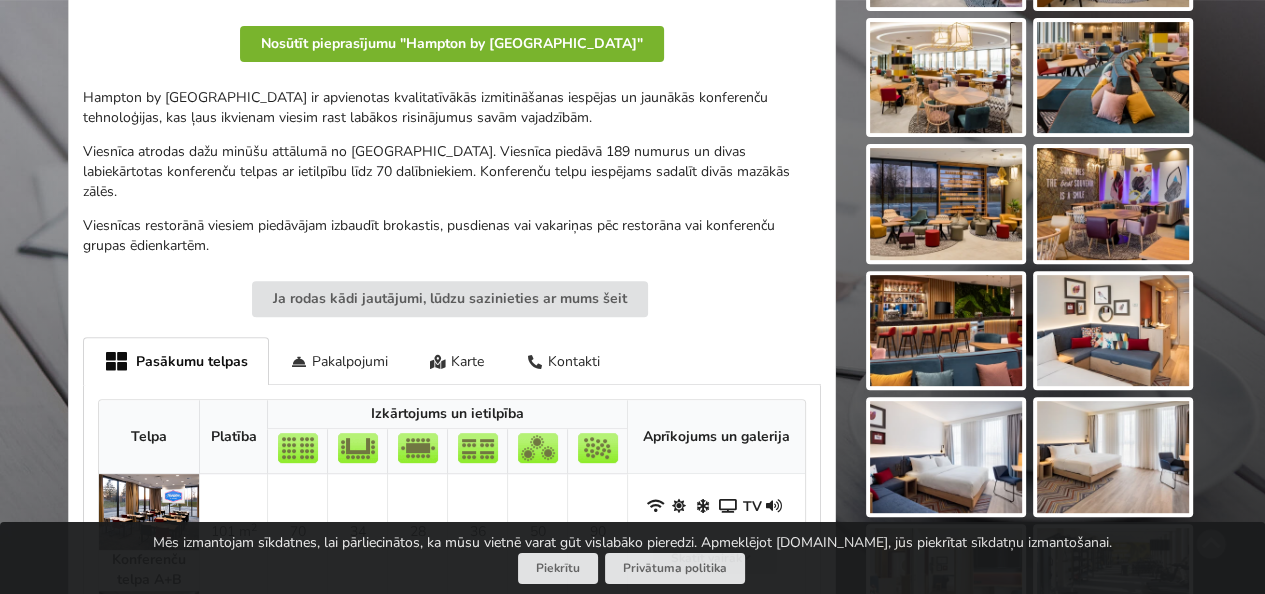 click on "Nosūtīt pieprasījumu "Hampton by Hilton Riga Airport"" at bounding box center (452, 44) 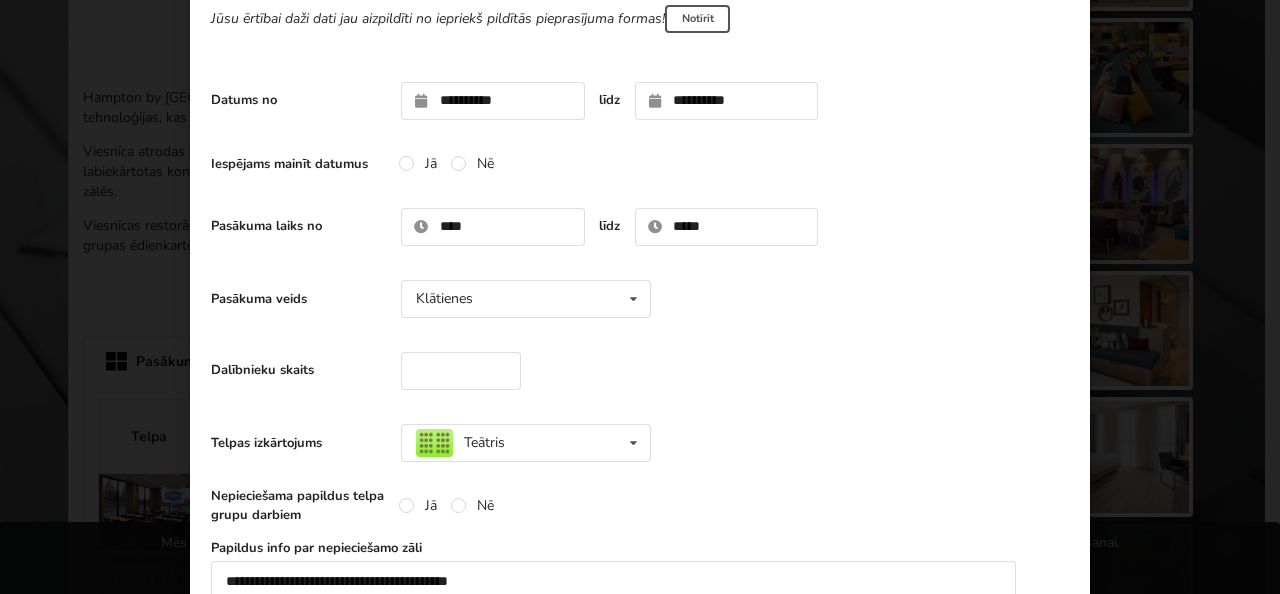 scroll, scrollTop: 200, scrollLeft: 0, axis: vertical 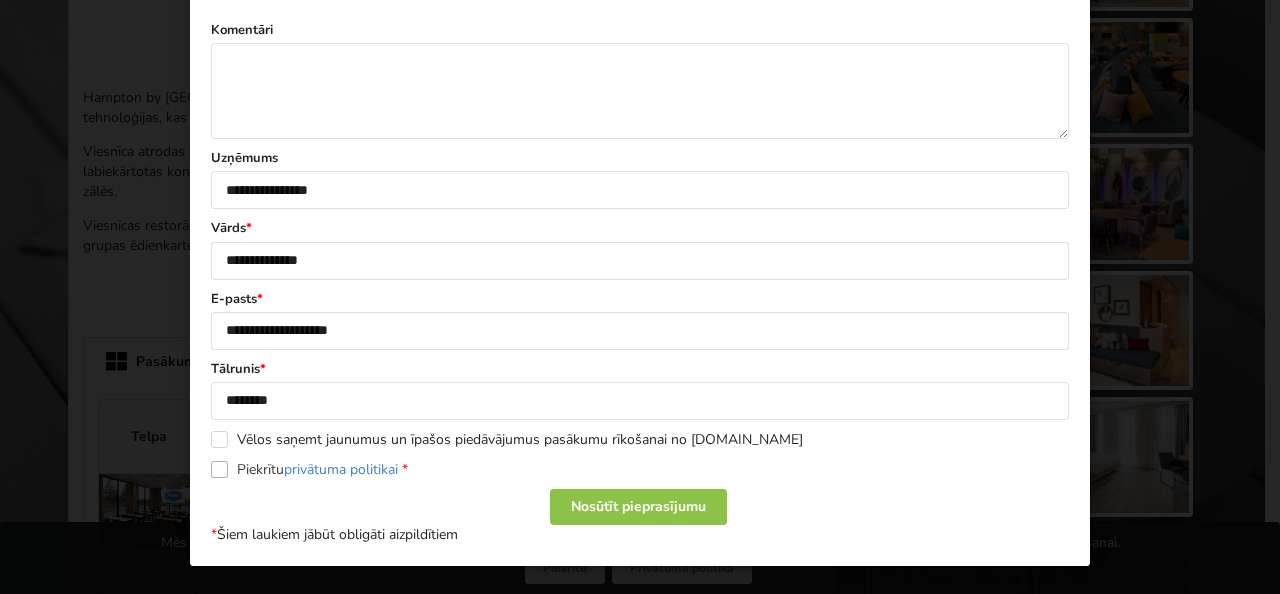 click on "Piekrītu  privātuma politikai   *" at bounding box center (309, 469) 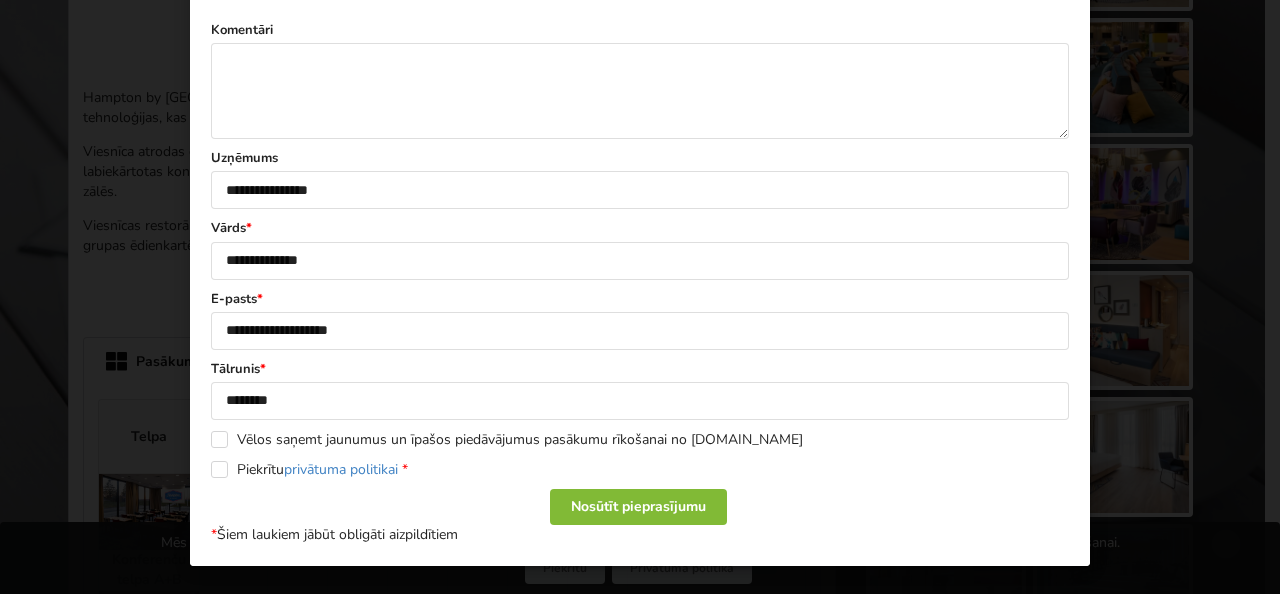 click on "Nosūtīt pieprasījumu" at bounding box center (638, 507) 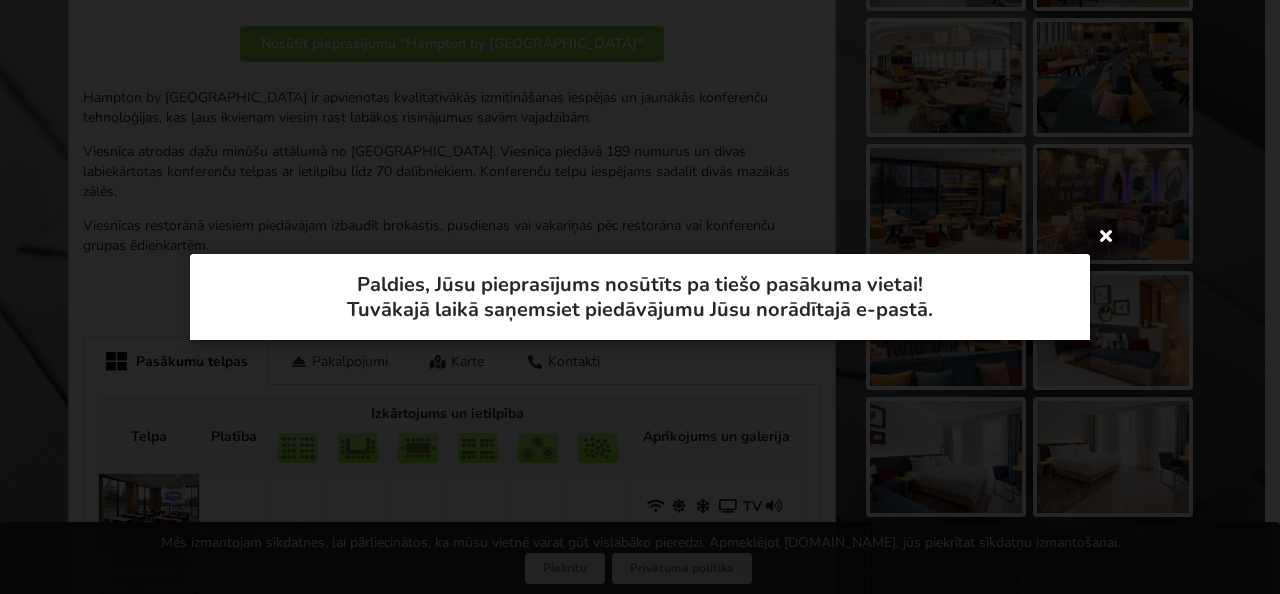 click at bounding box center [1106, 235] 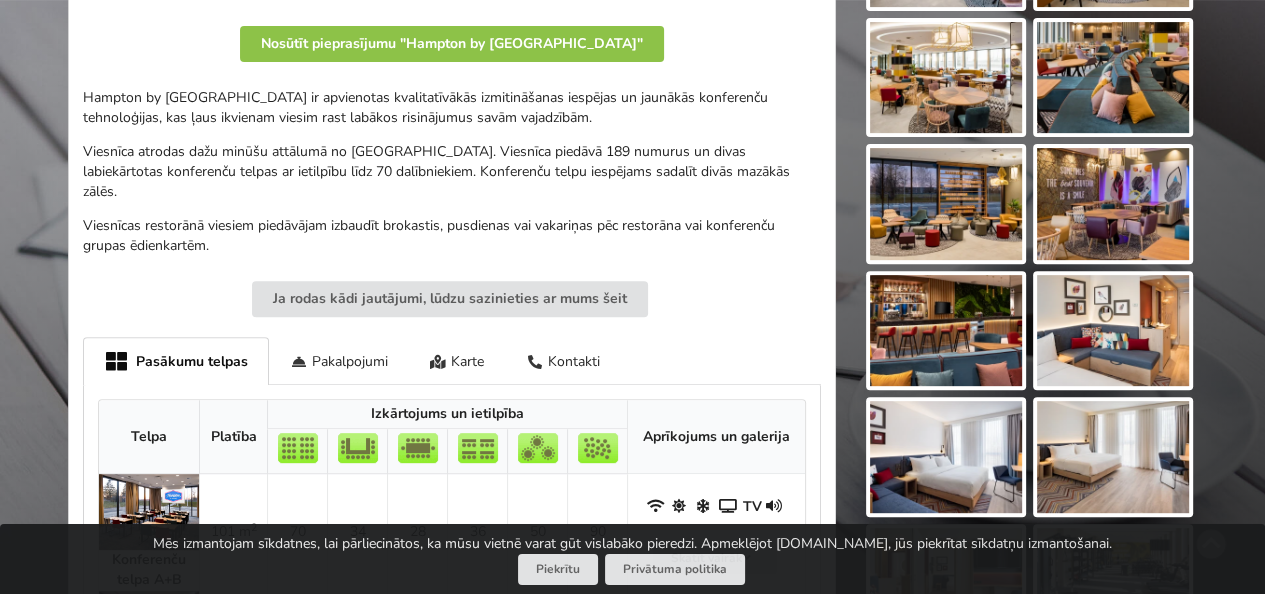 scroll, scrollTop: 600, scrollLeft: 0, axis: vertical 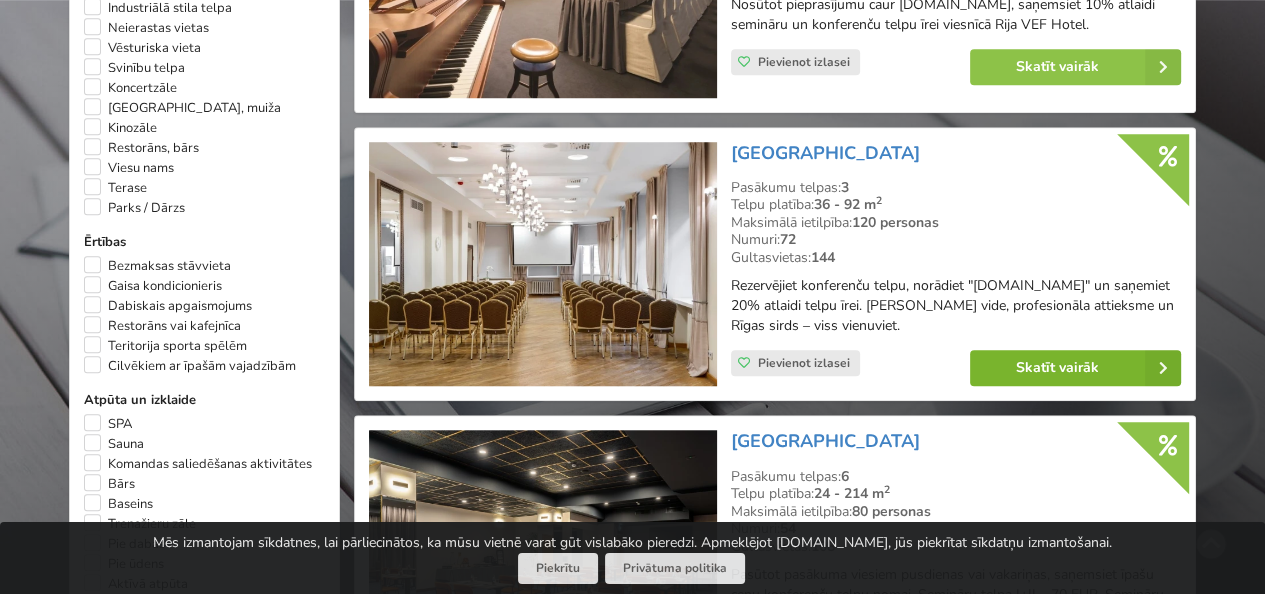 click on "Skatīt vairāk" at bounding box center [1075, 368] 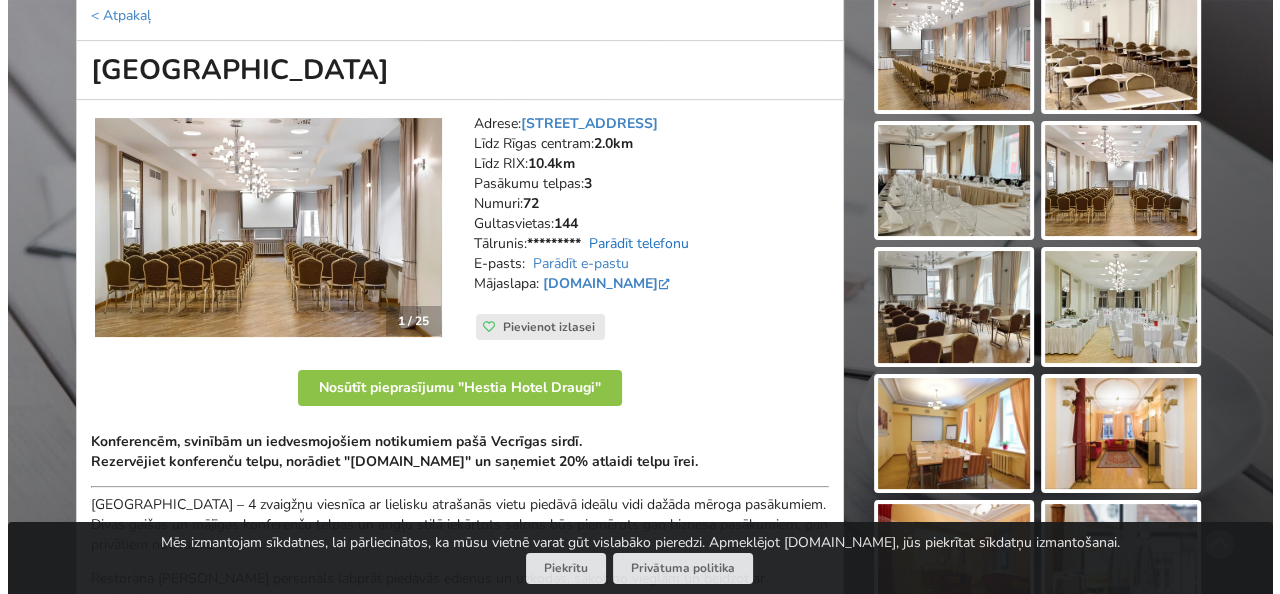scroll, scrollTop: 400, scrollLeft: 0, axis: vertical 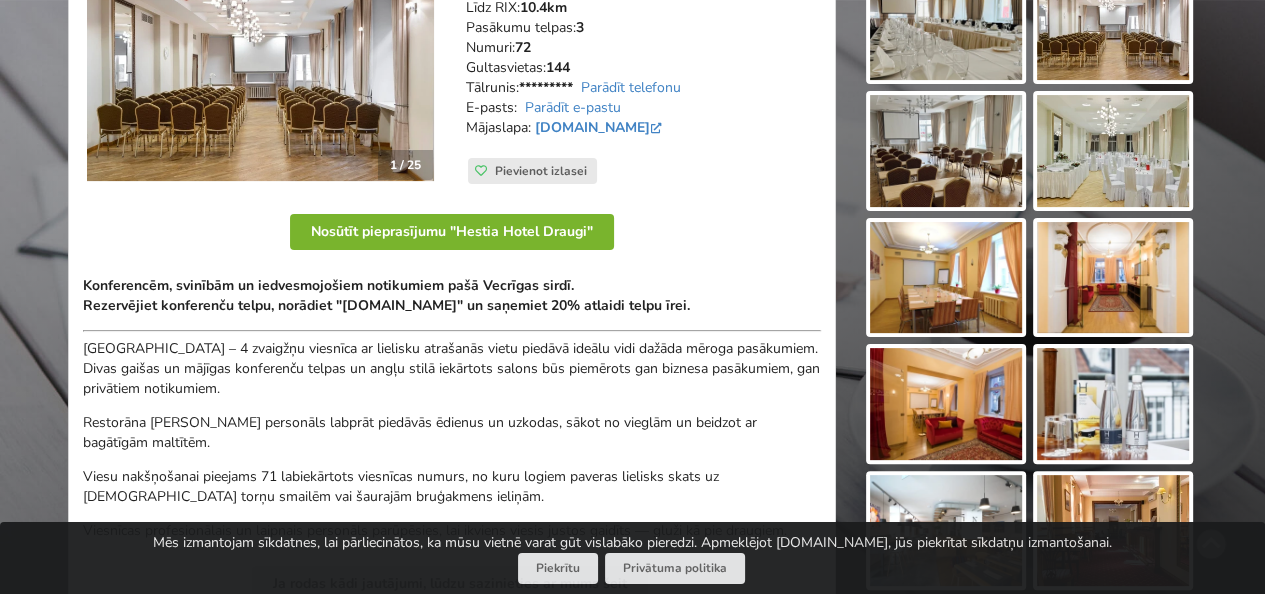 click on "Nosūtīt pieprasījumu "Hestia Hotel Draugi"" at bounding box center [452, 232] 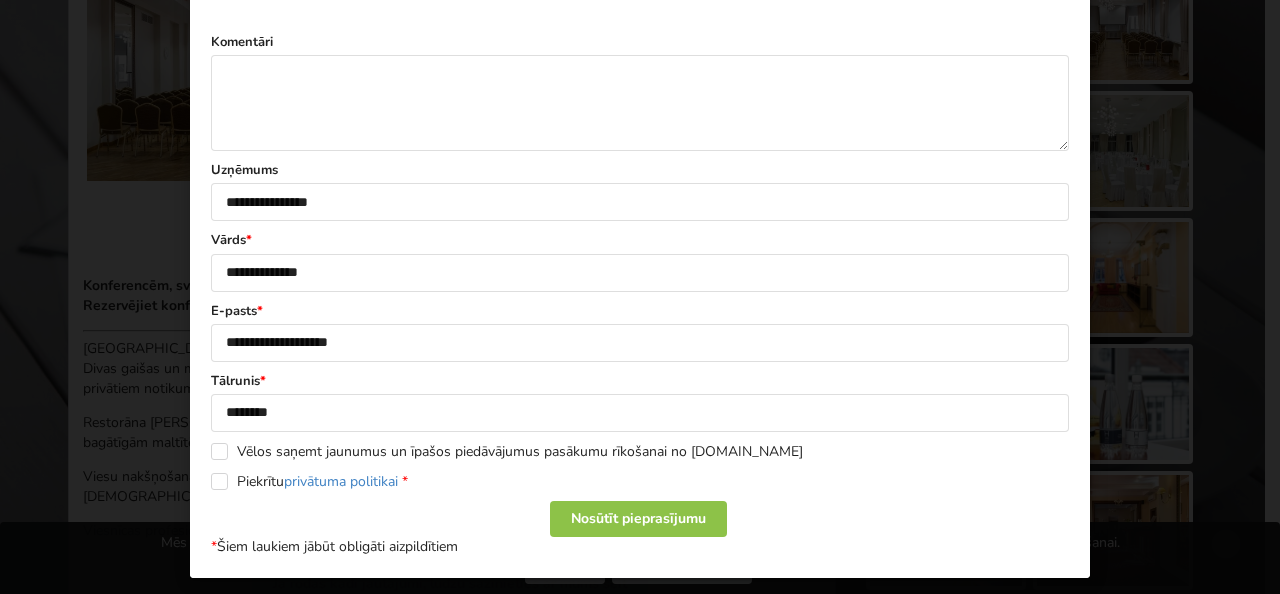 scroll, scrollTop: 1384, scrollLeft: 0, axis: vertical 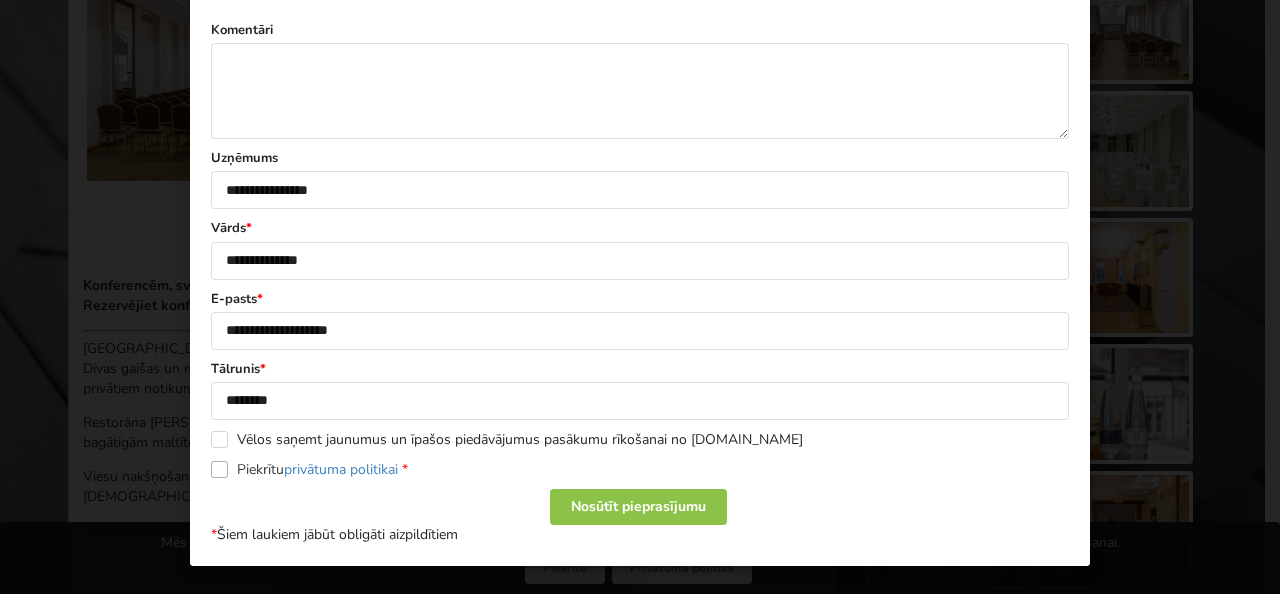 click on "Piekrītu  privātuma politikai   *" at bounding box center [309, 469] 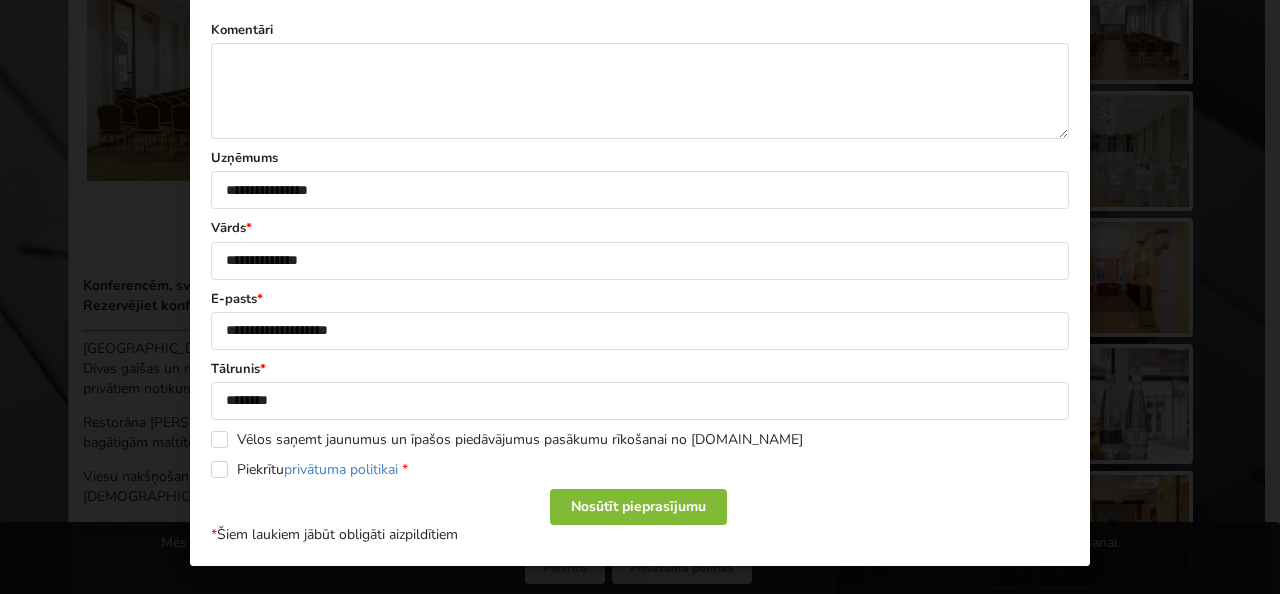 click on "Nosūtīt pieprasījumu" at bounding box center [638, 507] 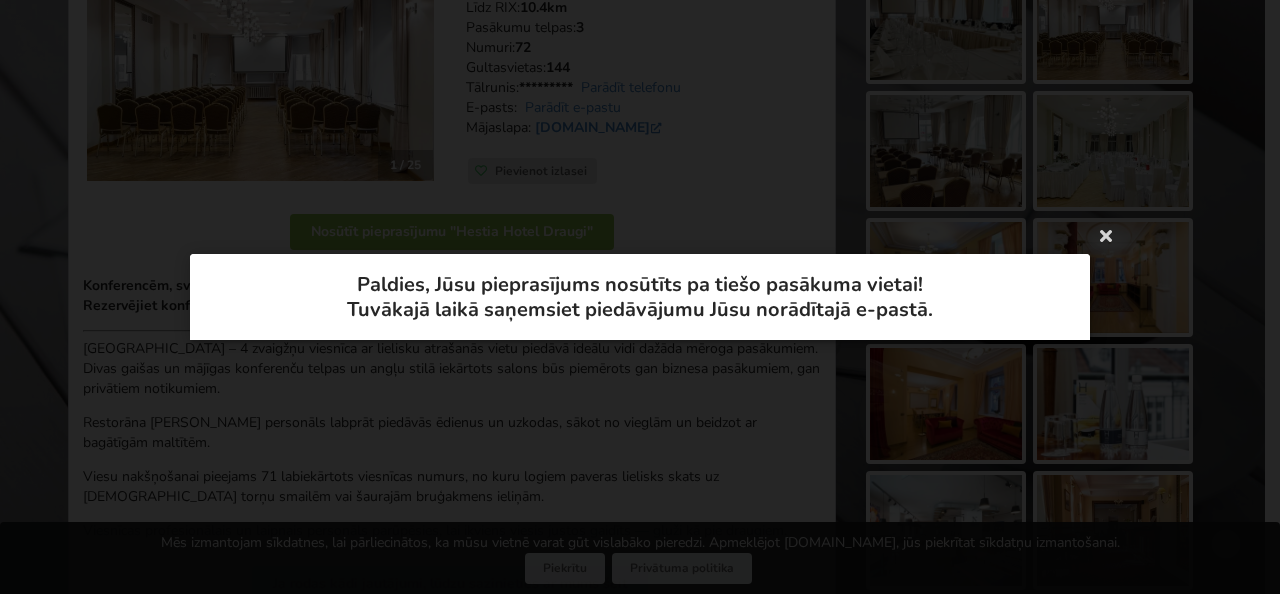 drag, startPoint x: 1106, startPoint y: 233, endPoint x: 926, endPoint y: 171, distance: 190.37857 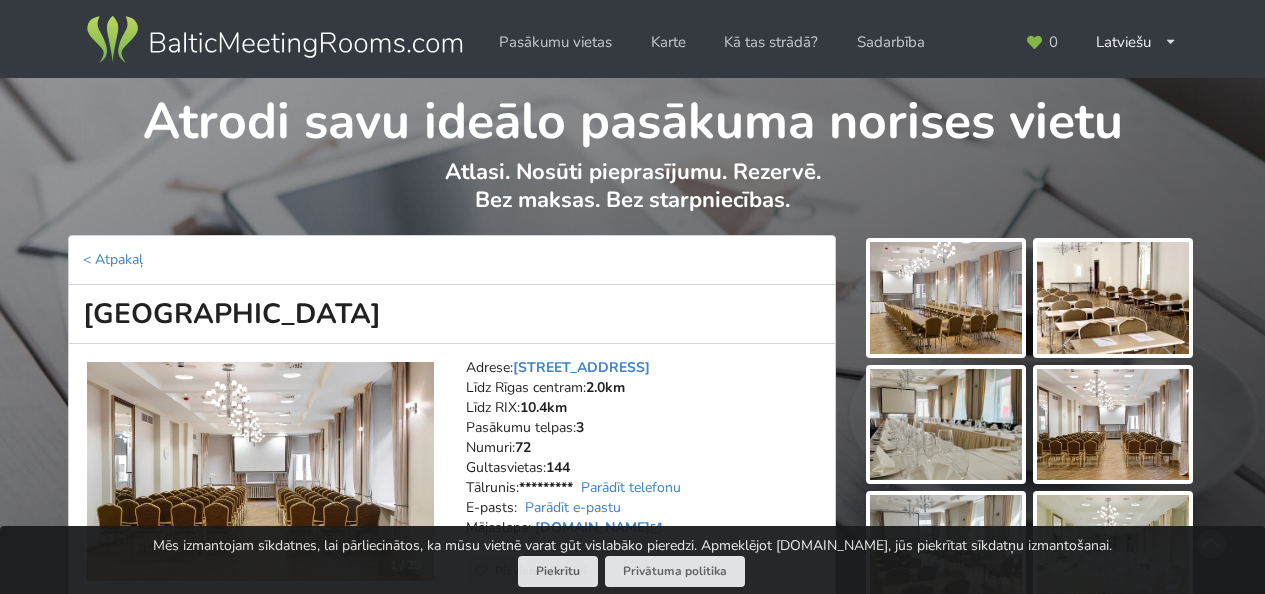 scroll, scrollTop: 400, scrollLeft: 0, axis: vertical 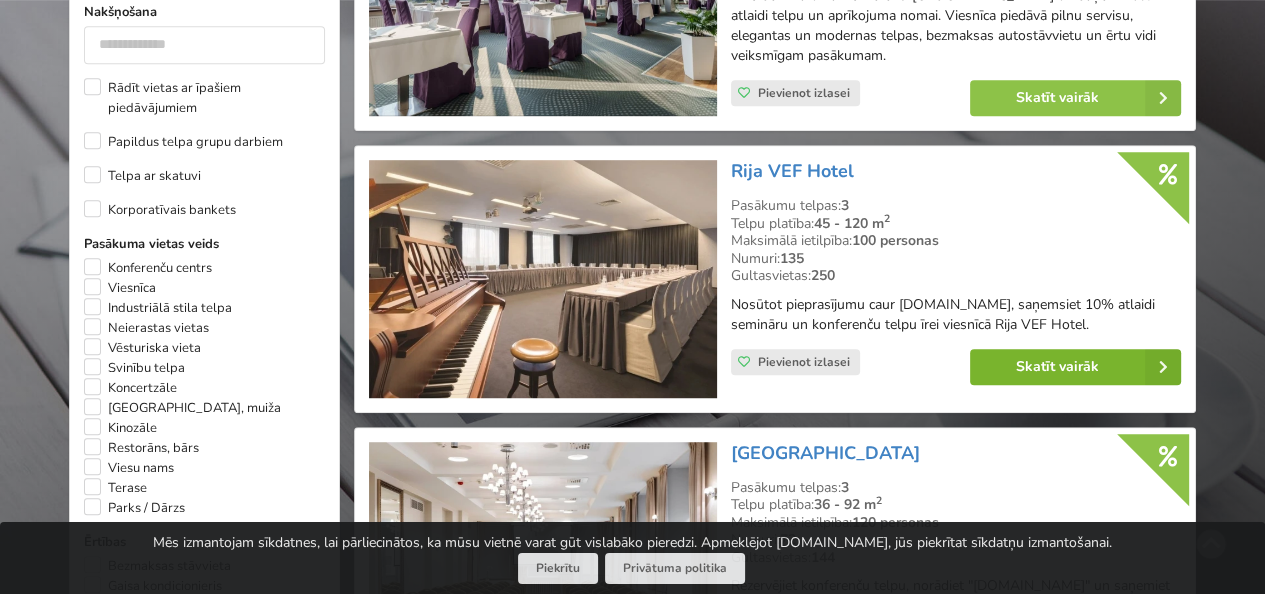 click on "Skatīt vairāk" at bounding box center (1075, 367) 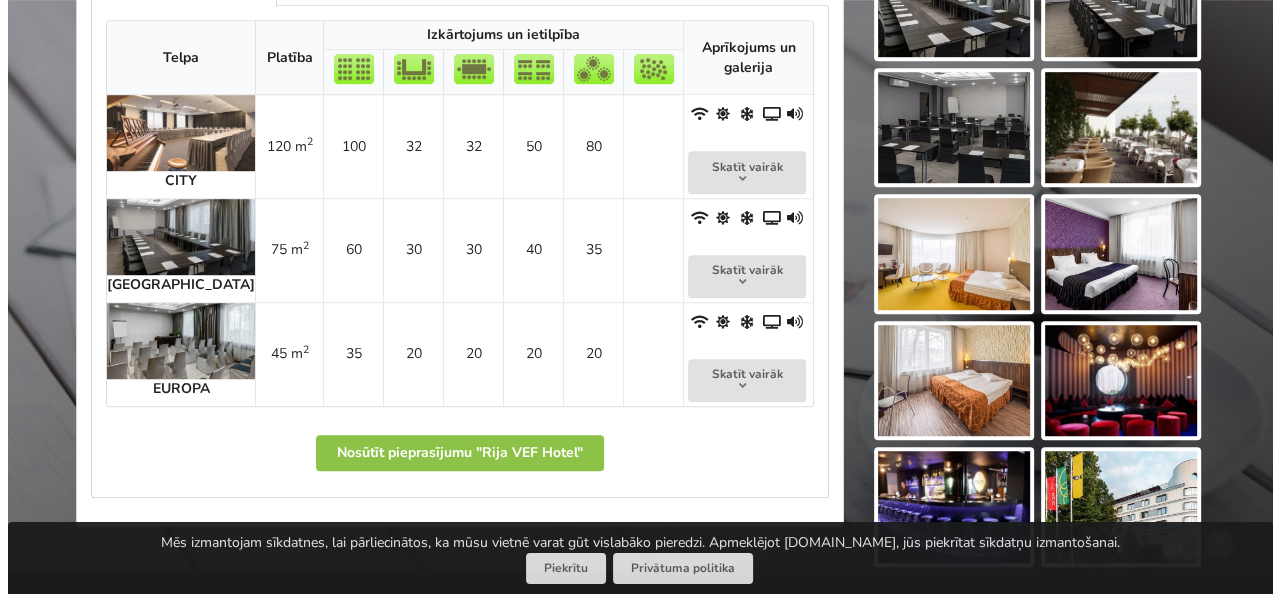 scroll, scrollTop: 1100, scrollLeft: 0, axis: vertical 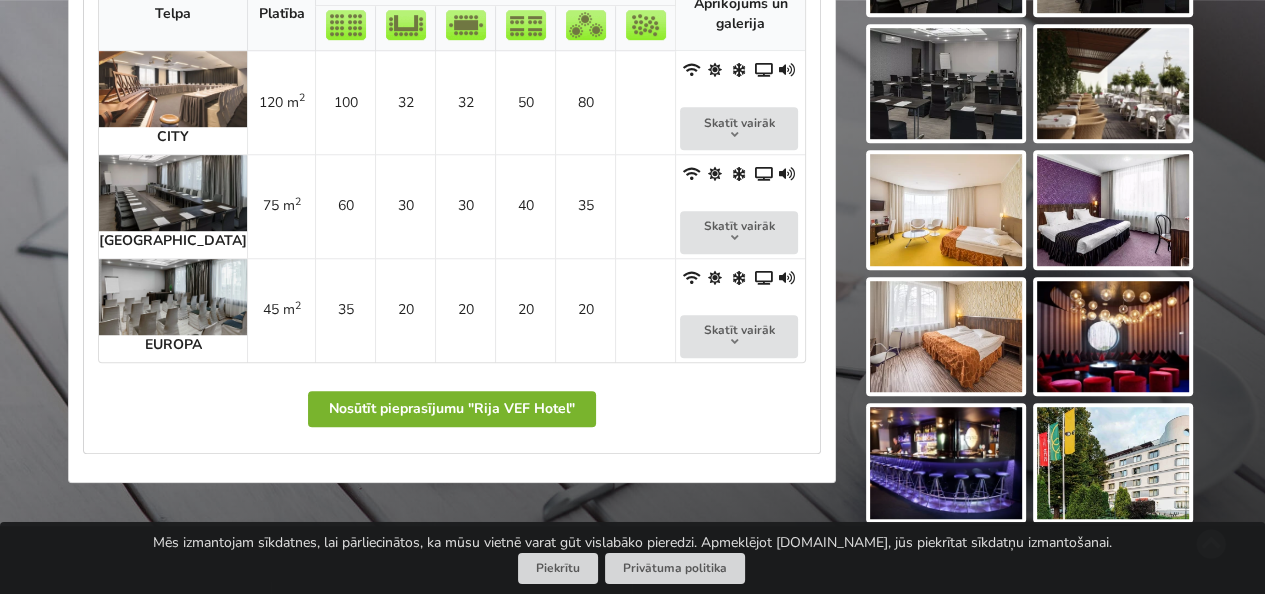 click on "Nosūtīt pieprasījumu "Rija VEF Hotel"" at bounding box center (452, 409) 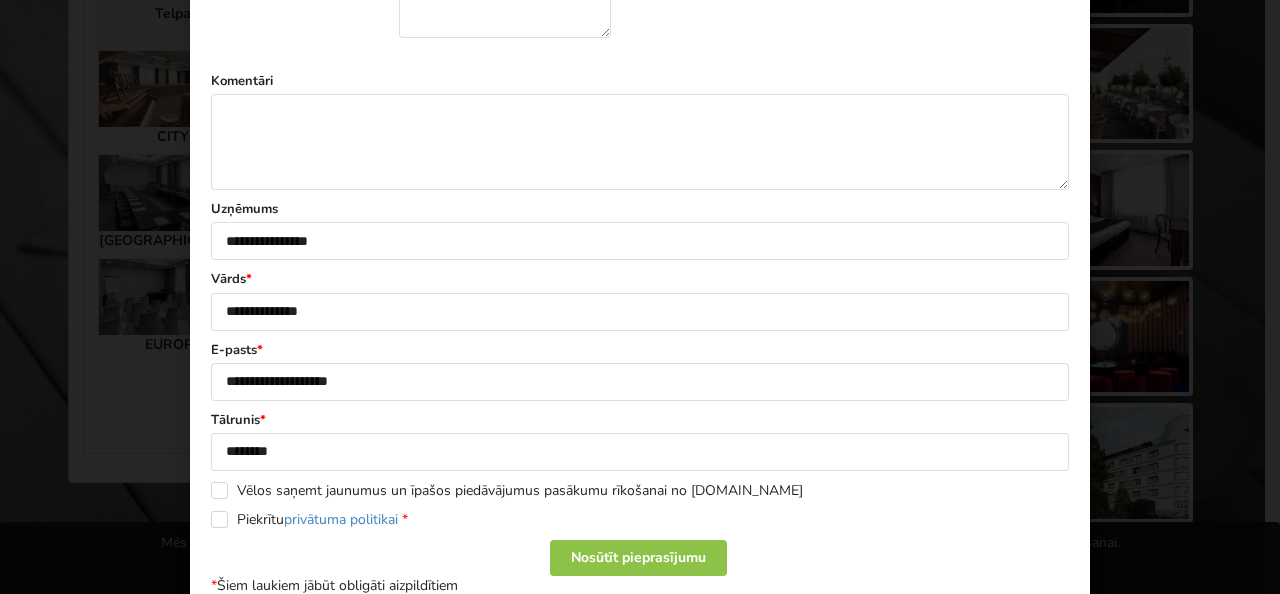 scroll, scrollTop: 1384, scrollLeft: 0, axis: vertical 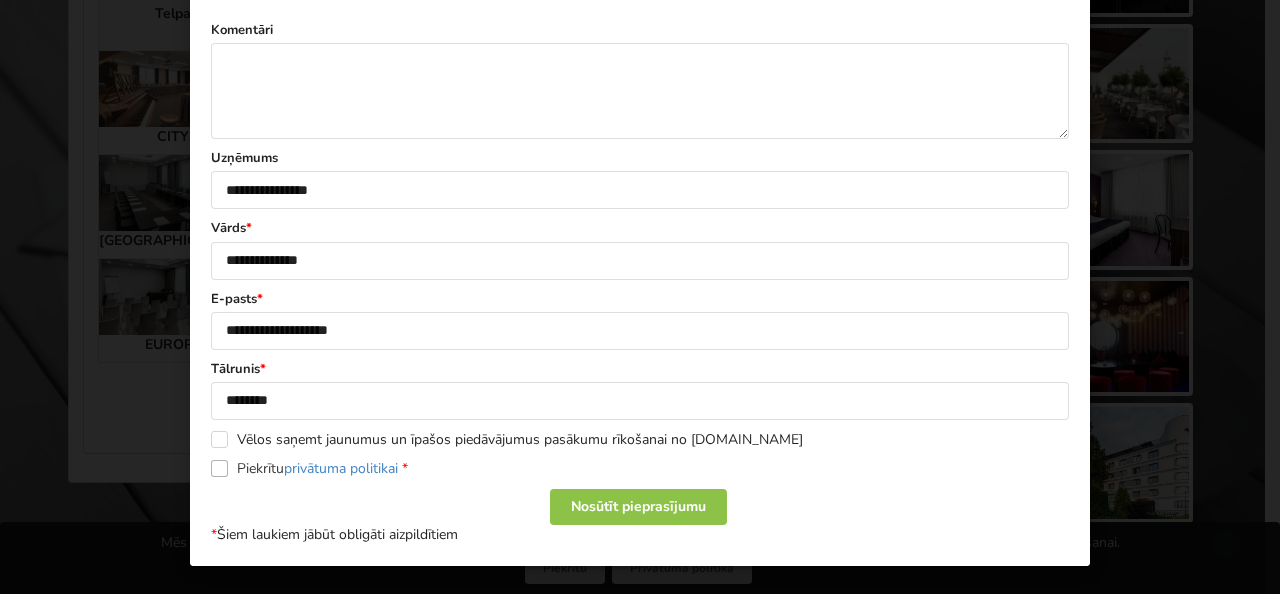drag, startPoint x: 209, startPoint y: 470, endPoint x: 240, endPoint y: 477, distance: 31.780497 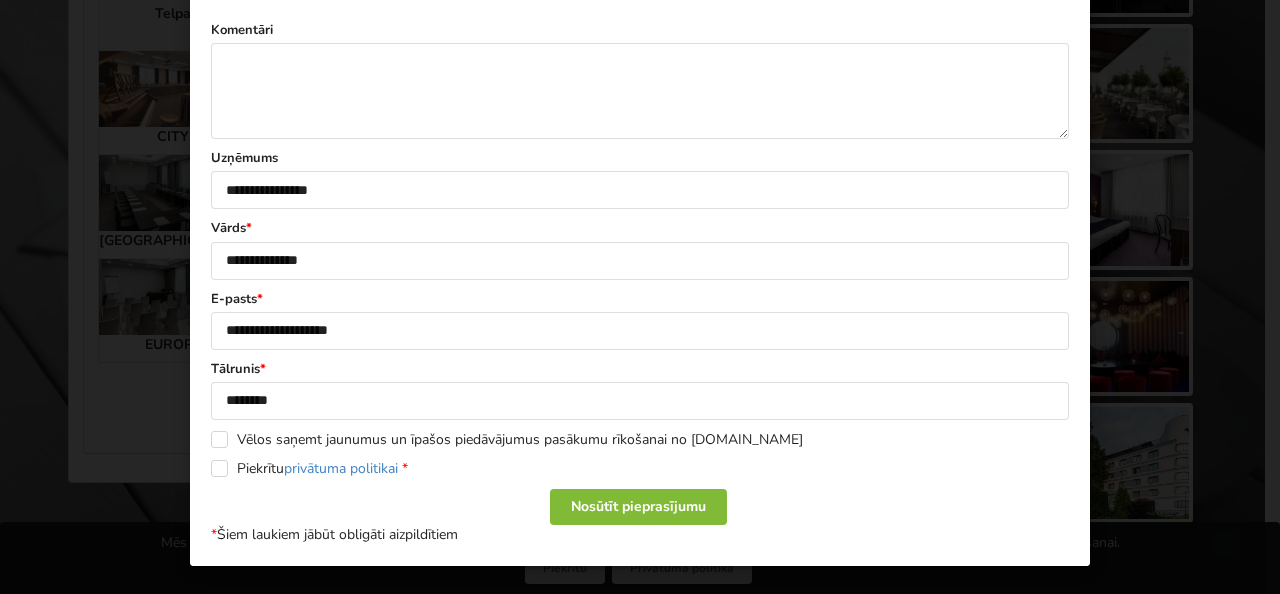 click on "Nosūtīt pieprasījumu" at bounding box center (638, 507) 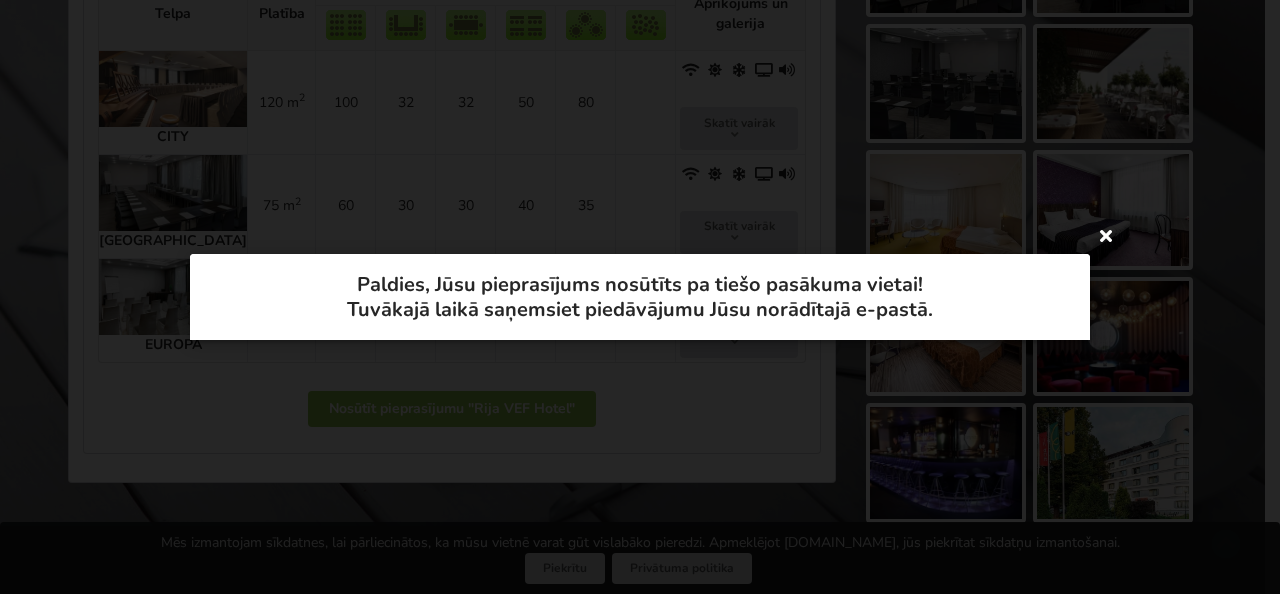 click at bounding box center [1106, 235] 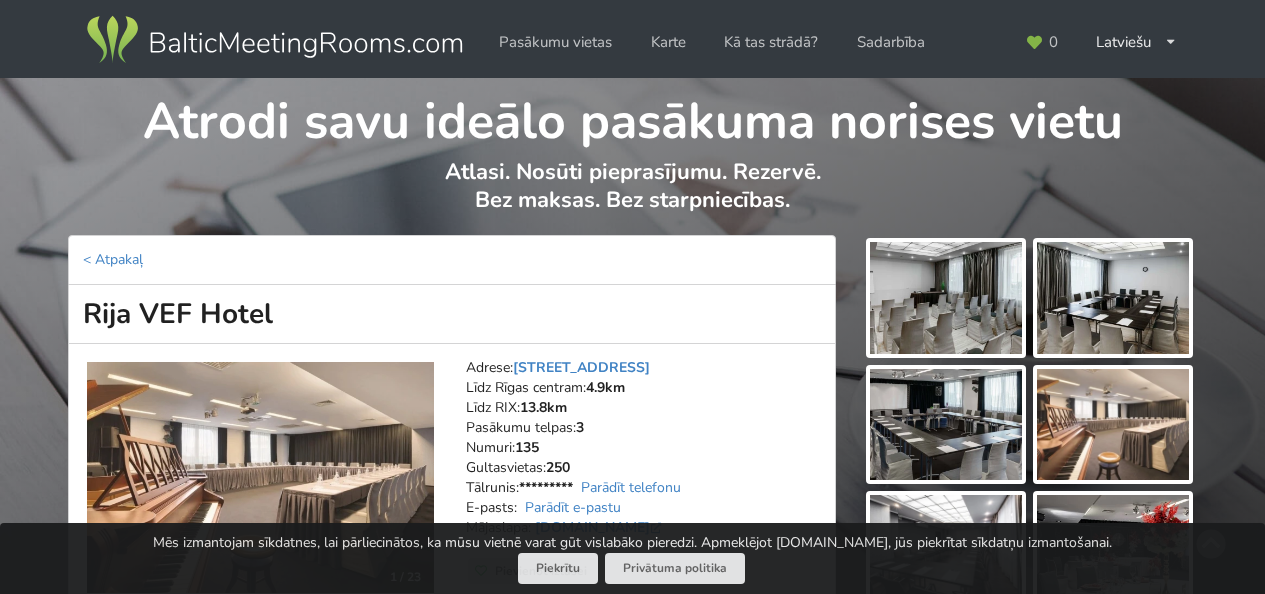 scroll, scrollTop: 1073, scrollLeft: 0, axis: vertical 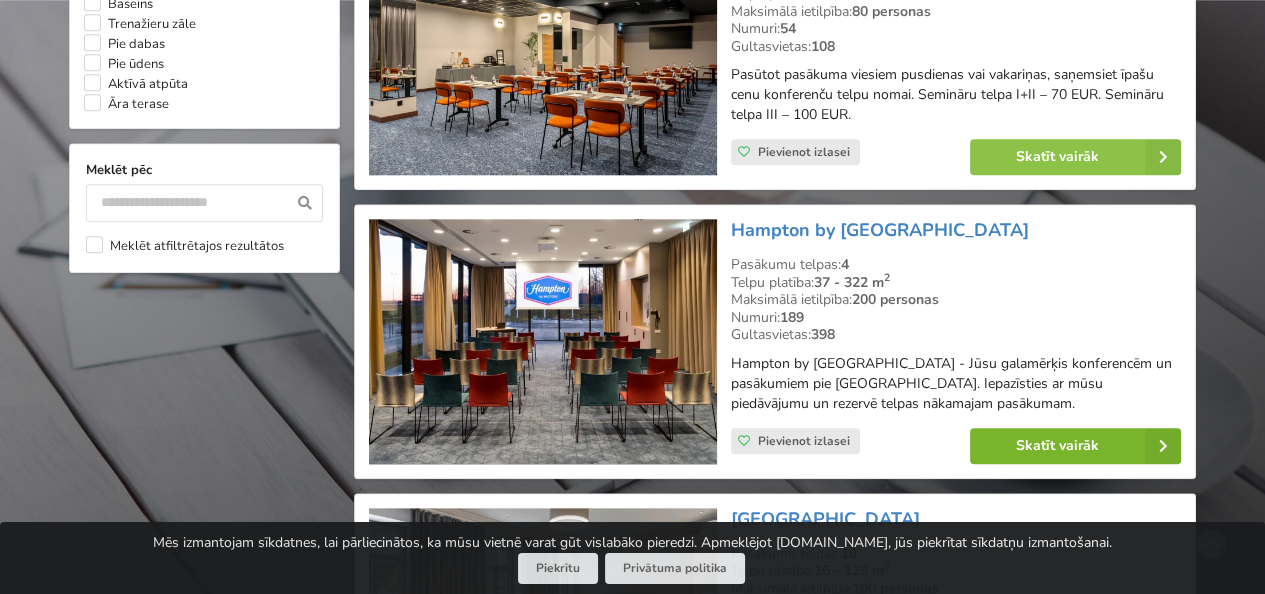 click on "Skatīt vairāk" at bounding box center [1075, 446] 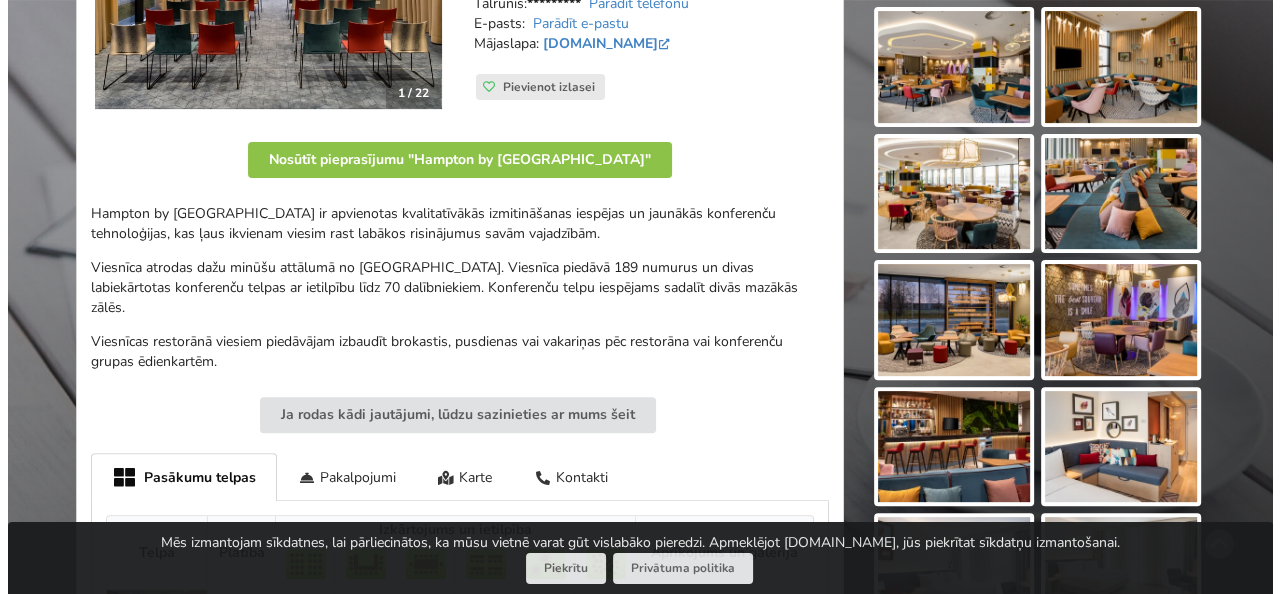 scroll, scrollTop: 500, scrollLeft: 0, axis: vertical 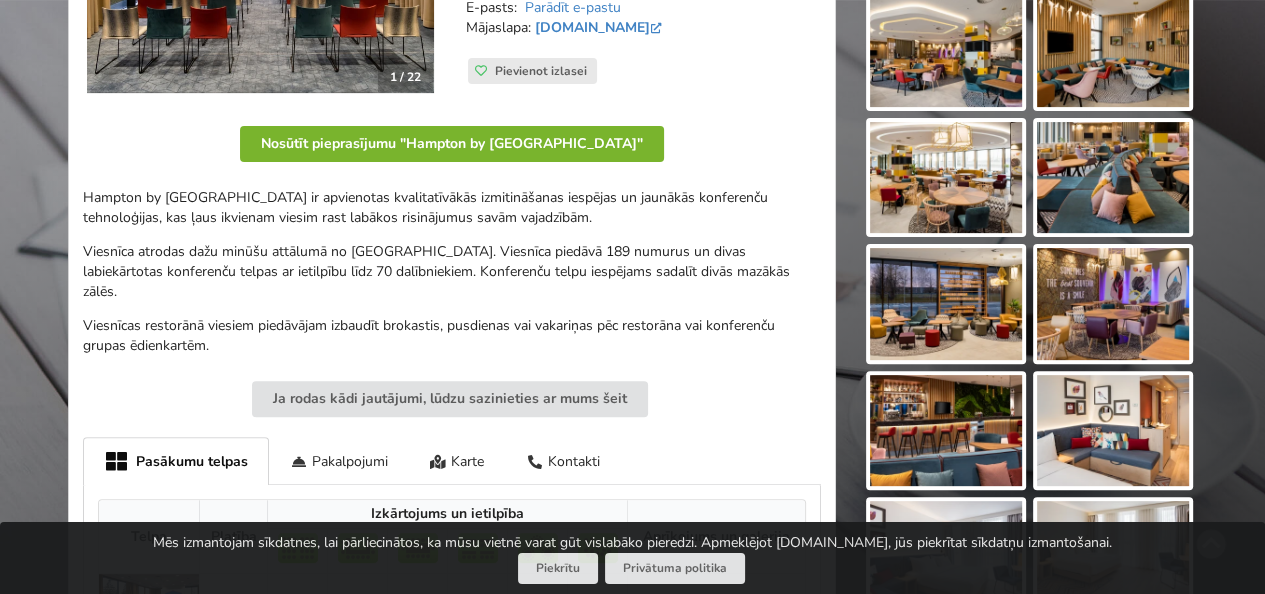 click on "Nosūtīt pieprasījumu "Hampton by Hilton Riga Airport"" at bounding box center (452, 144) 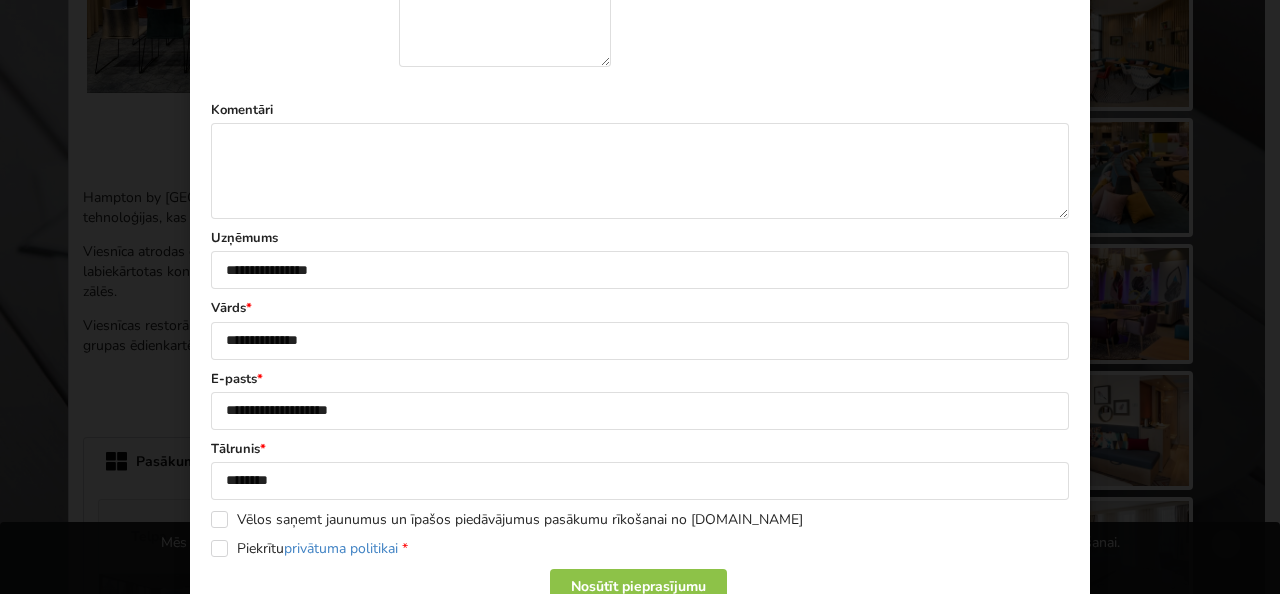 scroll, scrollTop: 1300, scrollLeft: 0, axis: vertical 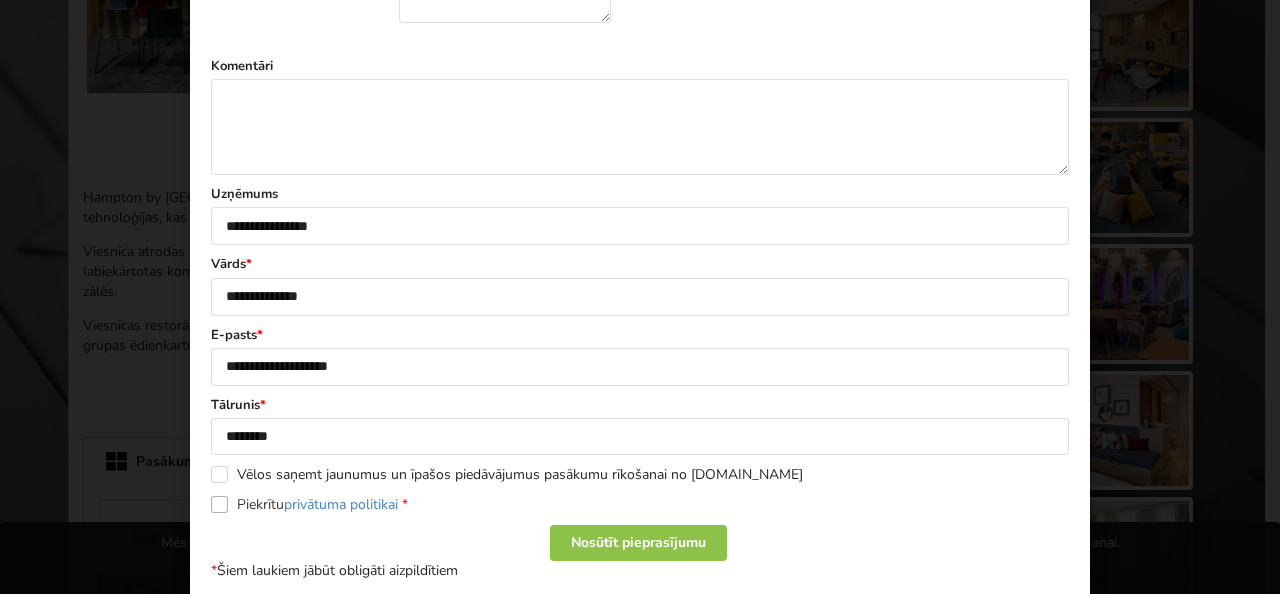 click on "Piekrītu  privātuma politikai   *" at bounding box center (309, 504) 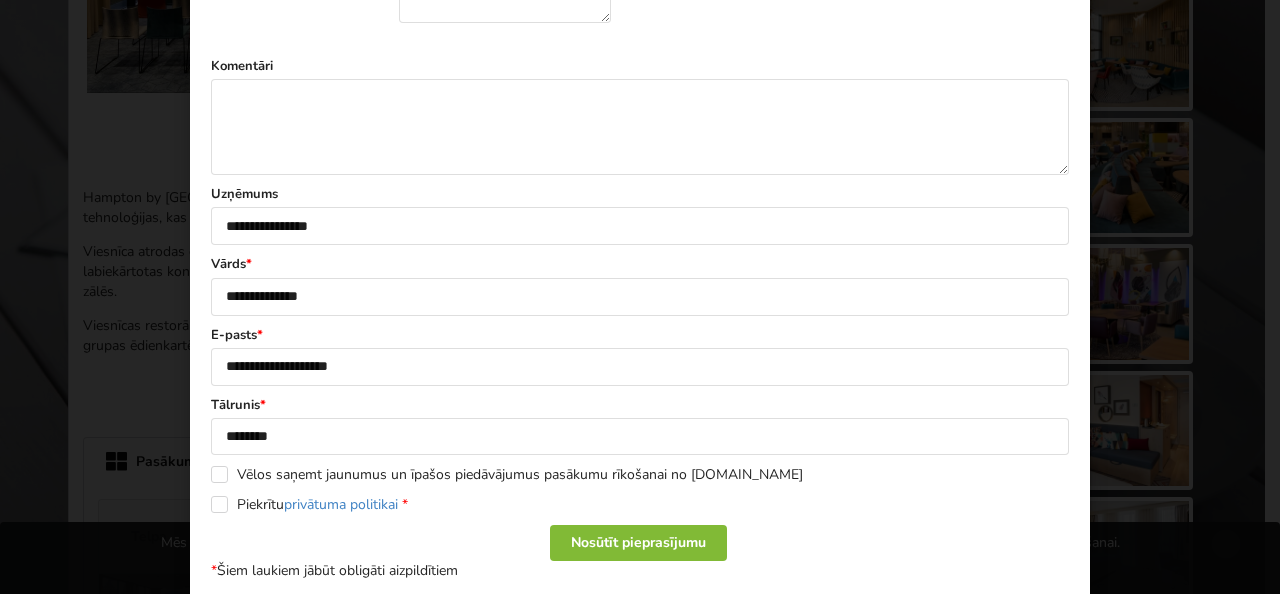 click on "Nosūtīt pieprasījumu" at bounding box center (638, 543) 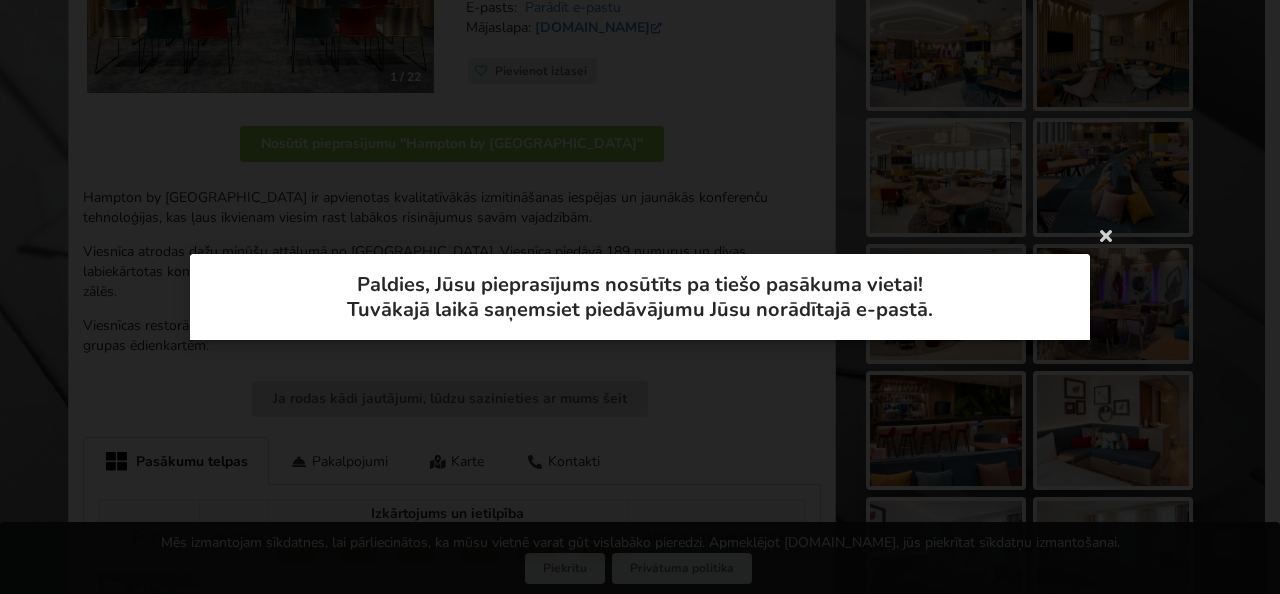 drag, startPoint x: 1102, startPoint y: 232, endPoint x: 1052, endPoint y: 228, distance: 50.159744 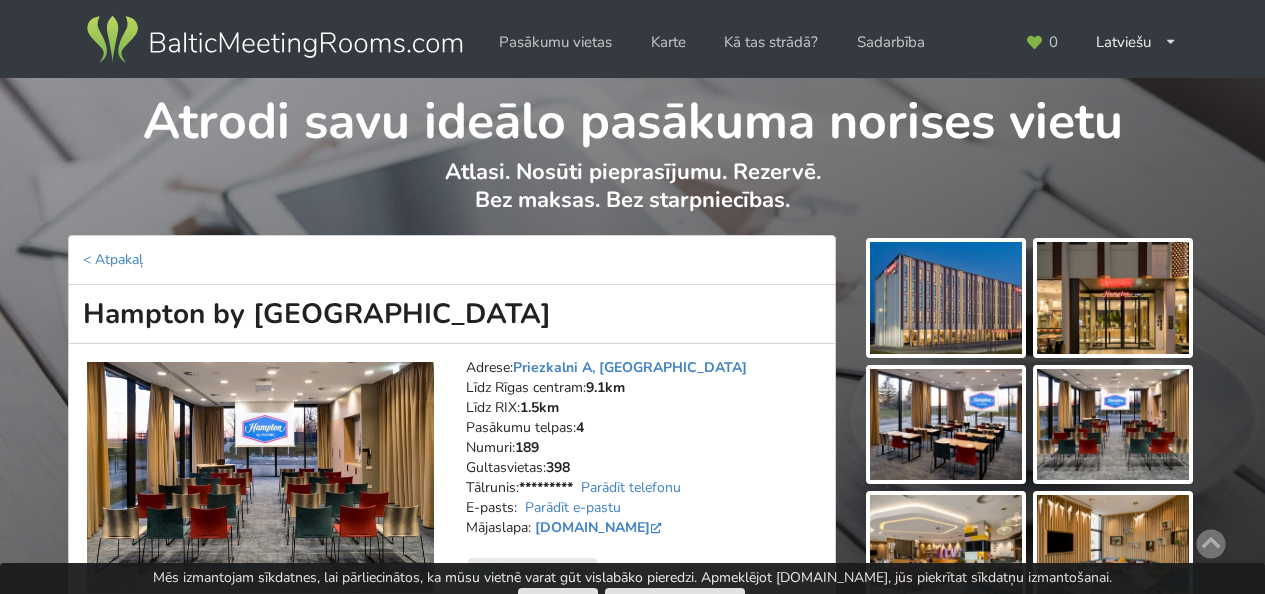 scroll, scrollTop: 500, scrollLeft: 0, axis: vertical 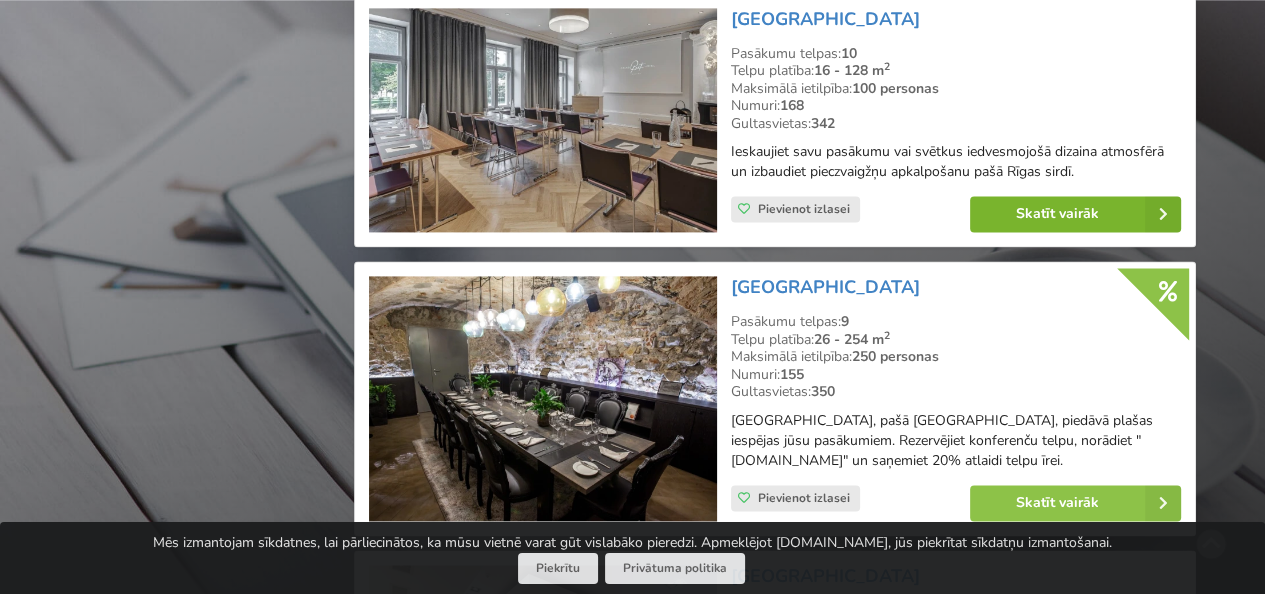 click on "Skatīt vairāk" at bounding box center (1075, 214) 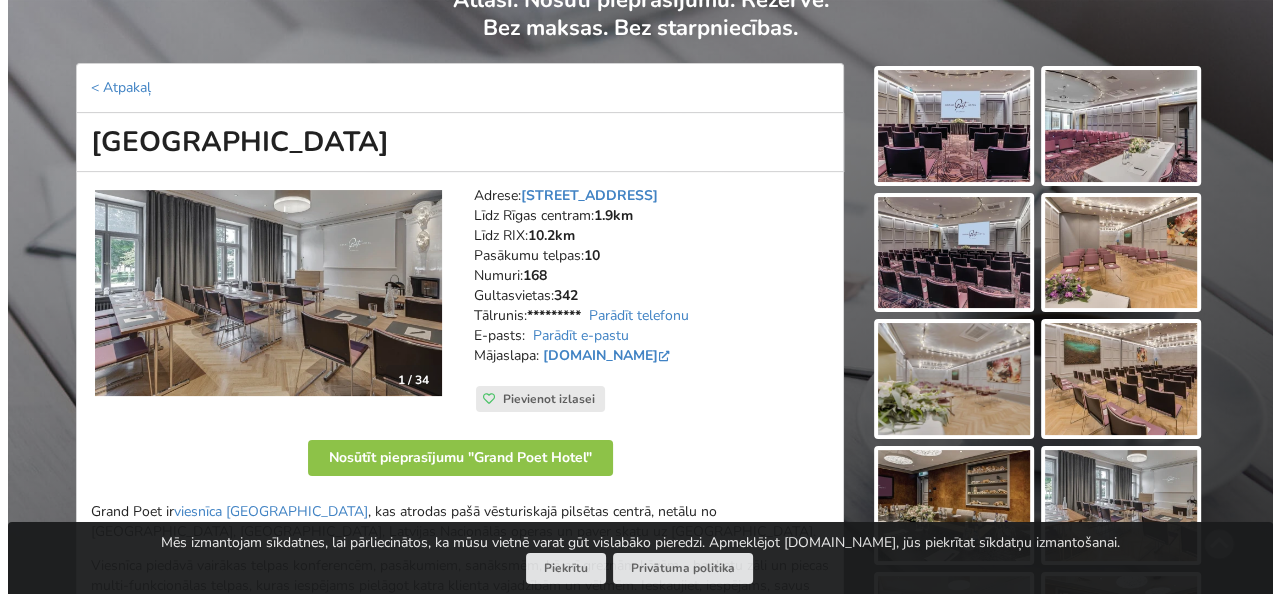 scroll, scrollTop: 400, scrollLeft: 0, axis: vertical 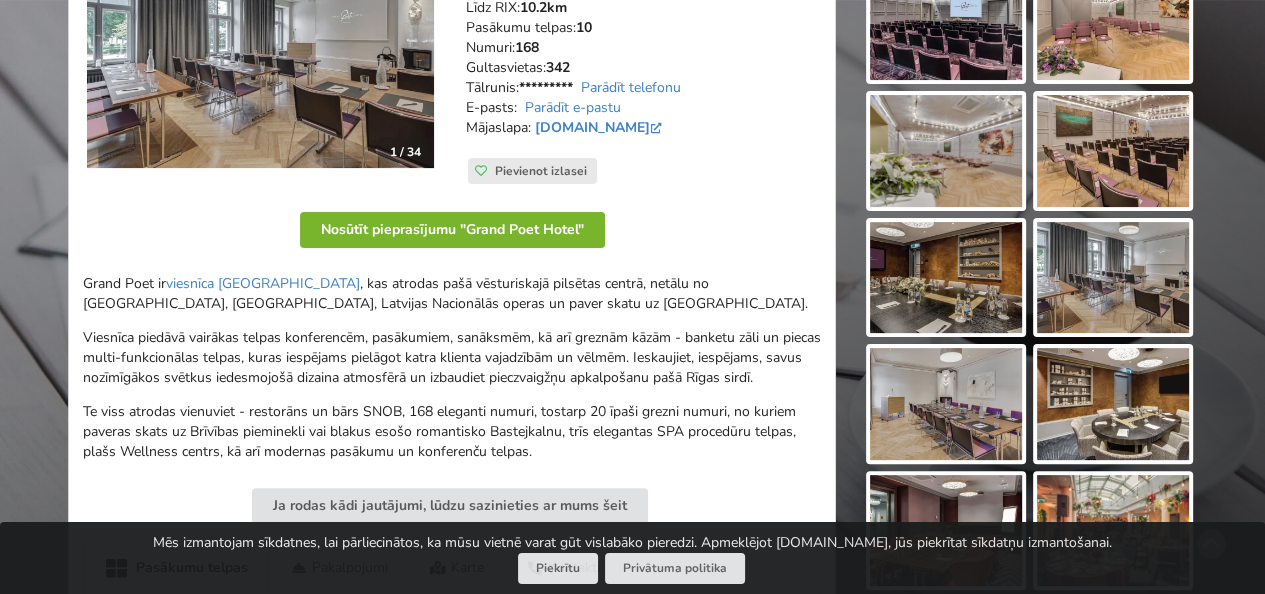 click on "Nosūtīt pieprasījumu "Grand Poet Hotel"" at bounding box center (452, 230) 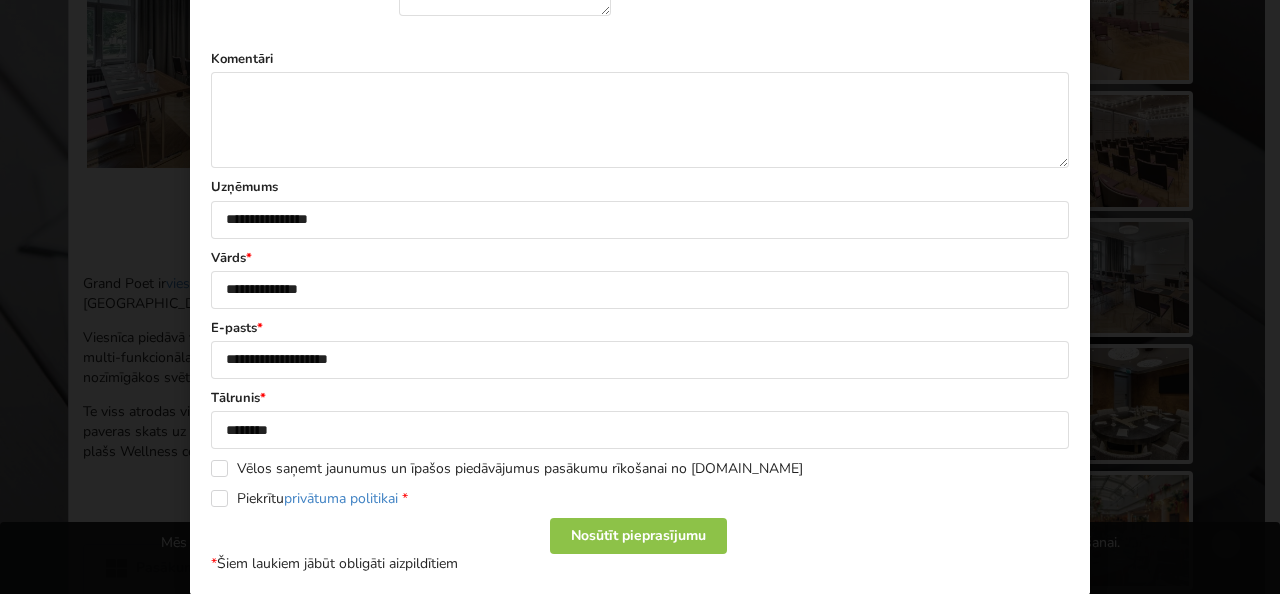 scroll, scrollTop: 1384, scrollLeft: 0, axis: vertical 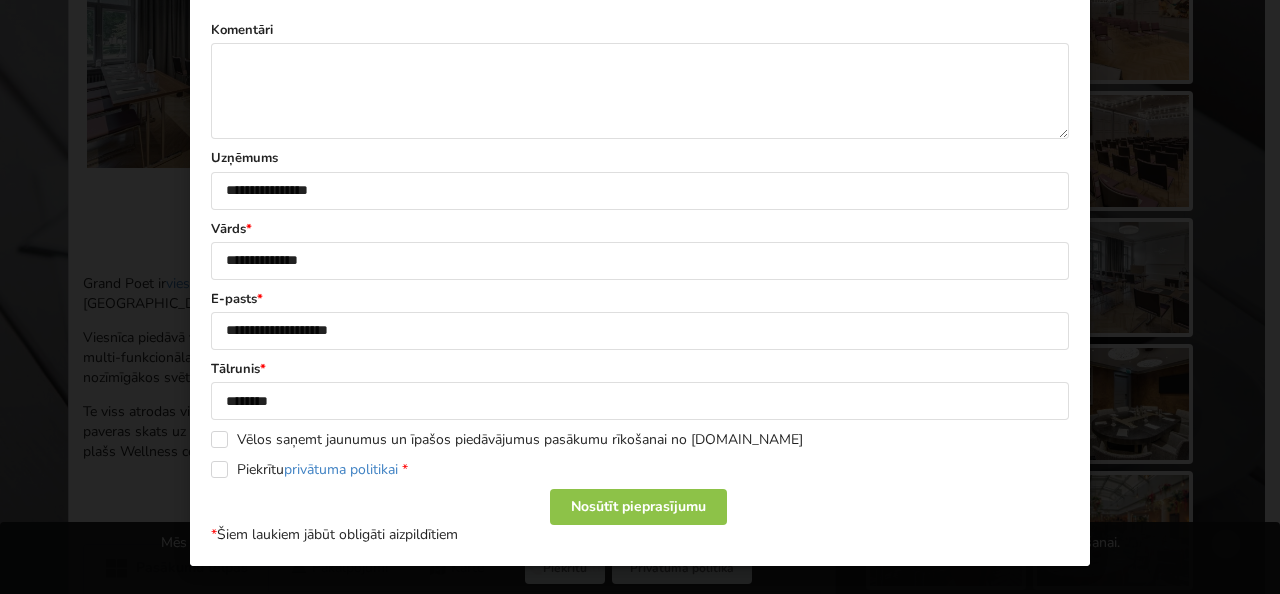 drag, startPoint x: 212, startPoint y: 468, endPoint x: 388, endPoint y: 510, distance: 180.94199 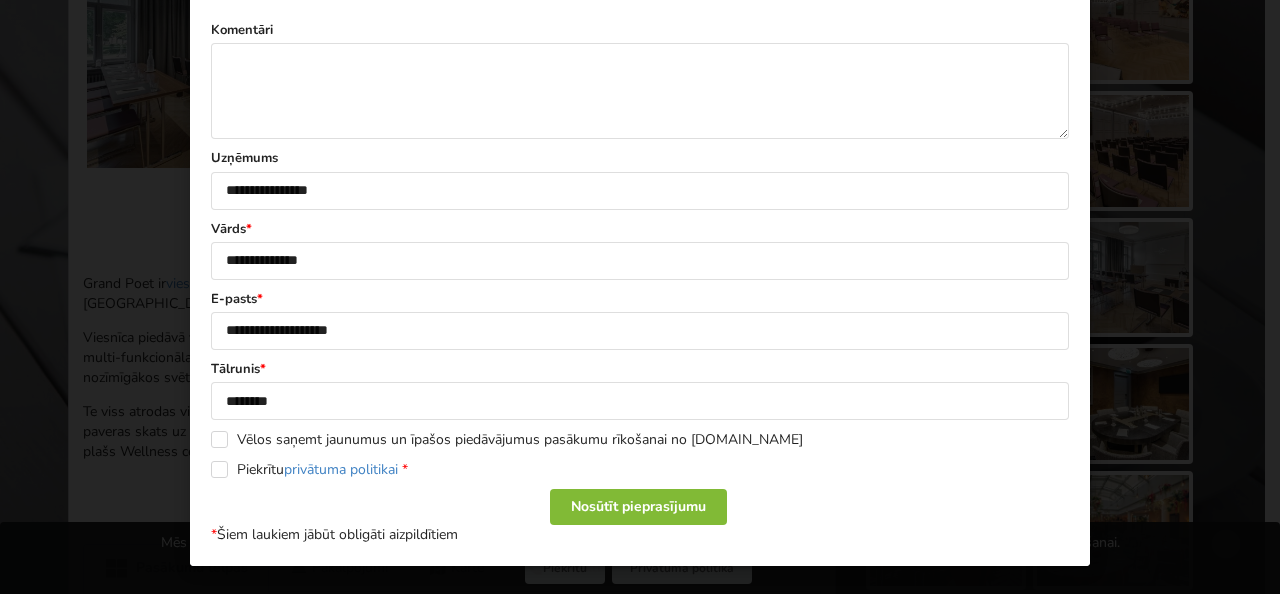 click on "Nosūtīt pieprasījumu" at bounding box center [638, 507] 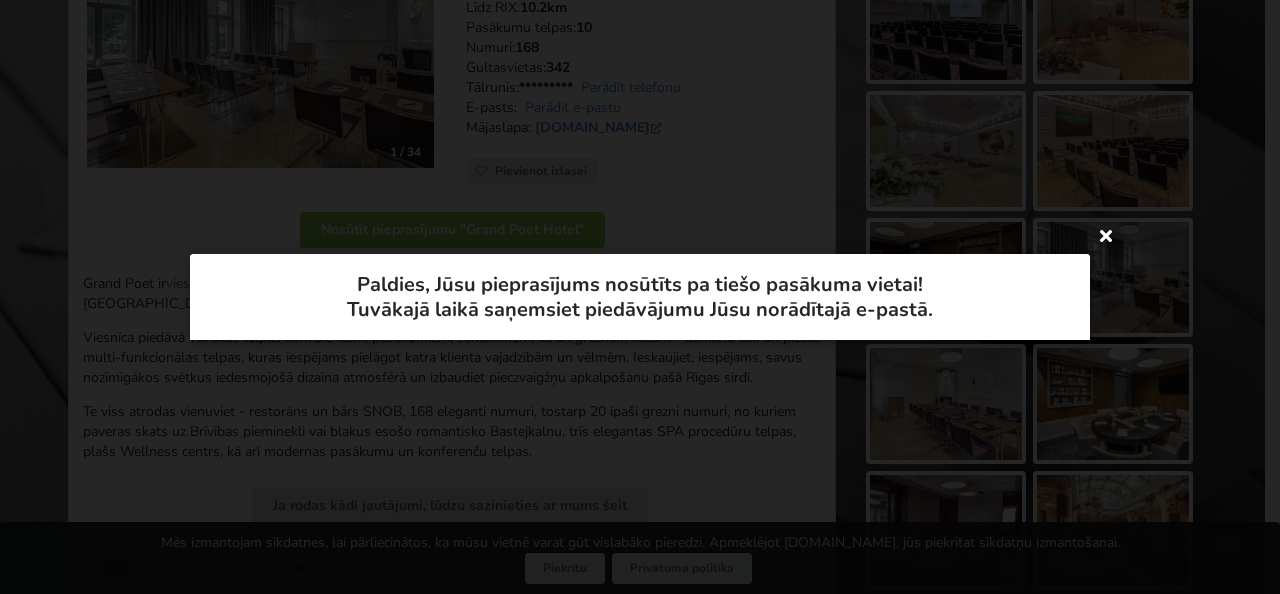 click at bounding box center (1106, 235) 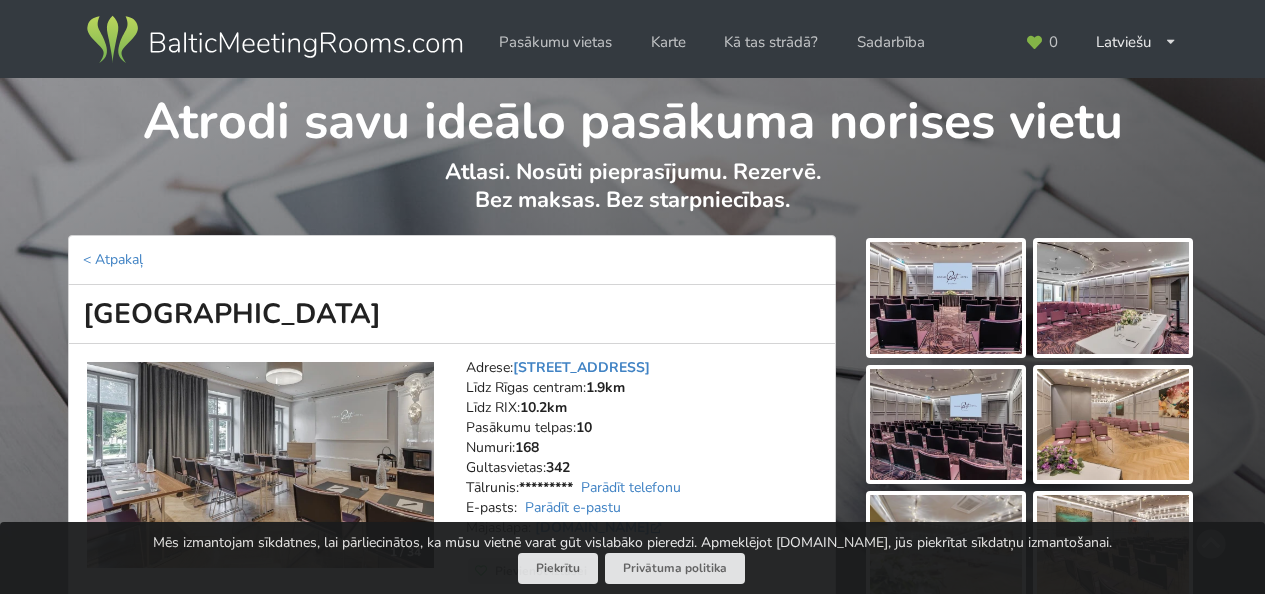 scroll, scrollTop: 400, scrollLeft: 0, axis: vertical 